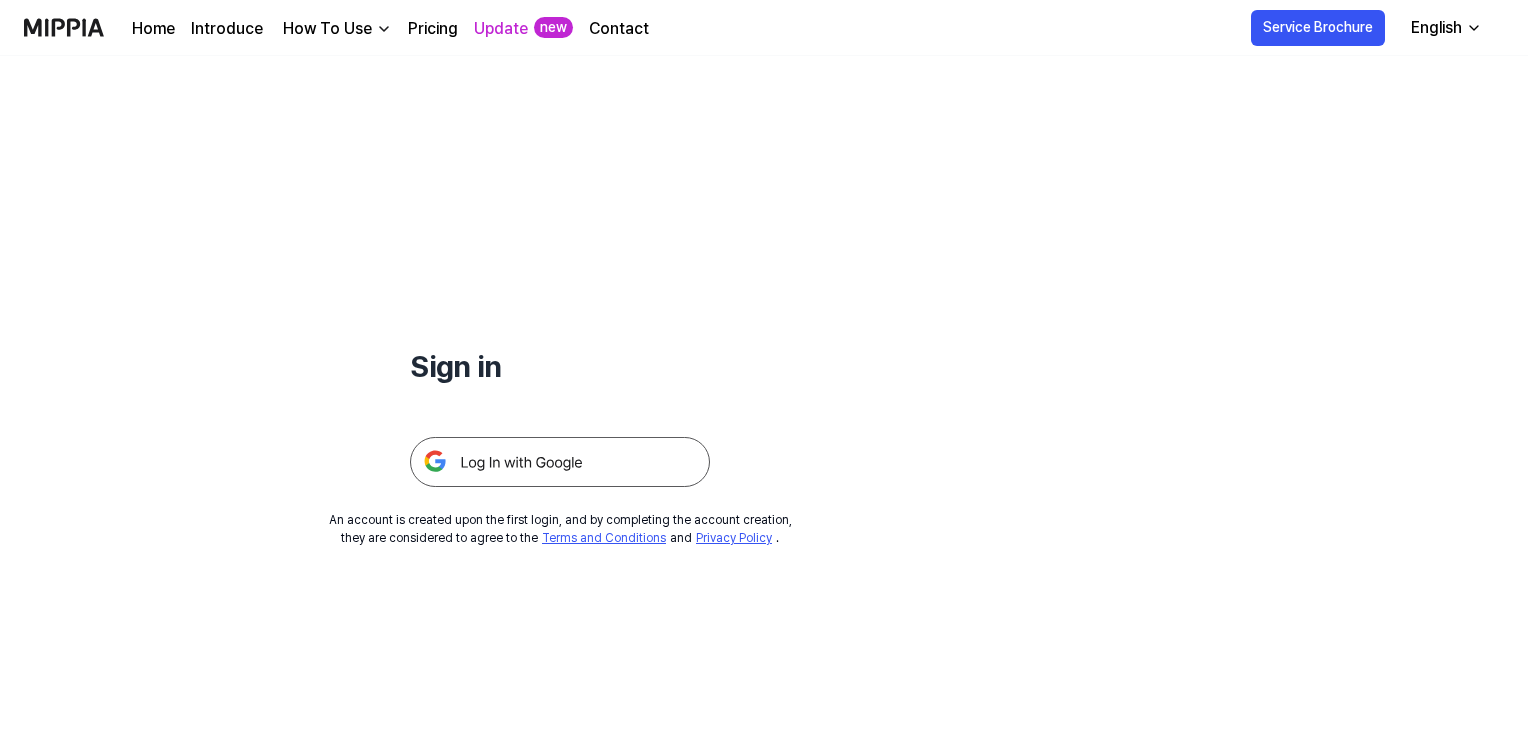scroll, scrollTop: 0, scrollLeft: 0, axis: both 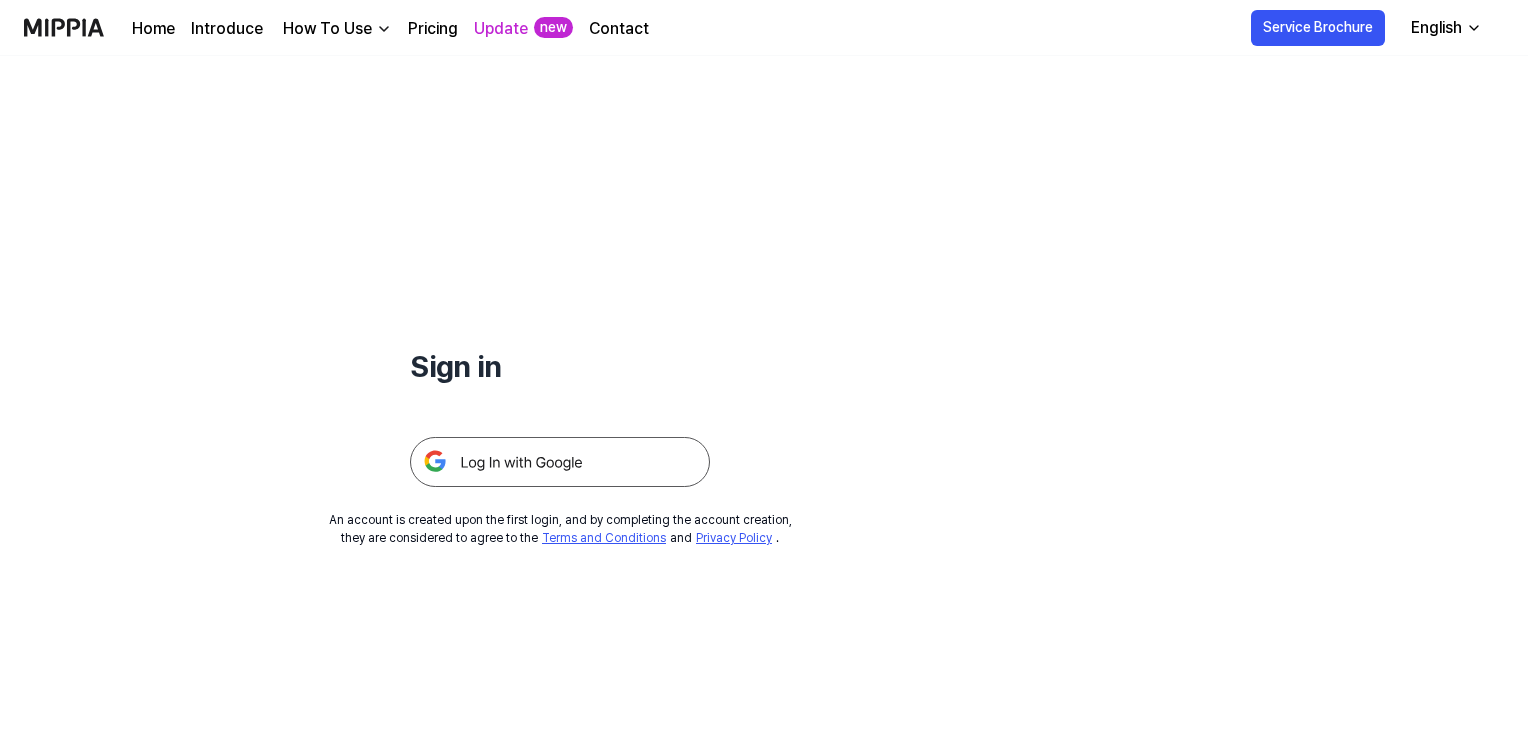 click on "Home" at bounding box center (153, 29) 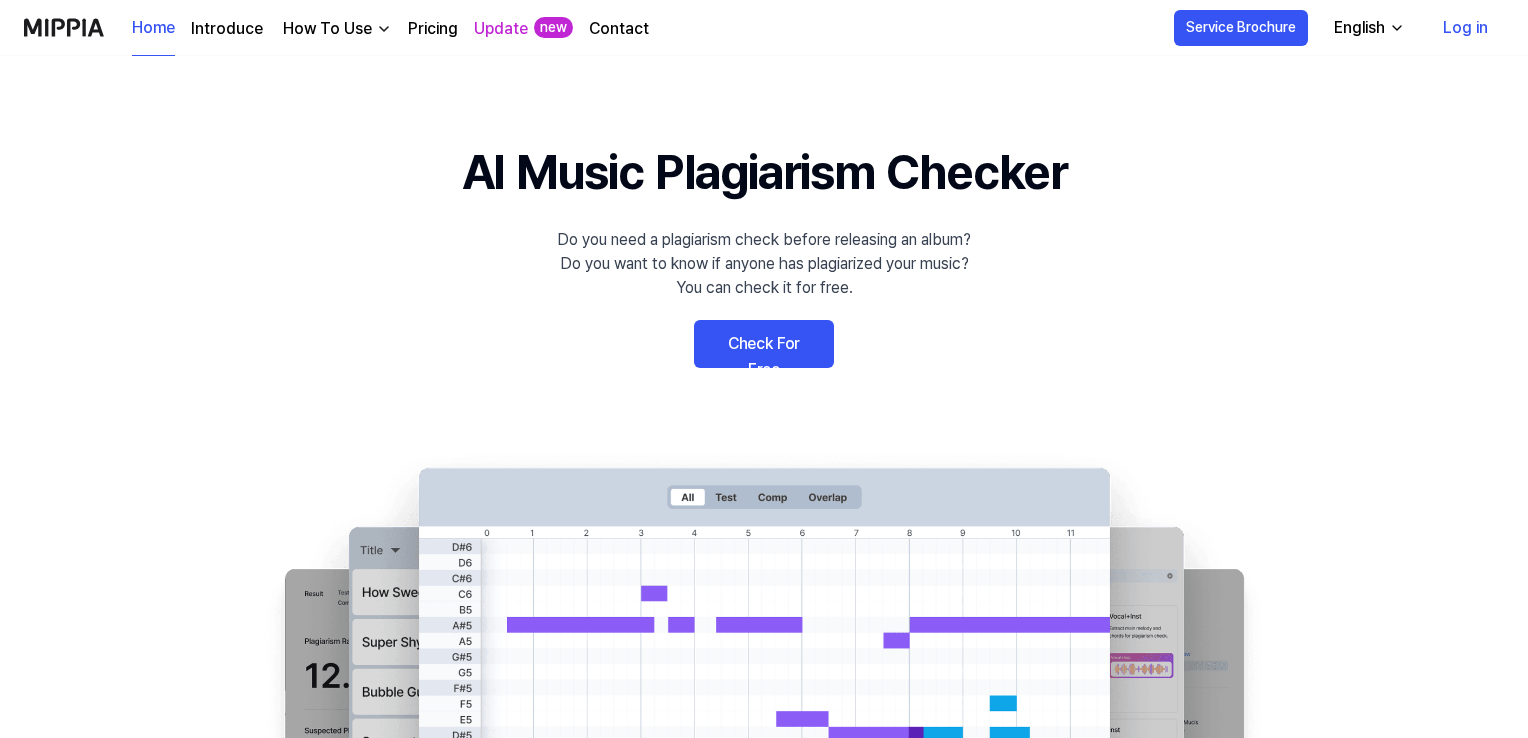 click on "Log in" at bounding box center (1465, 28) 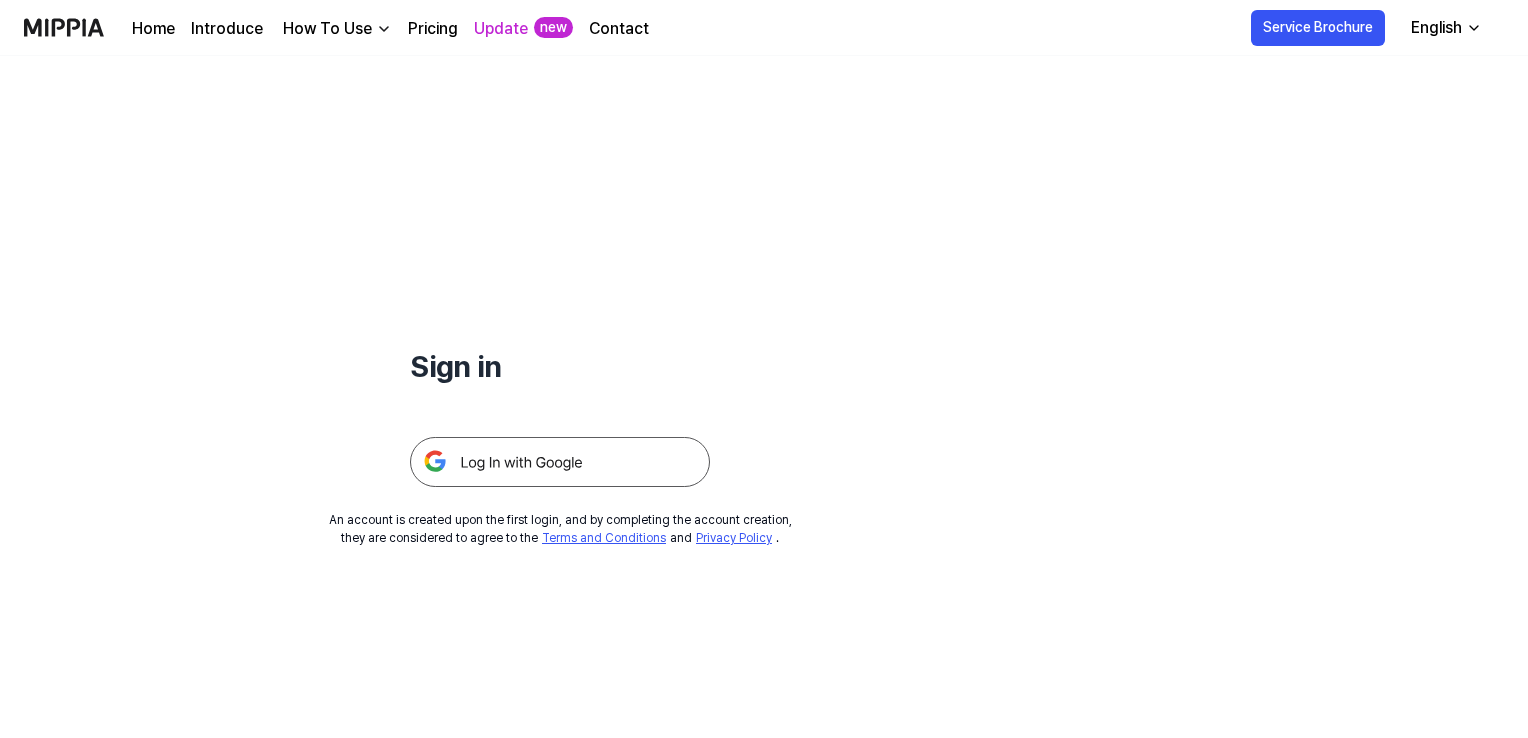 click on "How To Use" at bounding box center (327, 29) 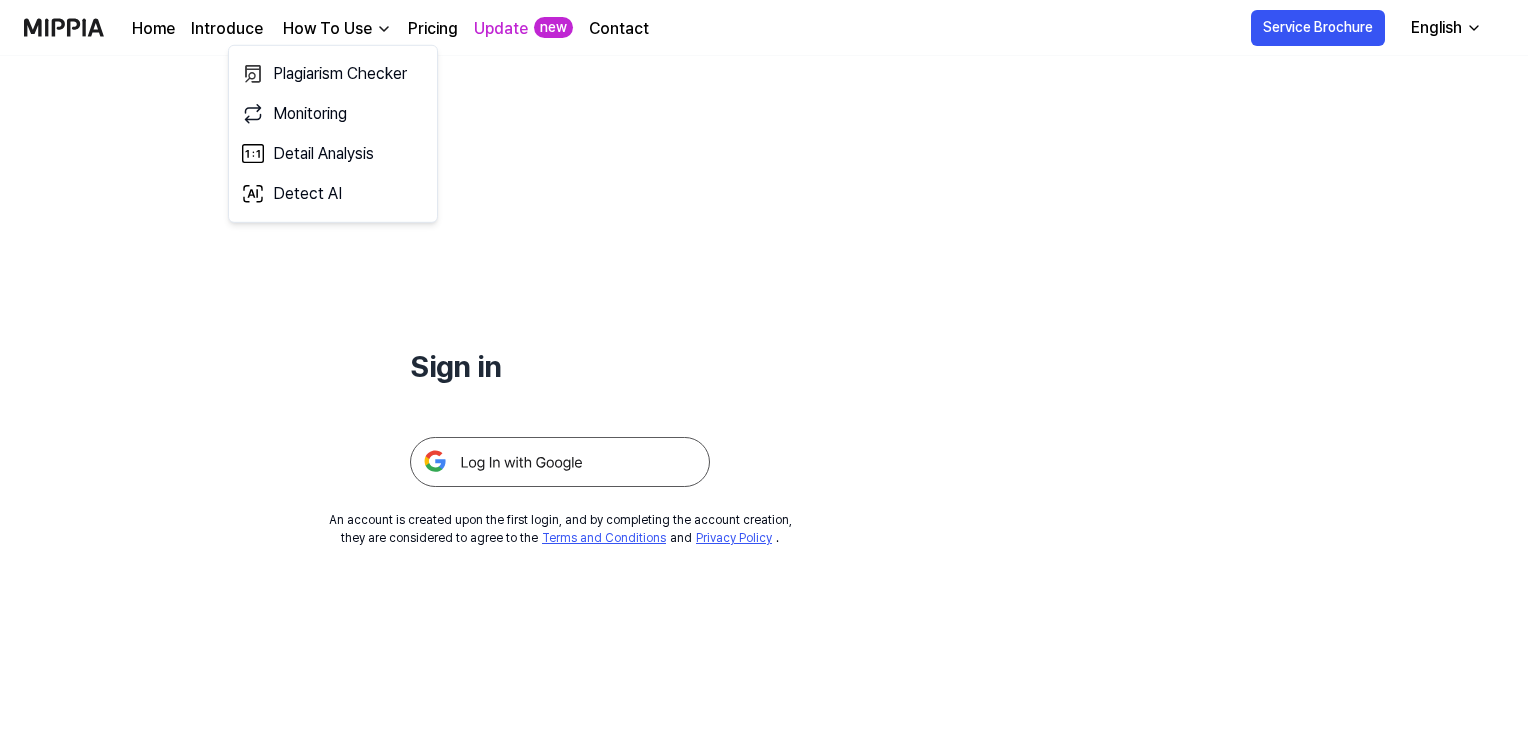 click on "Update" at bounding box center (501, 29) 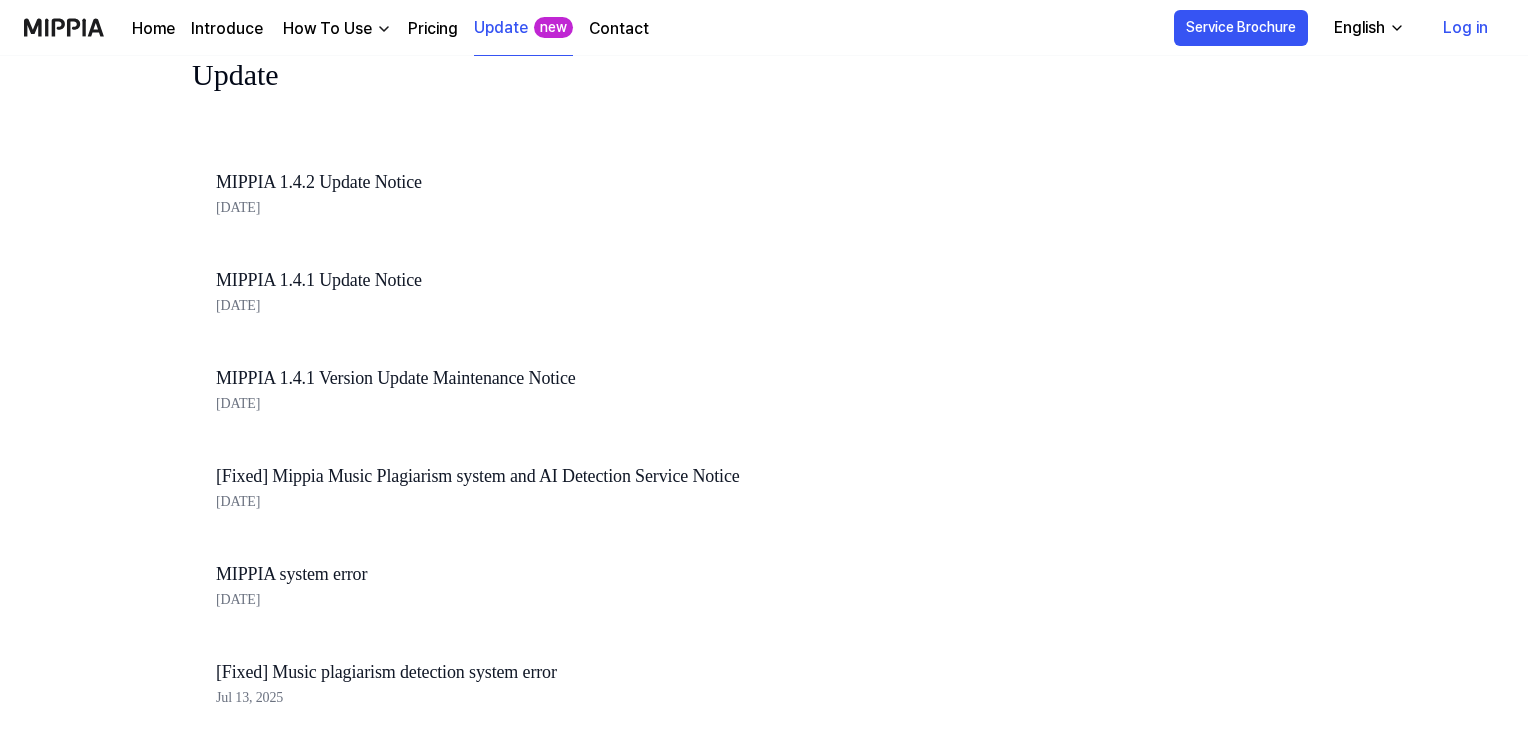 scroll, scrollTop: 0, scrollLeft: 0, axis: both 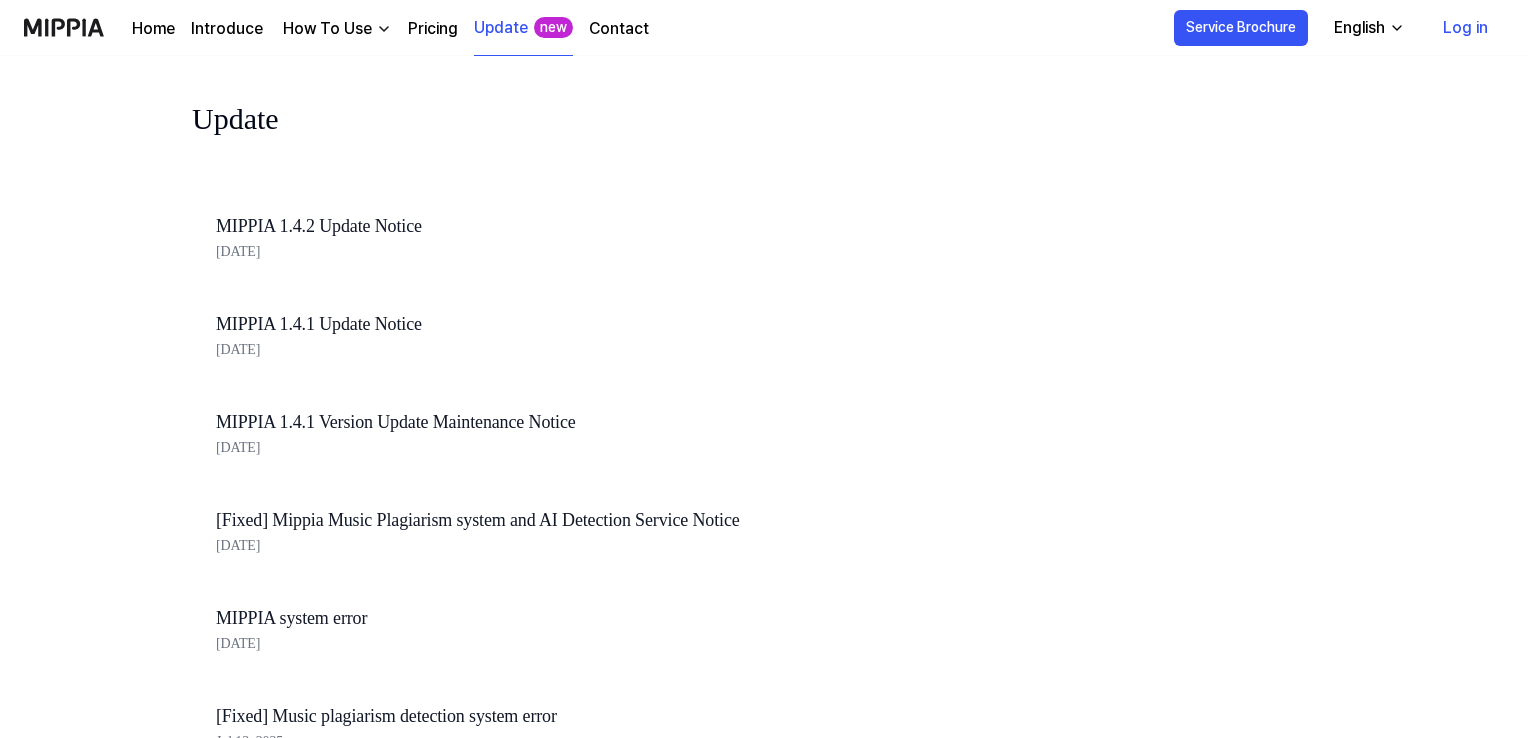 click on "Home" at bounding box center [153, 29] 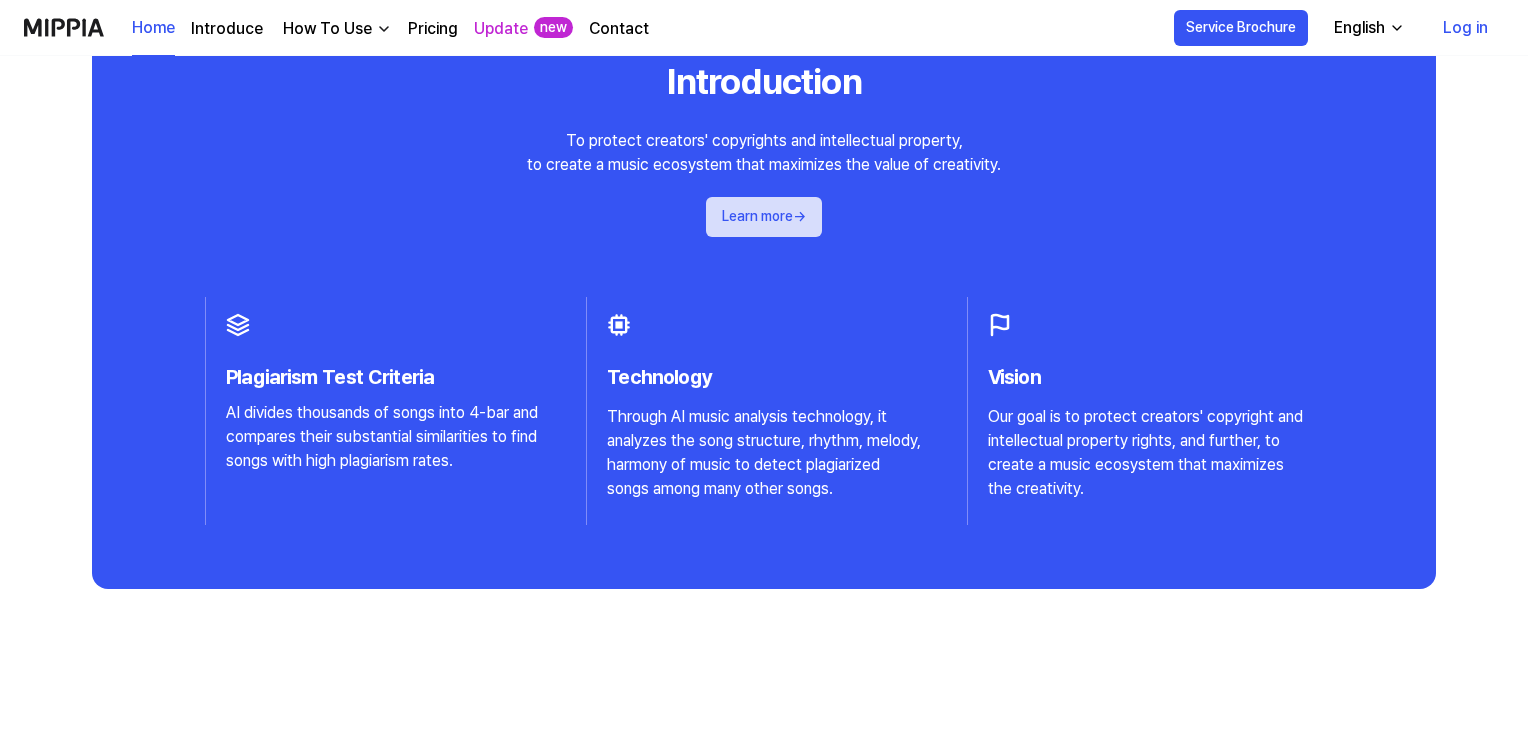 scroll, scrollTop: 2000, scrollLeft: 0, axis: vertical 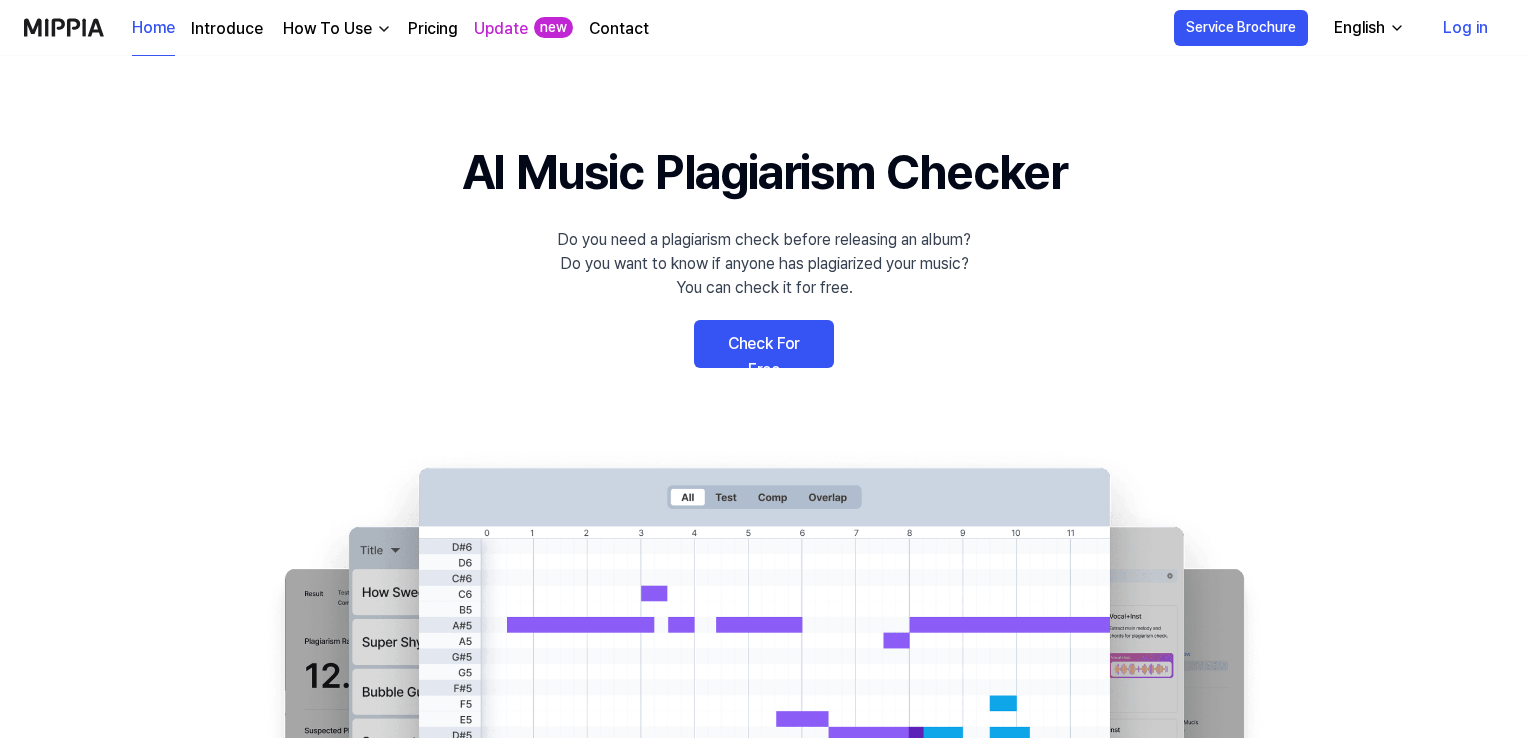 click on "Log in" at bounding box center (1465, 28) 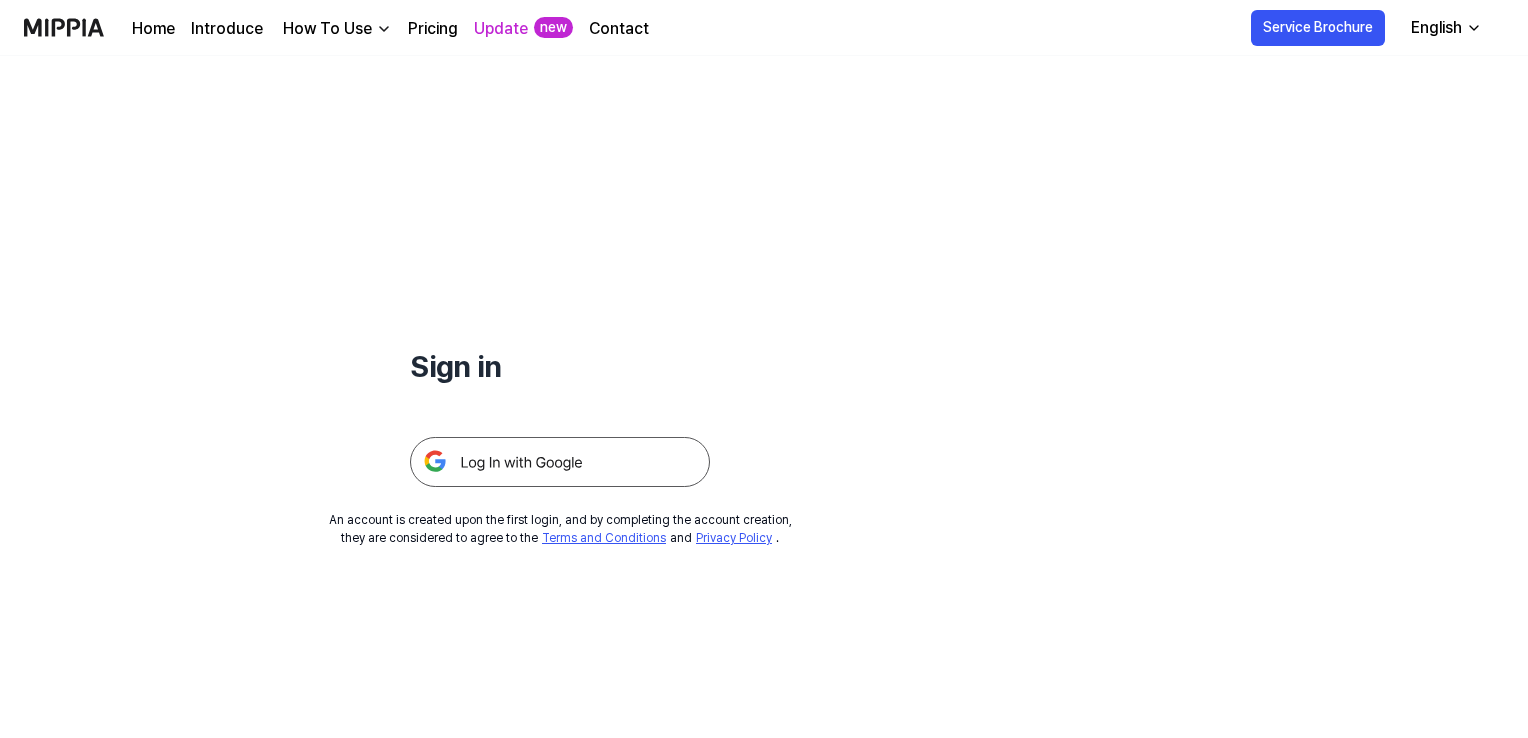 click at bounding box center (560, 462) 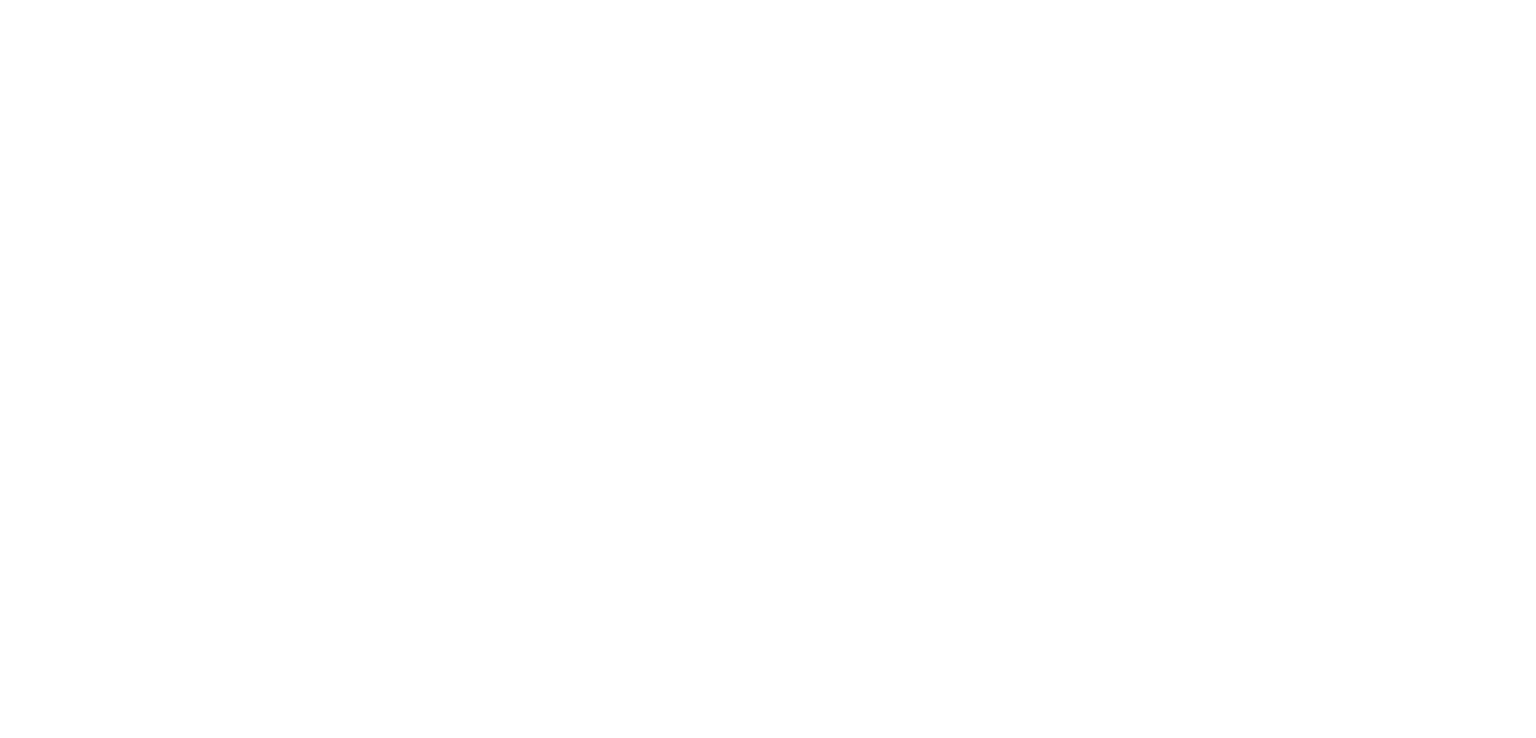 scroll, scrollTop: 0, scrollLeft: 0, axis: both 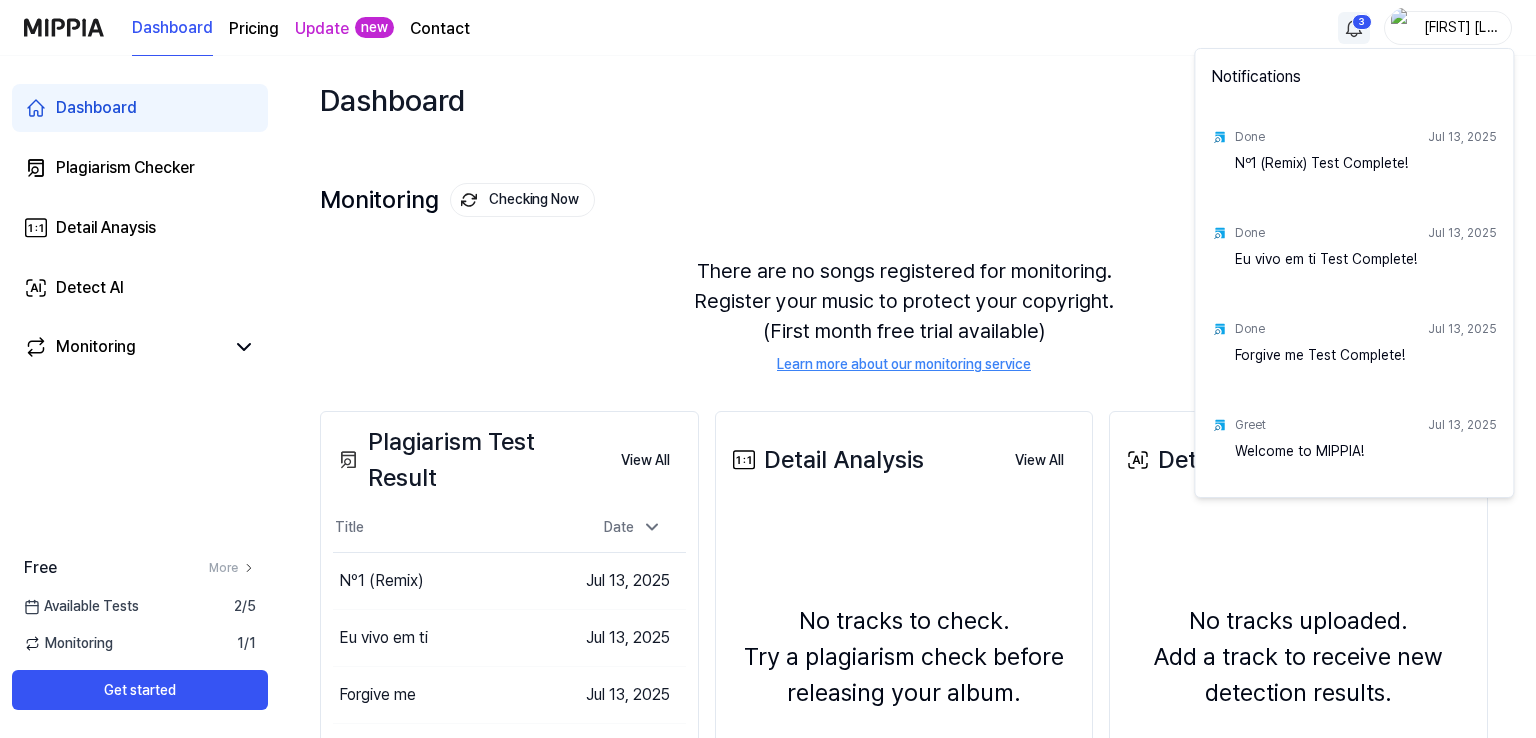 click on "Dashboard Pricing Update new Contact [FIRST] [LAST] Dashboard Plagiarism Checker Detail Anaysis Detect AI Monitoring Free More Available Tests 2  /  5 Monitoring 1  /  1 Get started Dashboard Start New Test Monitoring Checking Now View All Monitoring There are no songs registered for monitoring.
Register your music to protect your copyright.
(First month free trial available) Learn more about our monitoring service Plagiarism Test Result View All Plagiarism Test Result Title Date Nº1 (Remix) Go to Results Jul 13, 2025 Eu vivo em ti Go to Results Jul 13, 2025 Forgive me Go to Results Jul 13, 2025 View All Detail Analysis View All Detail Analysis No tracks to check.
Try a plagiarism check before releasing your album. Detail Analysis View All Detect AI View All Detect AI No tracks uploaded.
Add a track to receive new detection results. Detect AI View All Notifications Done Jul 13, 2025 Nº1 (Remix) Test Complete! Done Jul 13, 2025 Eu vivo em ti Test Complete! Done Jul 13, 2025 Forgive me Test Complete! Greet" at bounding box center [768, 369] 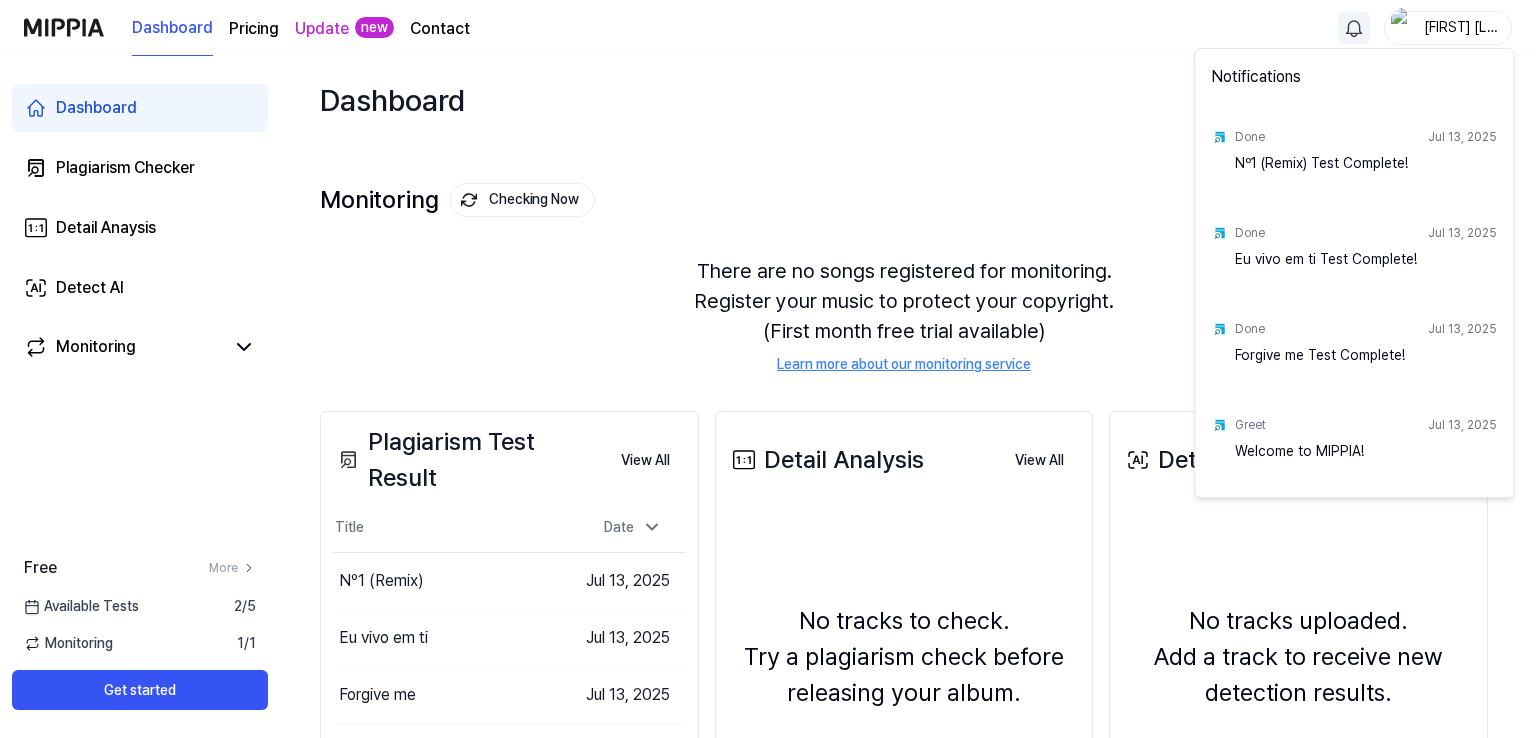 click on "Dashboard Pricing Update new Contact [FIRST] [LAST] Dashboard Plagiarism Checker Detail Anaysis Detect AI Monitoring Free More Available Tests 2  /  5 Monitoring 1  /  1 Get started Dashboard Start New Test Monitoring Checking Now View All Monitoring There are no songs registered for monitoring.
Register your music to protect your copyright.
(First month free trial available) Learn more about our monitoring service Plagiarism Test Result View All Plagiarism Test Result Title Date Nº1 (Remix) Go to Results Jul 13, 2025 Eu vivo em ti Go to Results Jul 13, 2025 Forgive me Go to Results Jul 13, 2025 View All Detail Analysis View All Detail Analysis No tracks to check.
Try a plagiarism check before releasing your album. Detail Analysis View All Detect AI View All Detect AI No tracks uploaded.
Add a track to receive new detection results. Detect AI View All Notifications Done Jul 13, 2025 Nº1 (Remix) Test Complete! Done Jul 13, 2025 Eu vivo em ti Test Complete! Done Jul 13, 2025 Forgive me Test Complete! Greet" at bounding box center (768, 369) 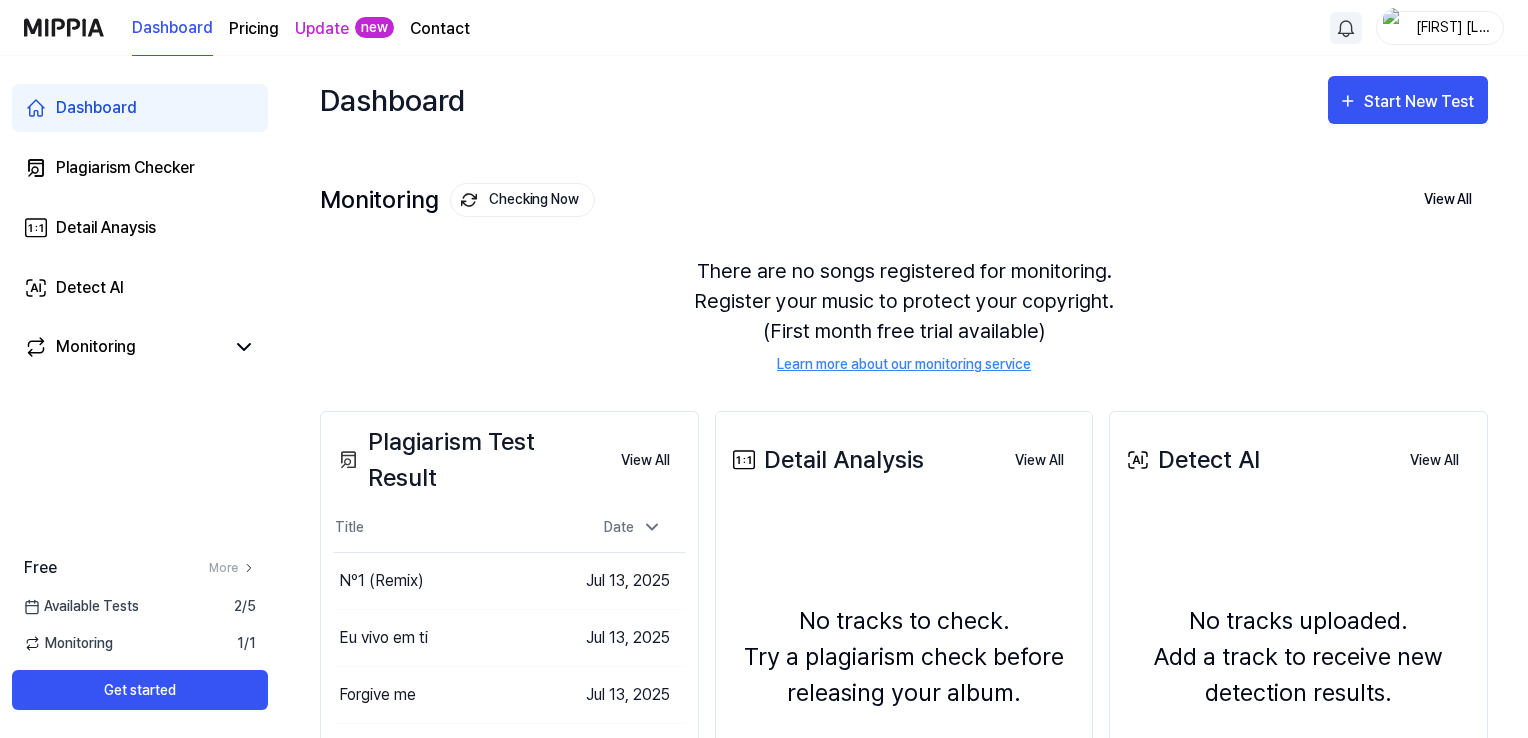 click on "Pricing" at bounding box center [254, 29] 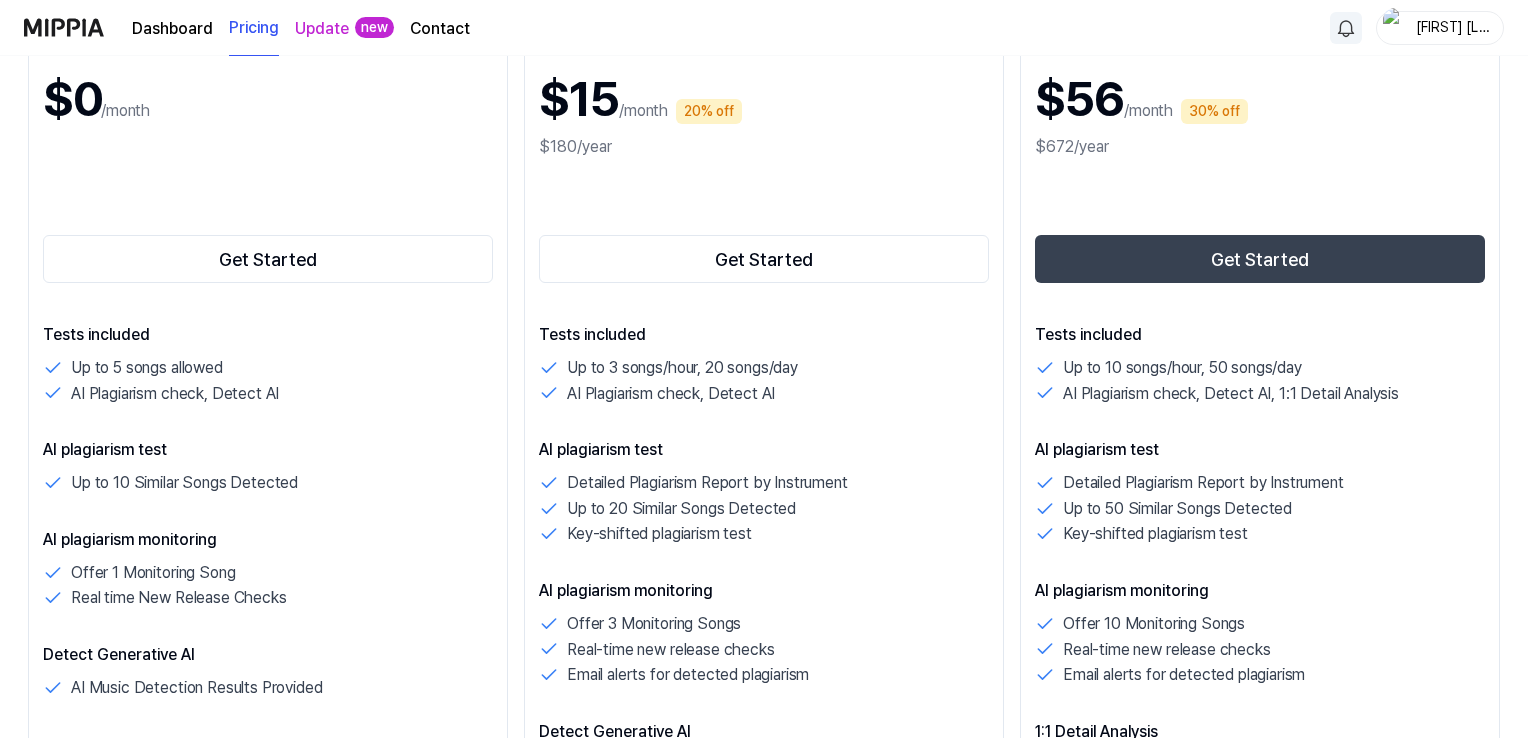 scroll, scrollTop: 200, scrollLeft: 0, axis: vertical 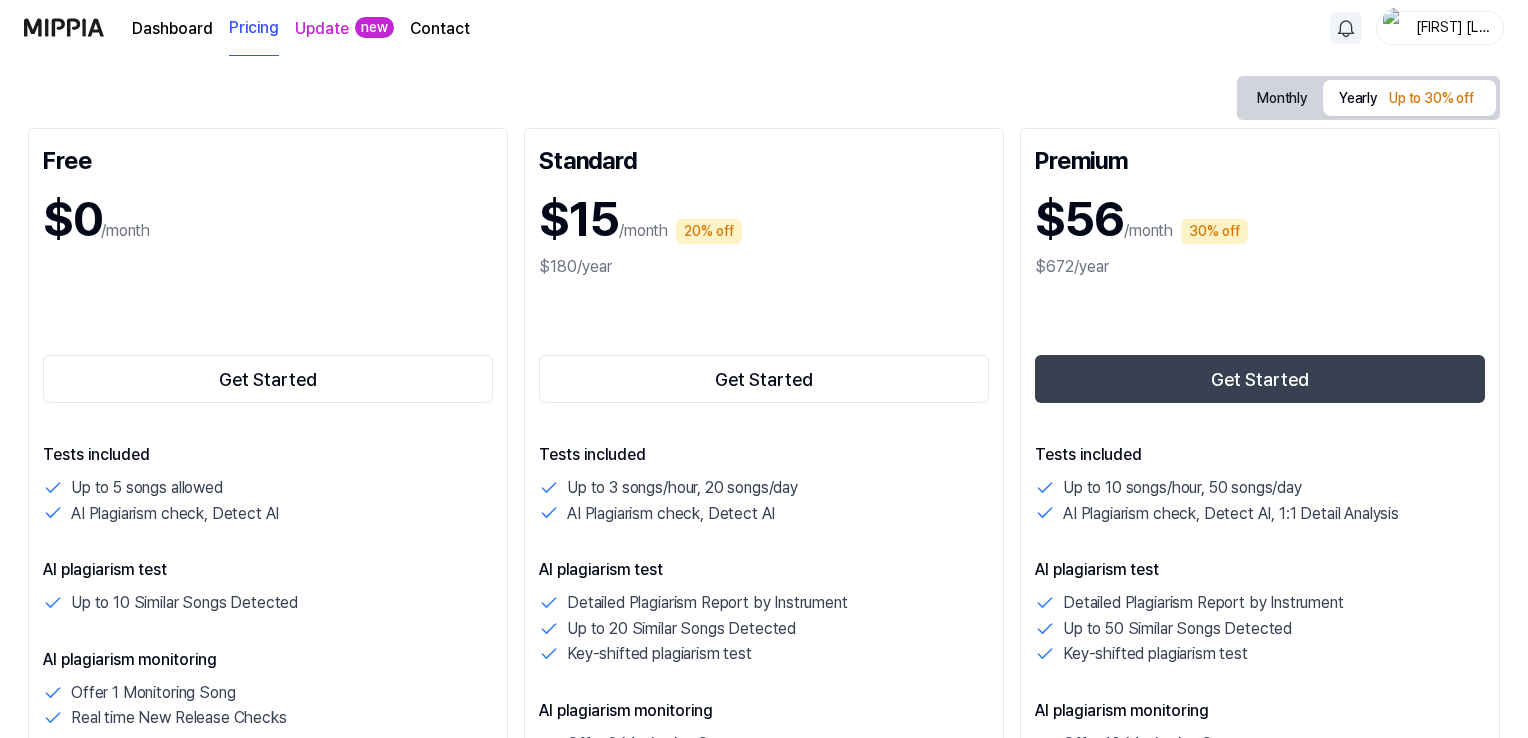 click on "Up to 30% off" at bounding box center (1431, 99) 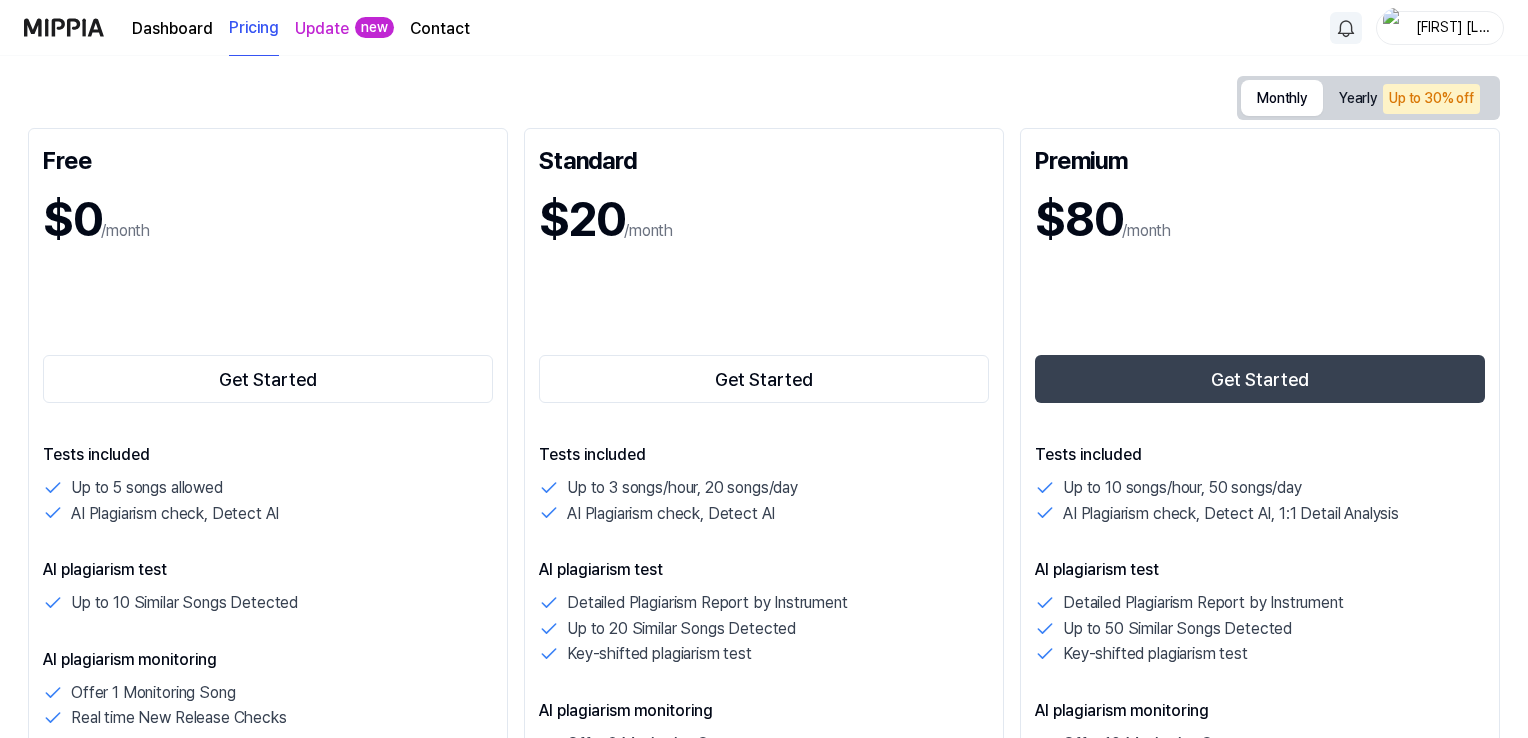 click on "Monthly" at bounding box center (1282, 98) 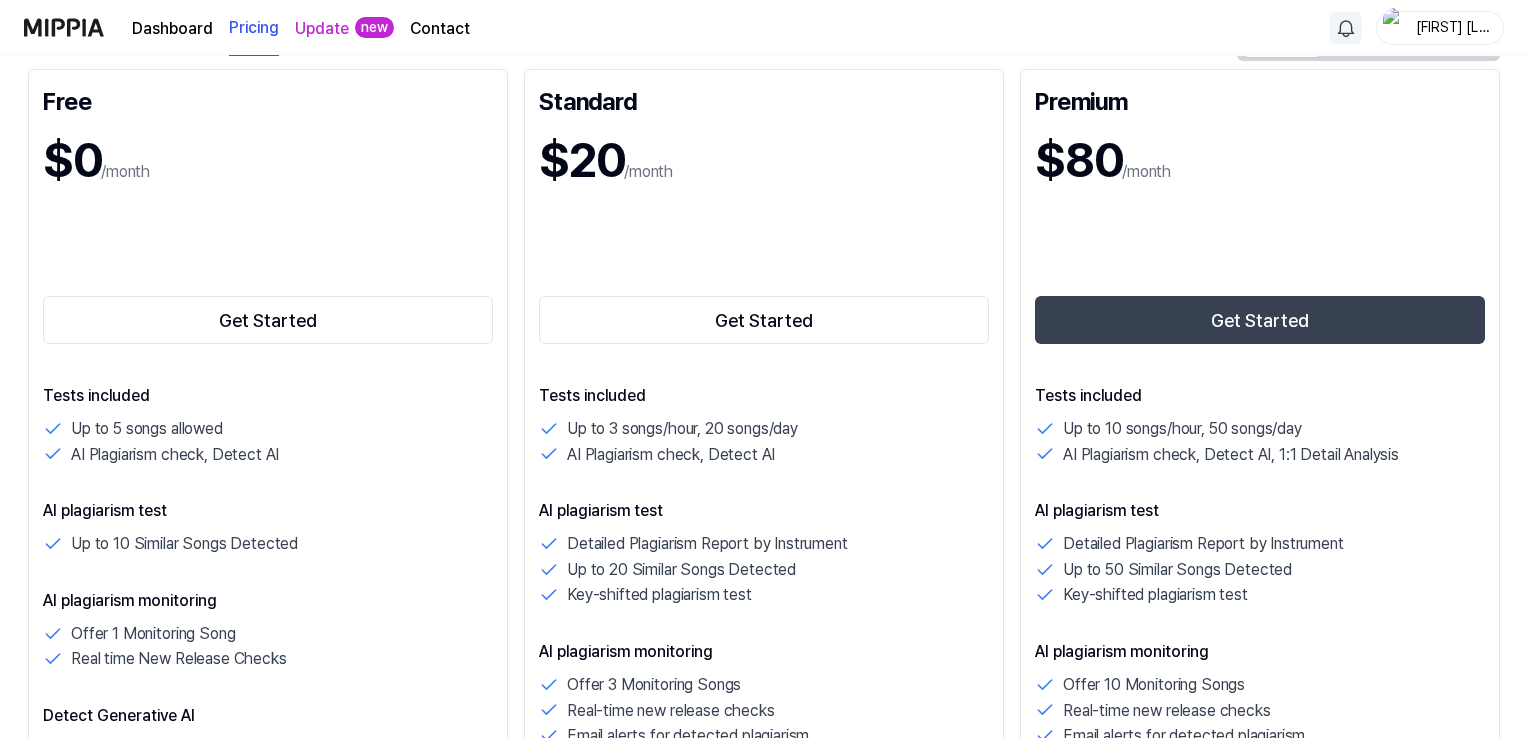 scroll, scrollTop: 200, scrollLeft: 0, axis: vertical 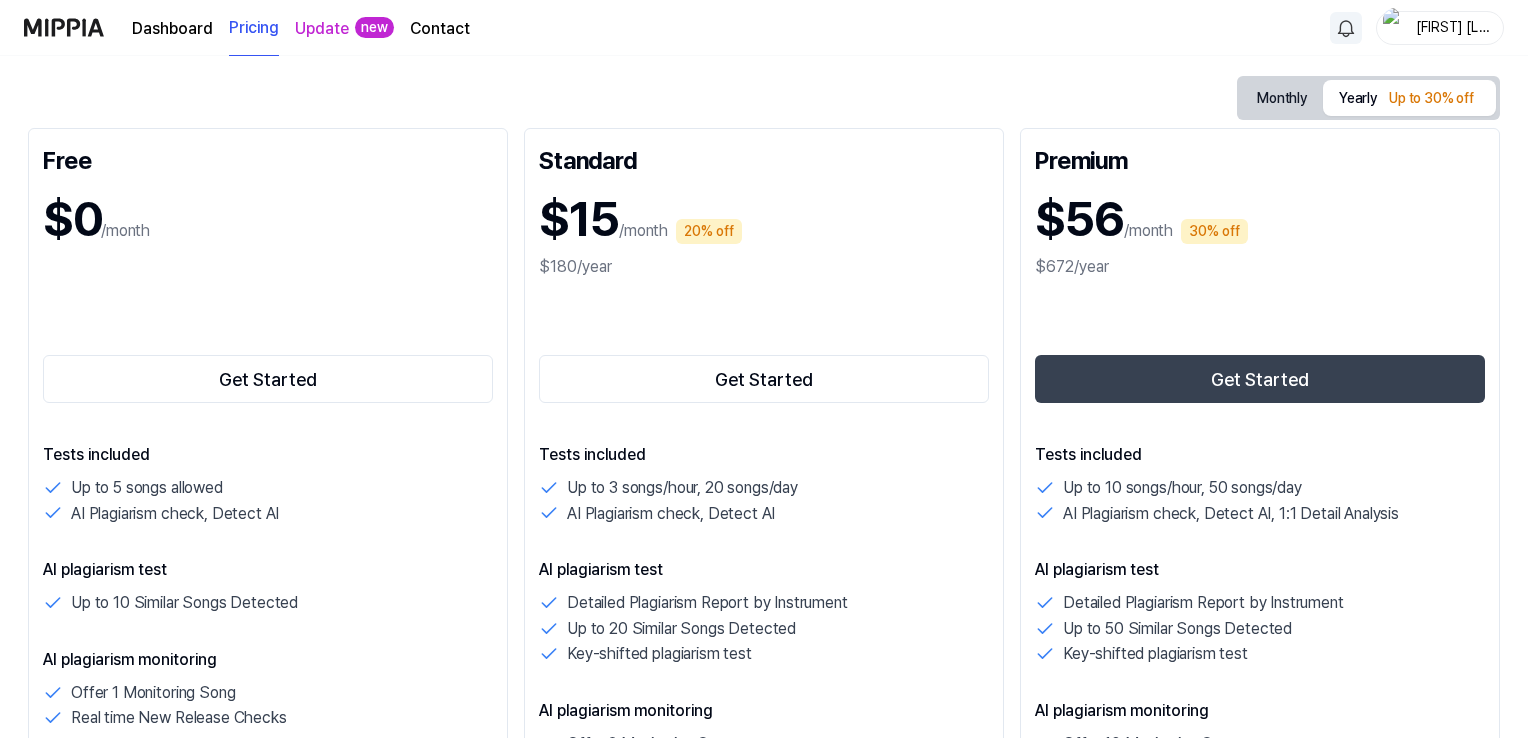 click on "Yearly Up to 30% off" at bounding box center [1409, 98] 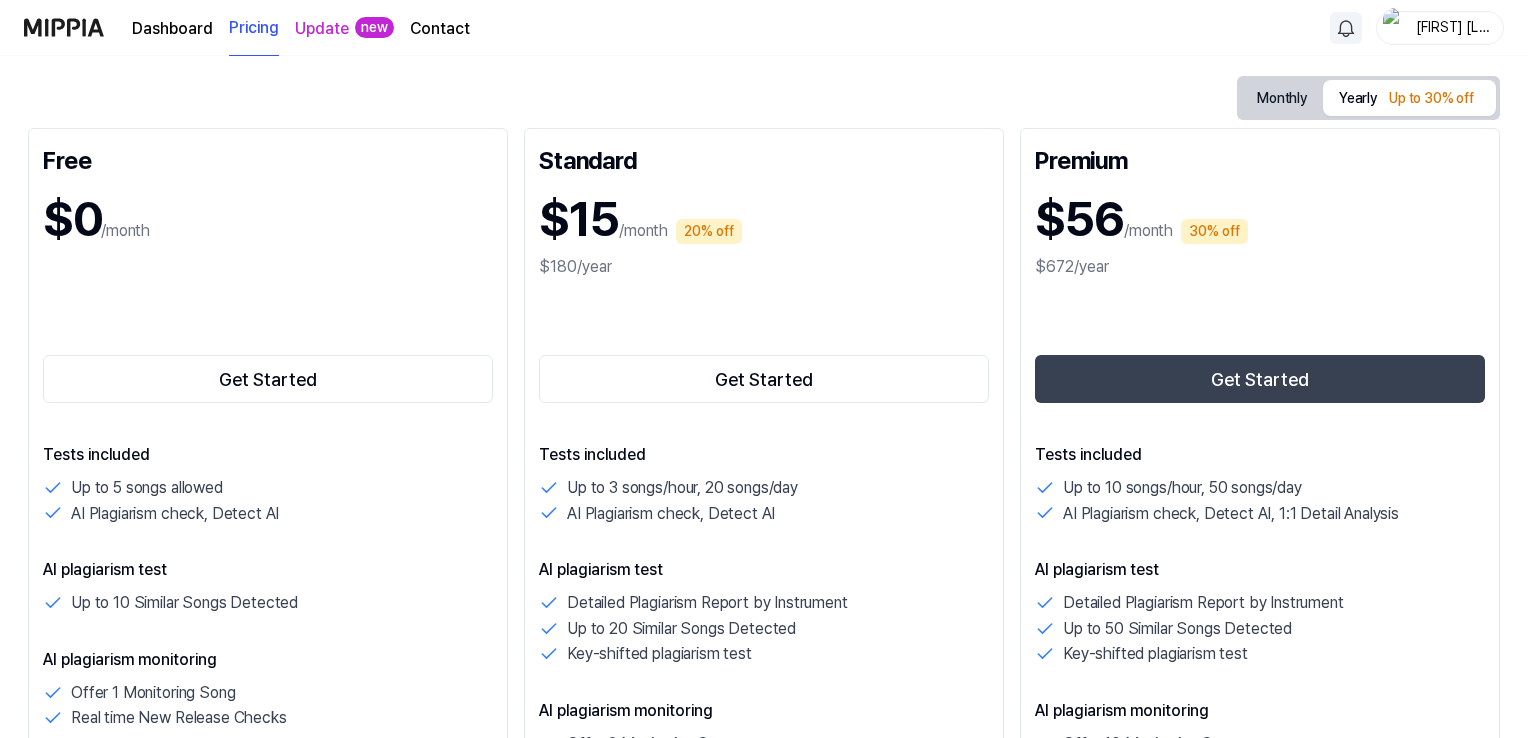 click on "Monthly" at bounding box center (1282, 98) 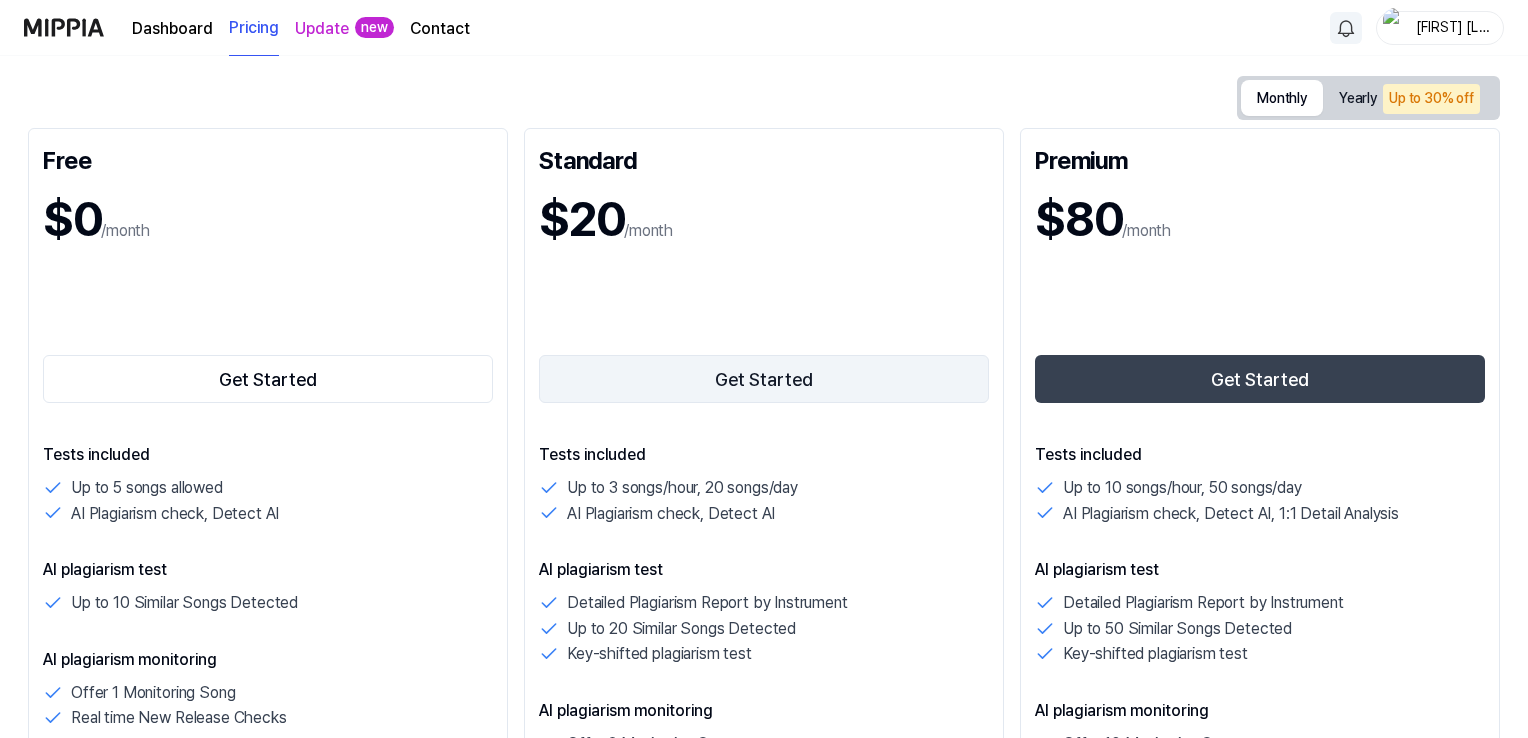 click on "Get Started" at bounding box center (764, 379) 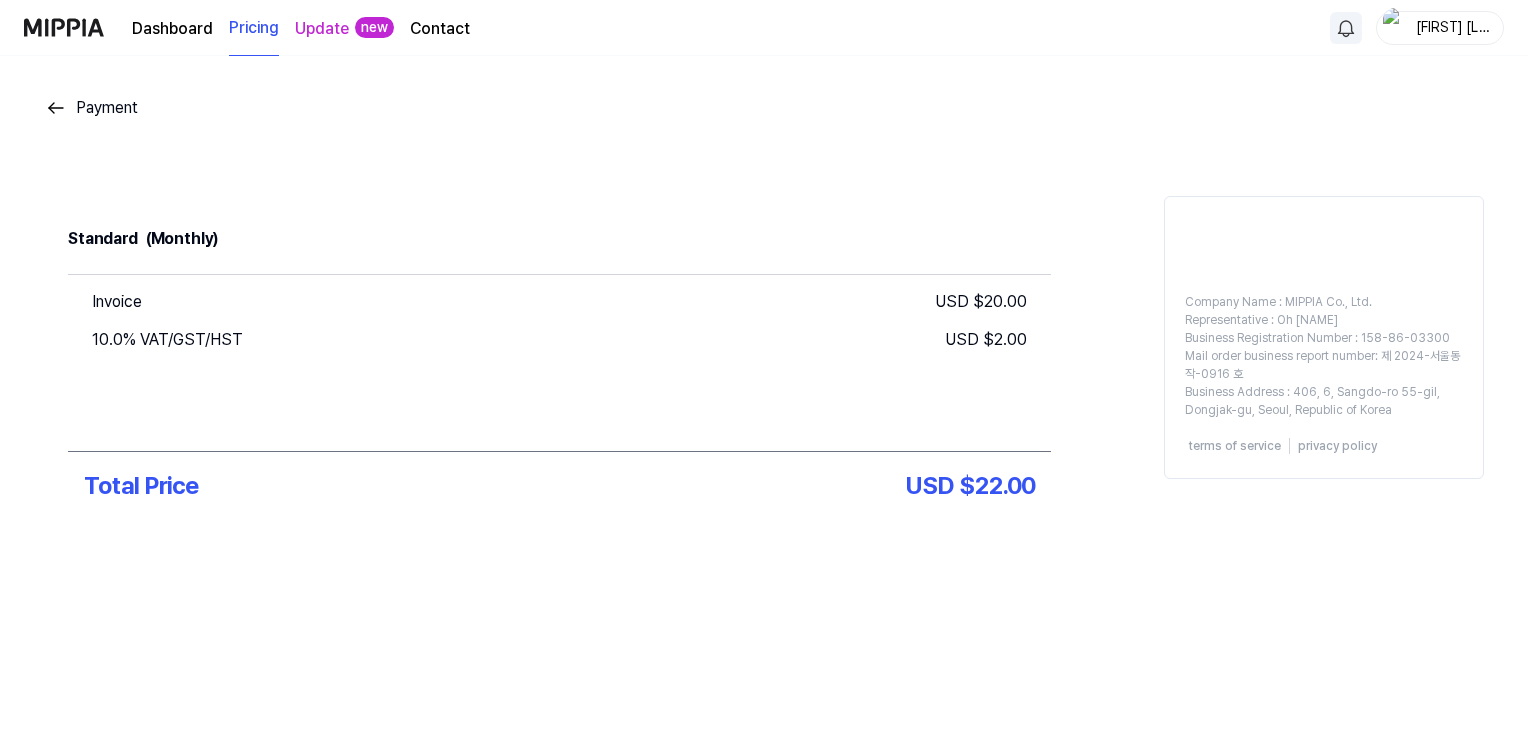 scroll, scrollTop: 0, scrollLeft: 0, axis: both 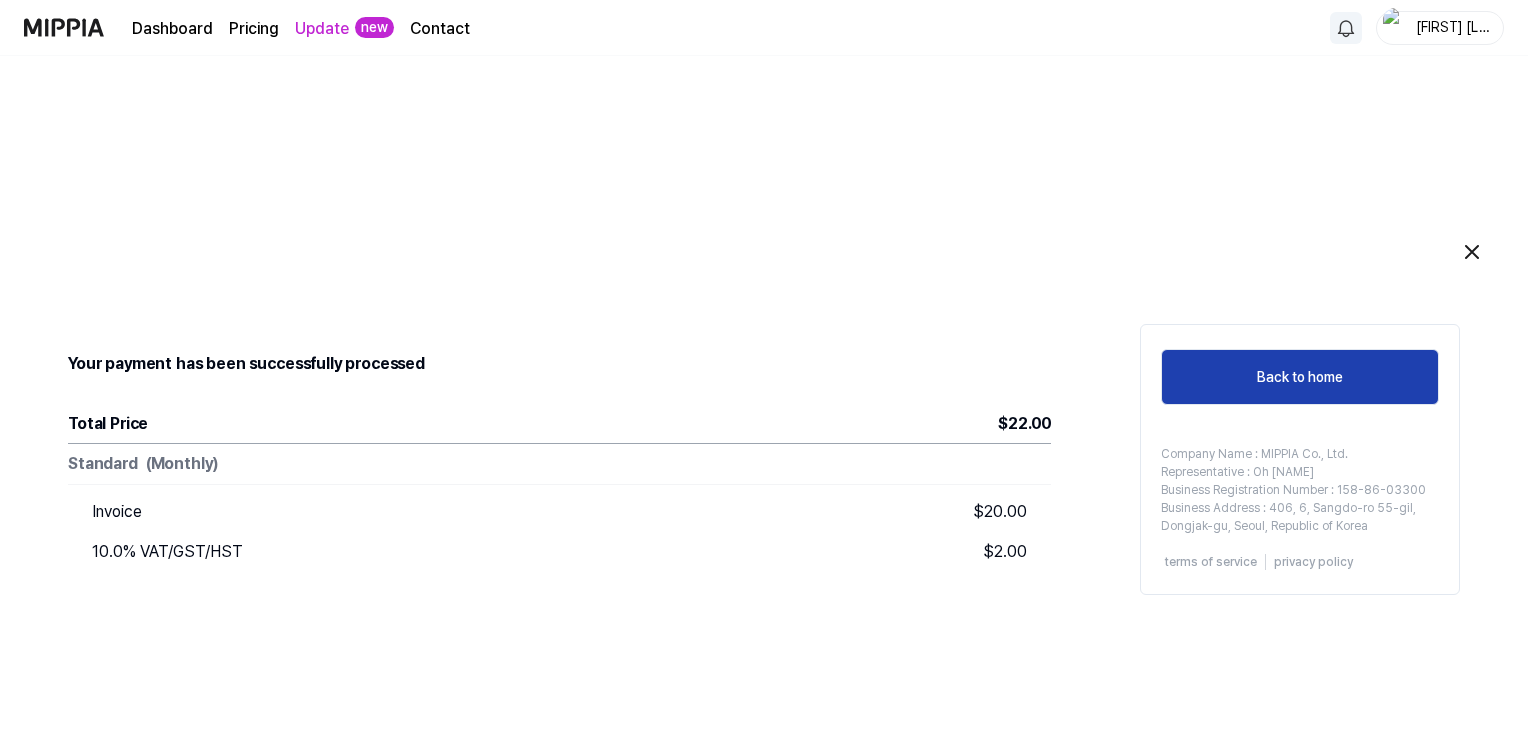 click on "Back to home" at bounding box center (1300, 377) 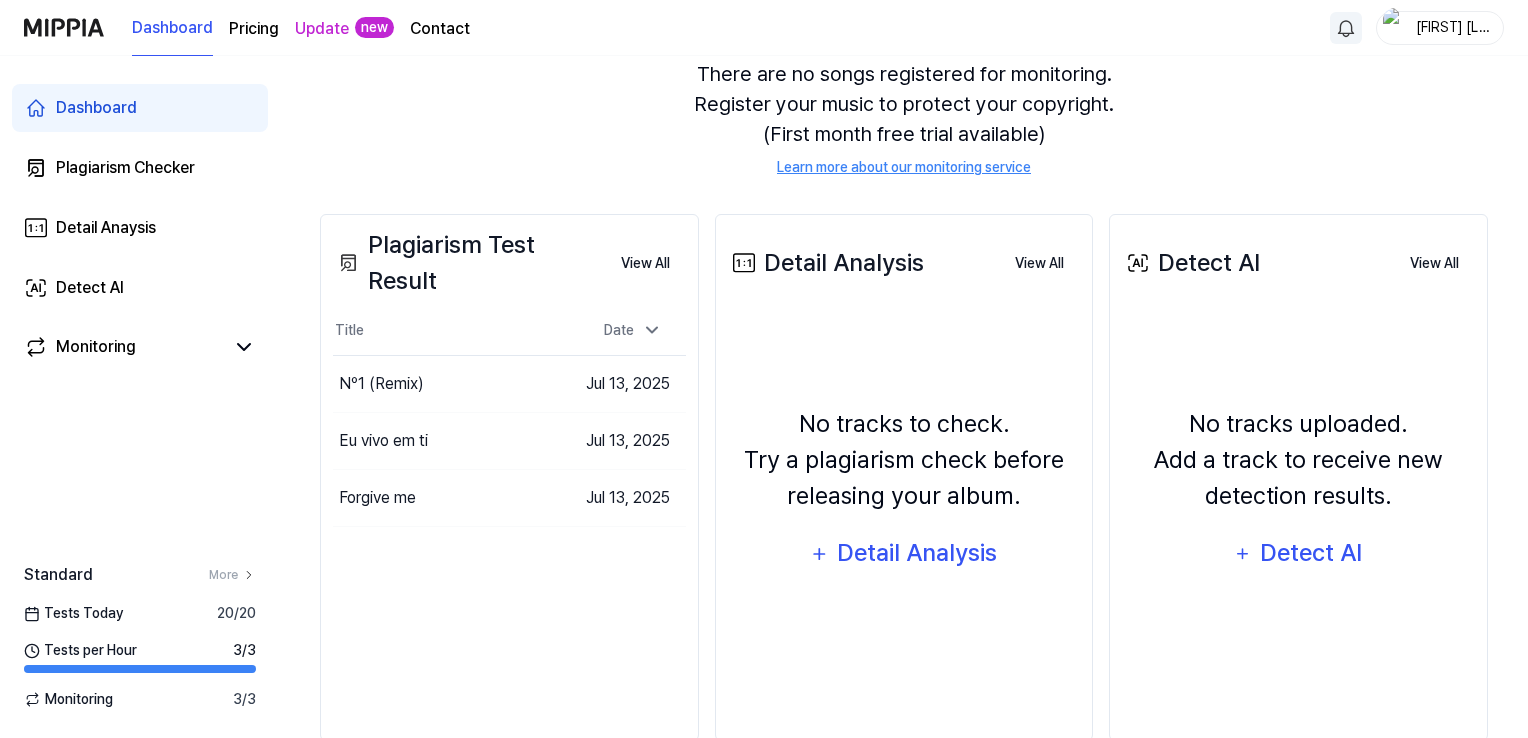 scroll, scrollTop: 200, scrollLeft: 0, axis: vertical 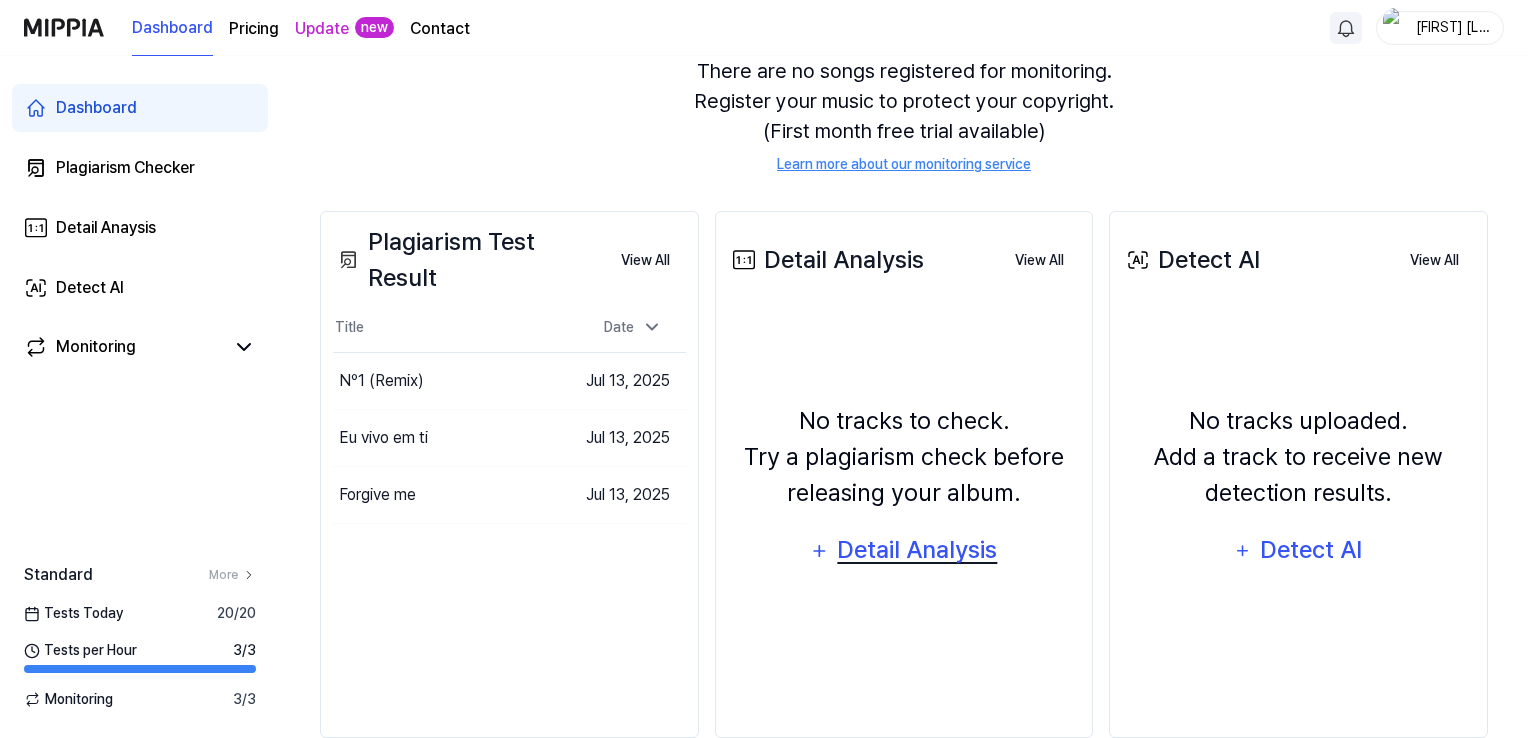 click on "Detail Analysis" at bounding box center [917, 550] 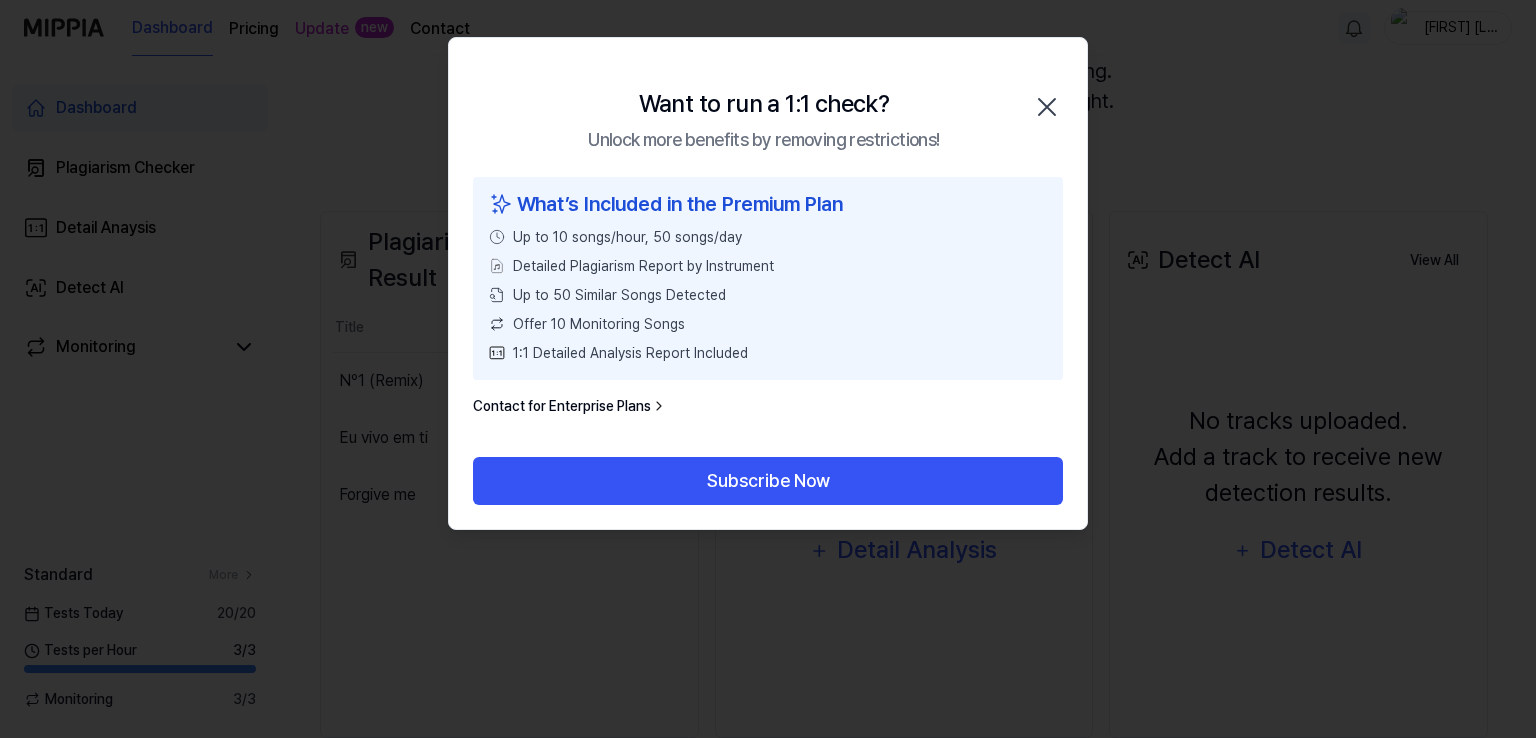 click 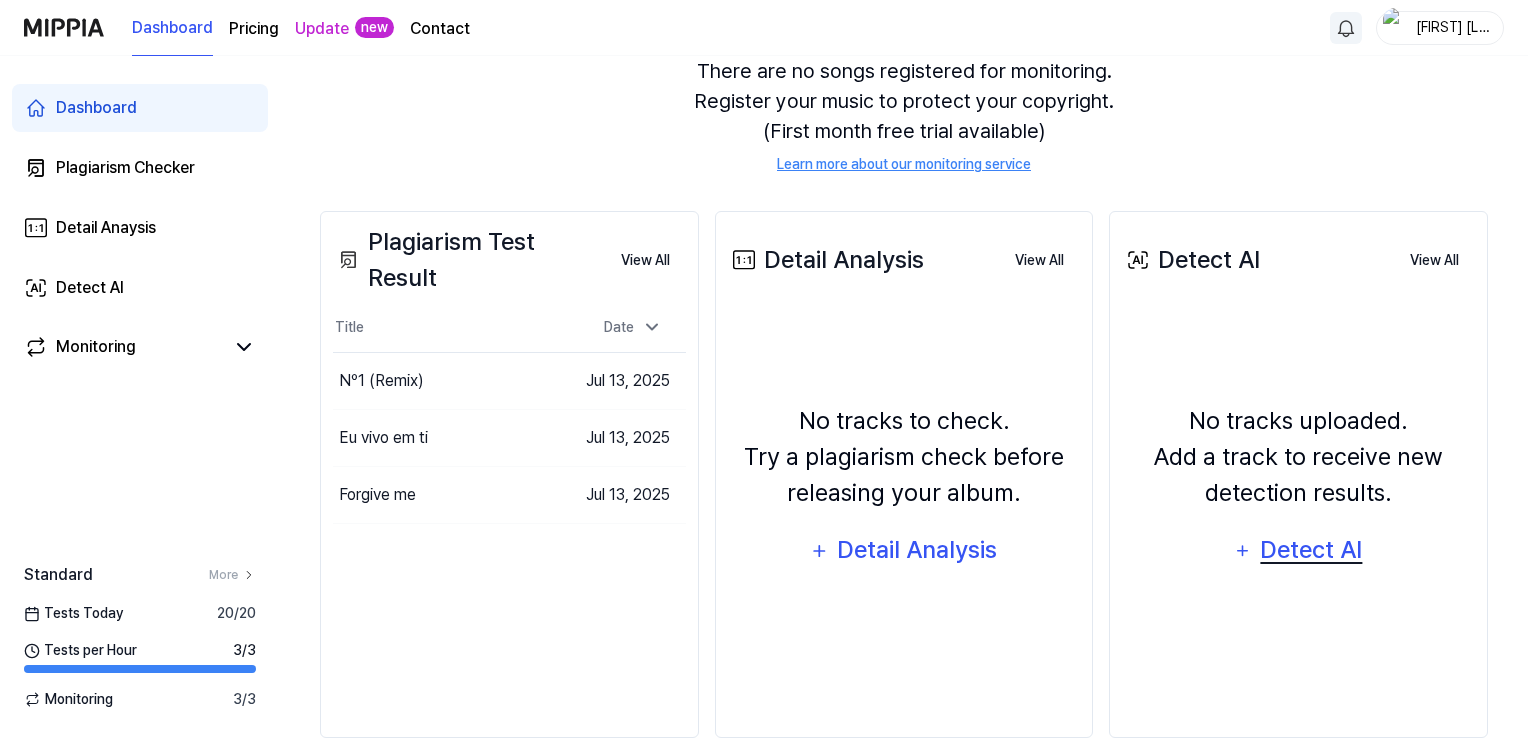 click on "Detect AI" at bounding box center [1311, 550] 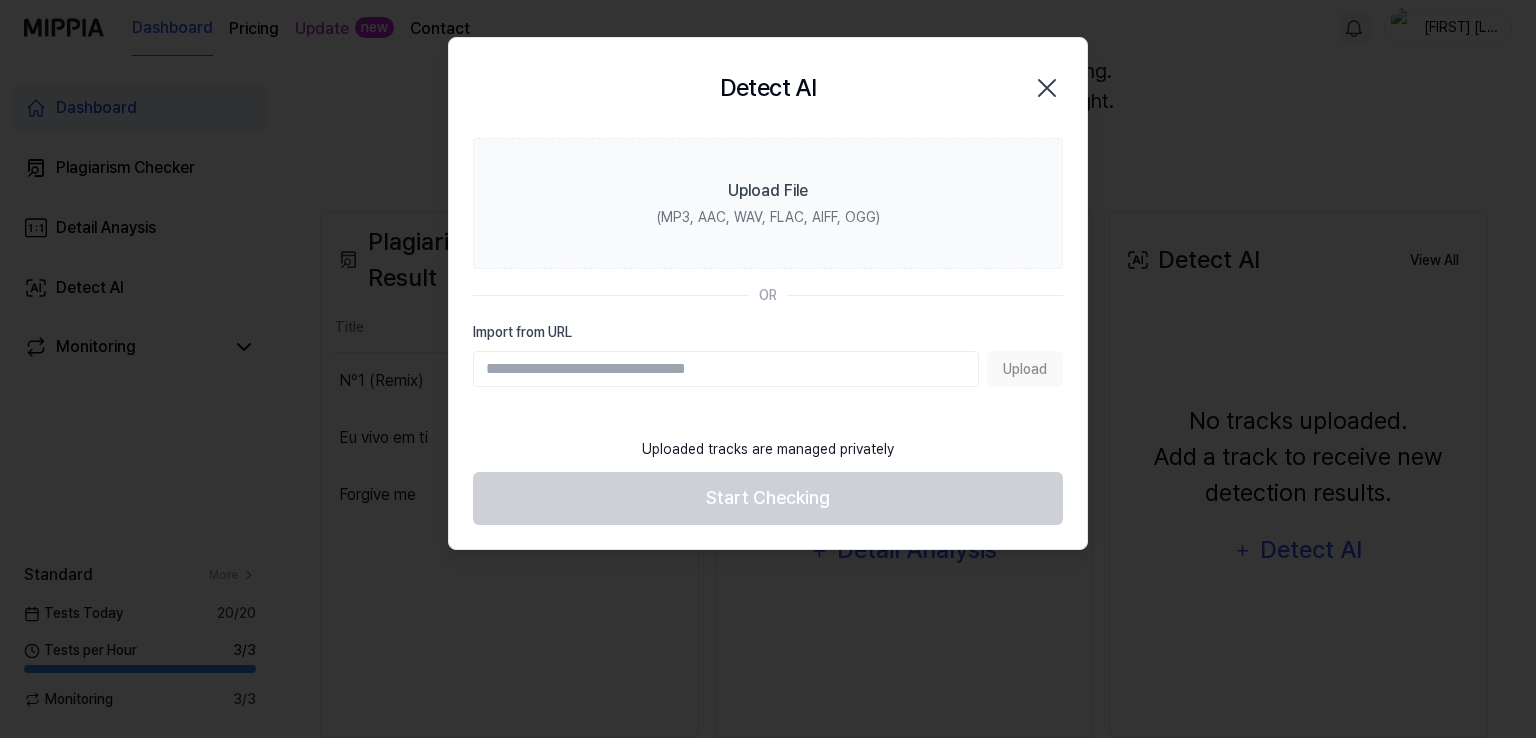 click 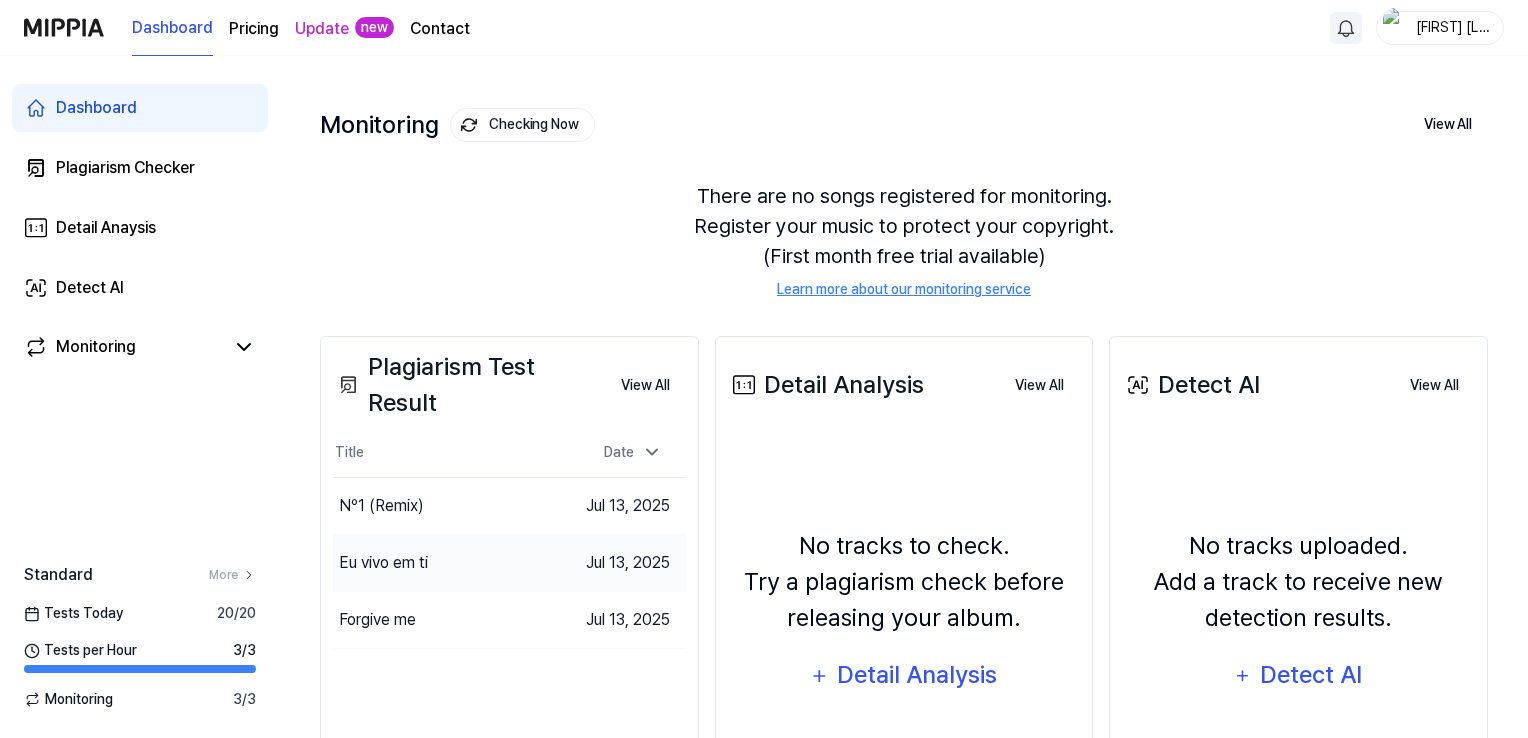 scroll, scrollTop: 0, scrollLeft: 0, axis: both 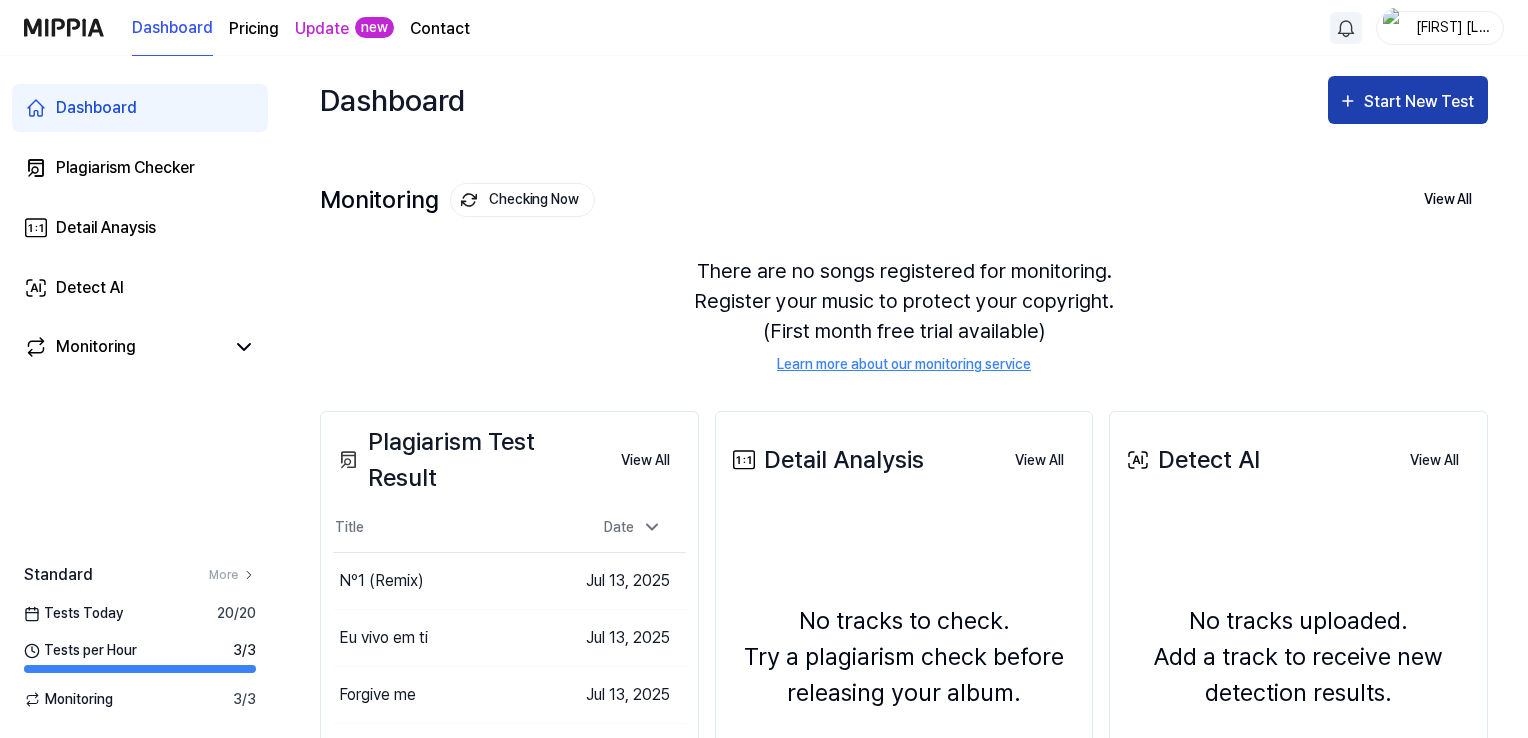 click on "Start New Test" at bounding box center [1421, 102] 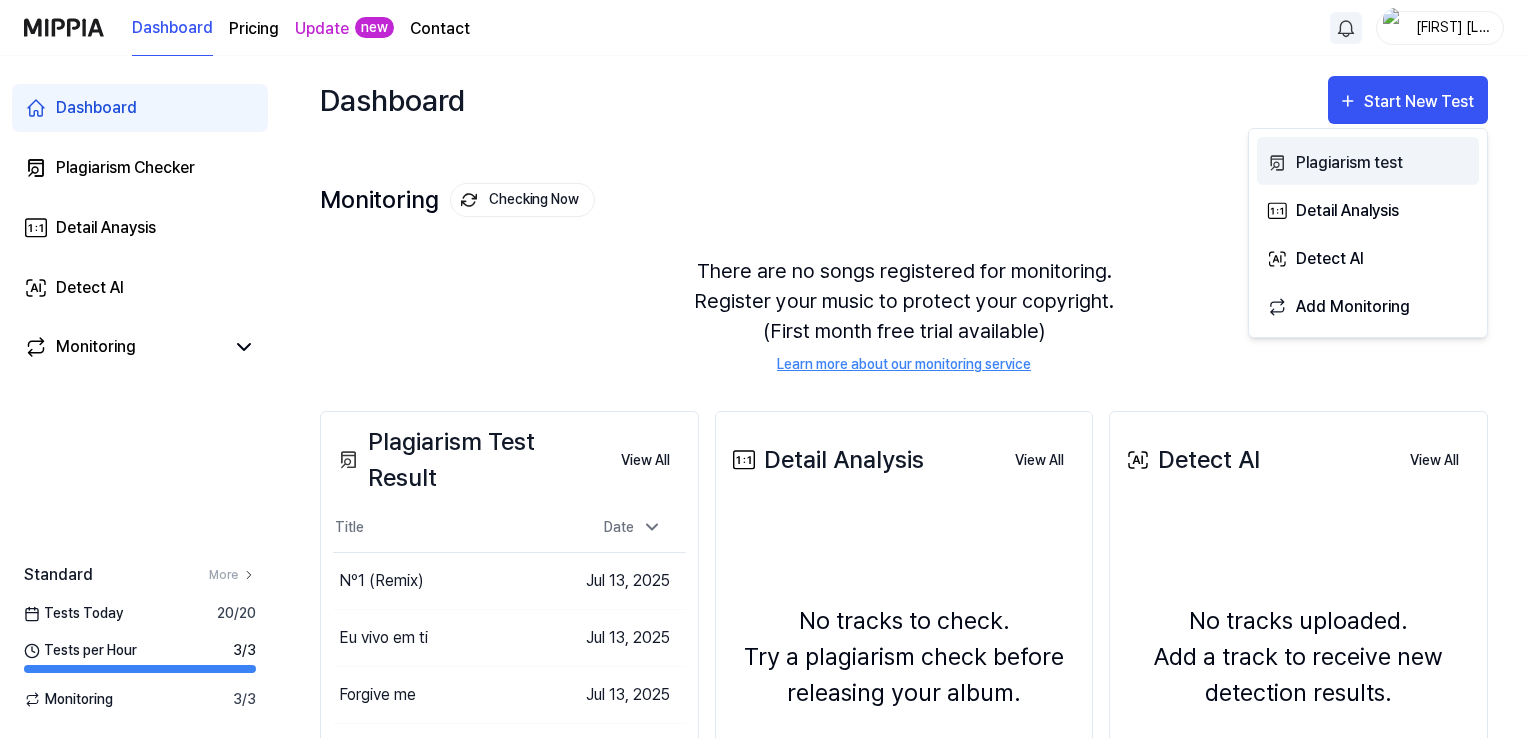 click on "Plagiarism test" at bounding box center (1383, 163) 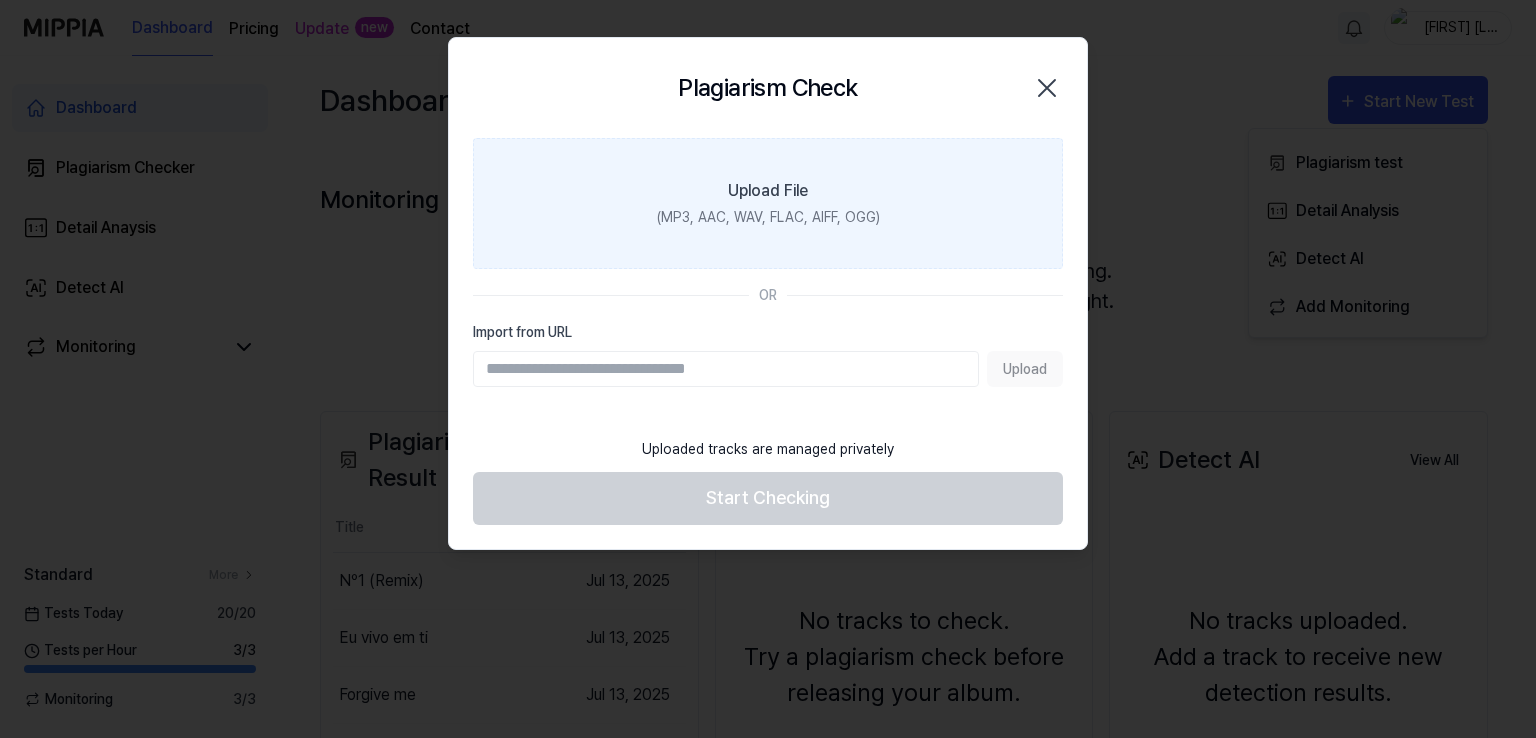 click on "Upload File (MP3, AAC, WAV, FLAC, AIFF, OGG)" at bounding box center (768, 203) 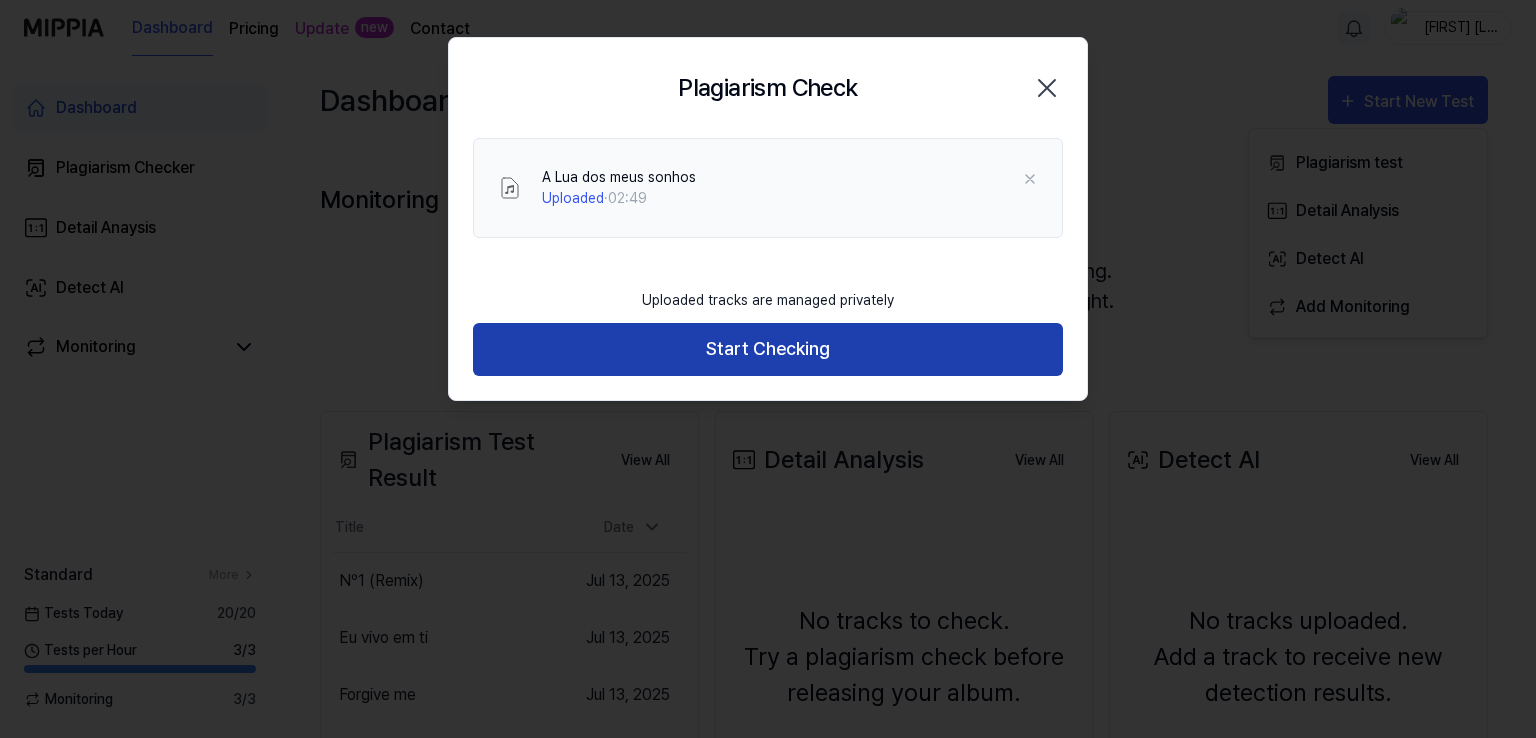 click on "Start Checking" at bounding box center [768, 349] 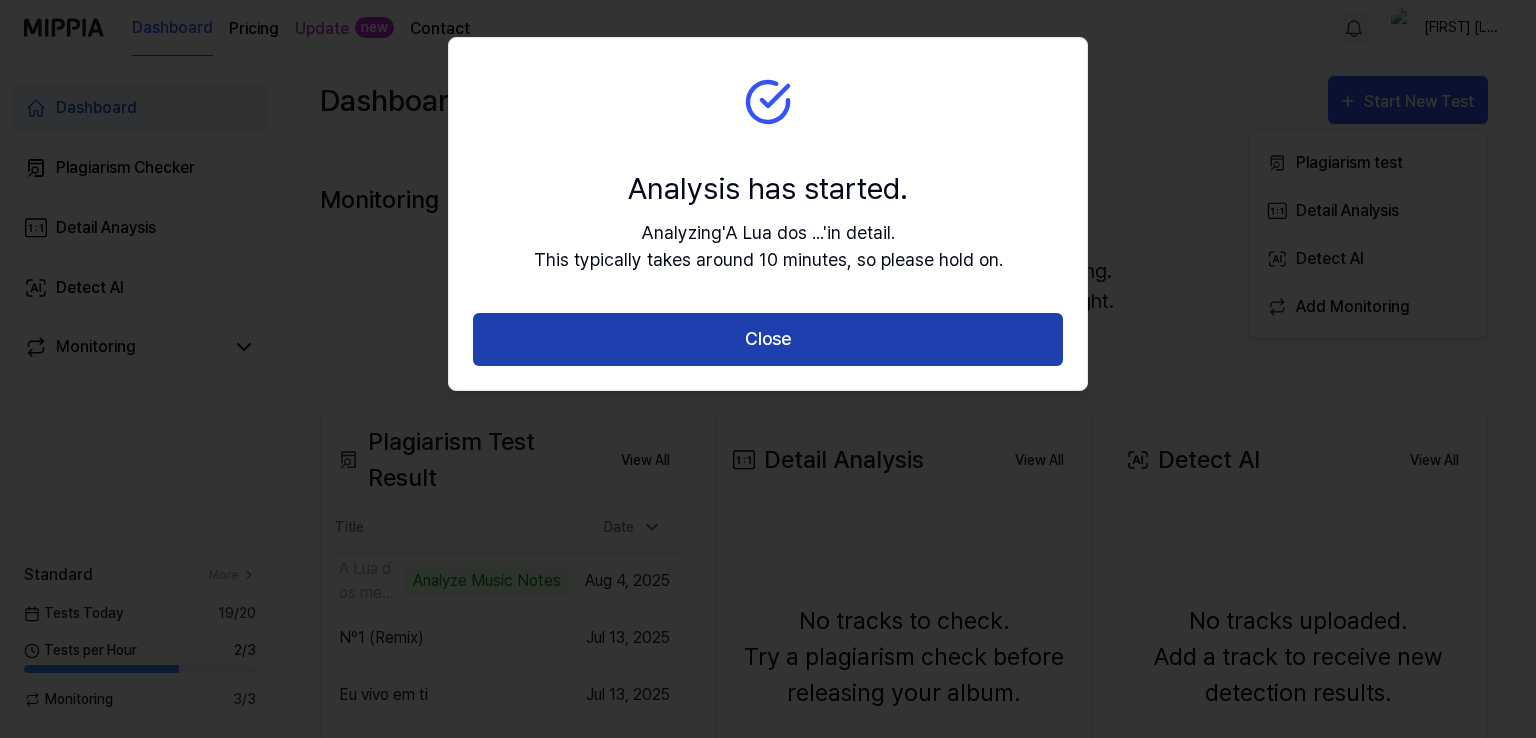 click on "Close" at bounding box center [768, 339] 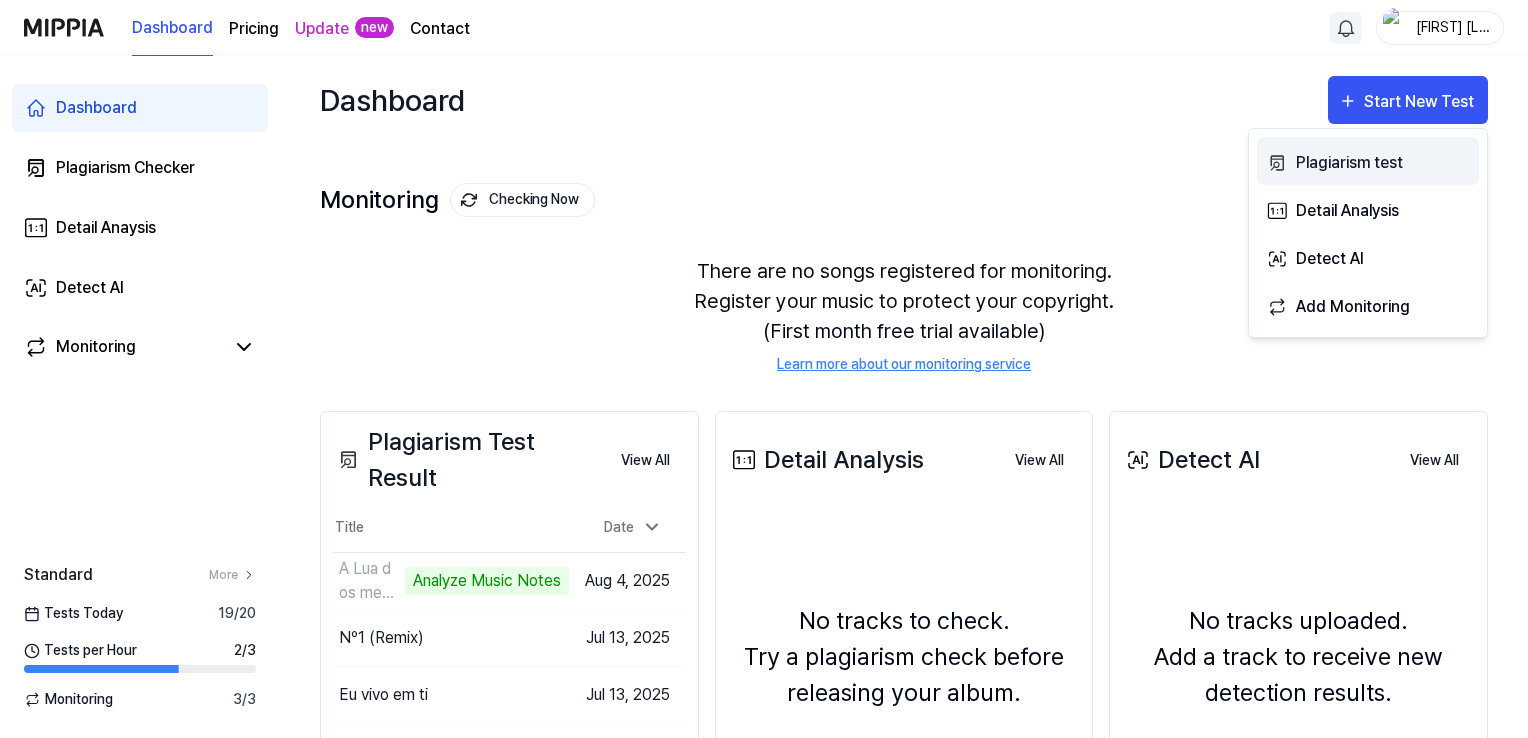 click on "Plagiarism test" at bounding box center [1383, 163] 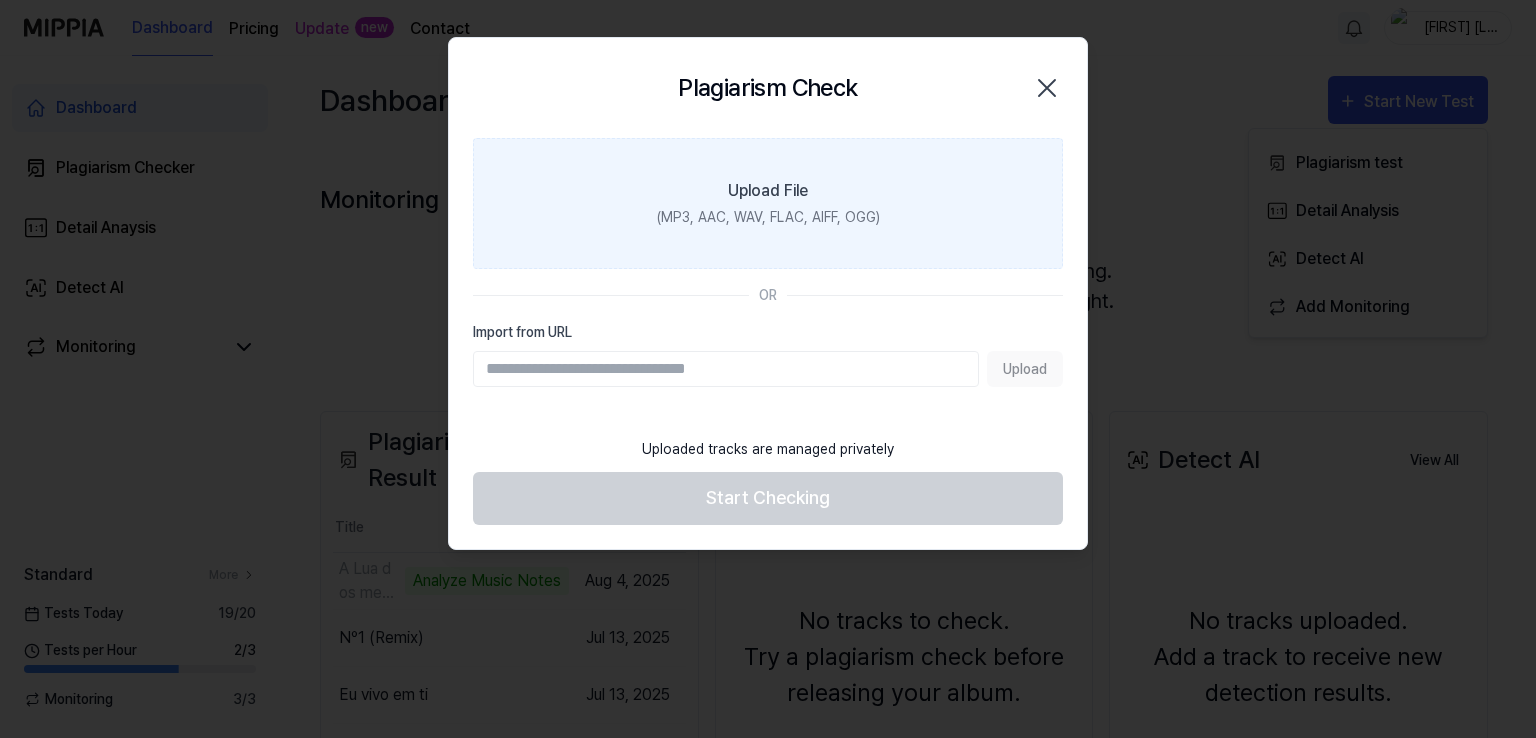 click on "Upload File" at bounding box center (768, 191) 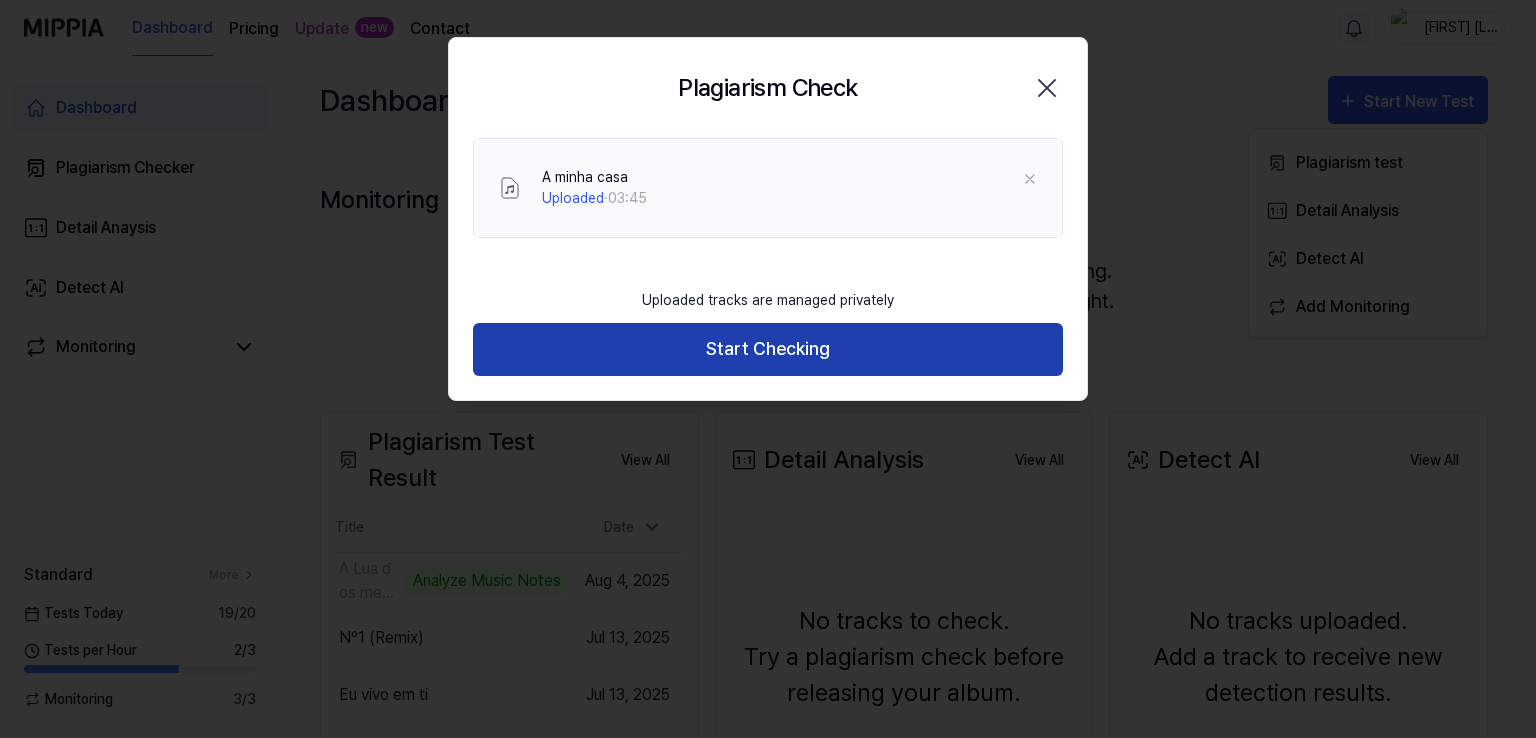 click on "Start Checking" at bounding box center (768, 349) 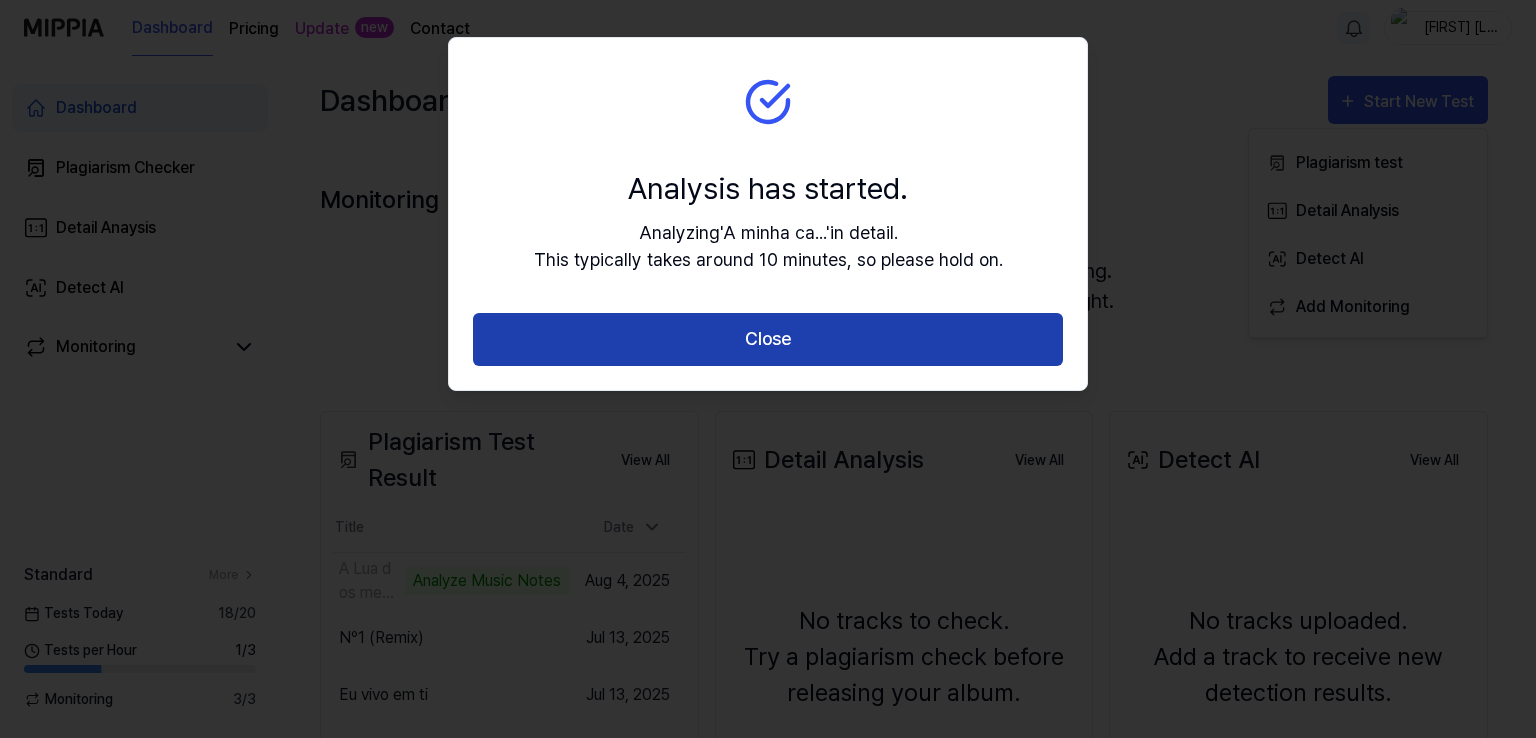 click on "Close" at bounding box center (768, 339) 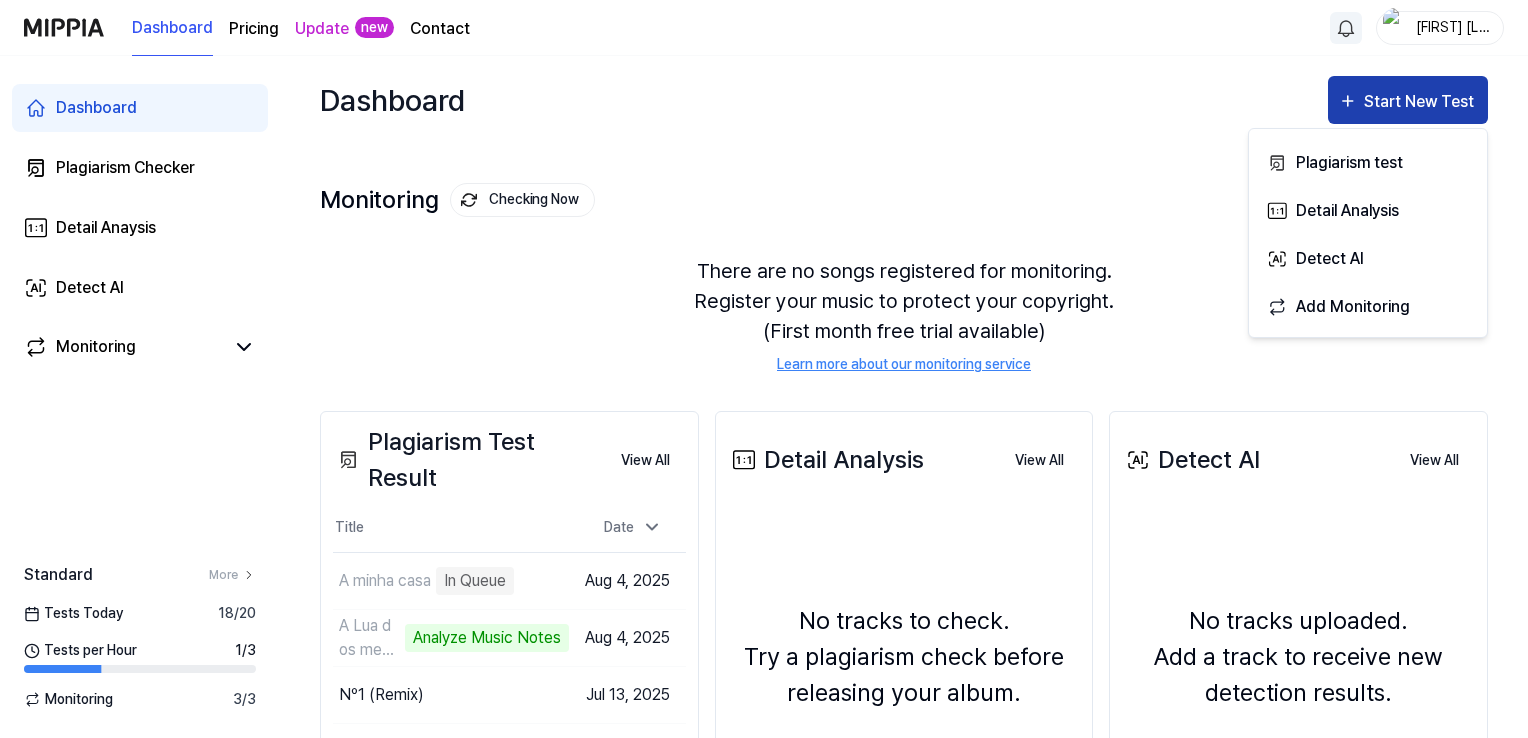 click on "Start New Test" at bounding box center (1421, 102) 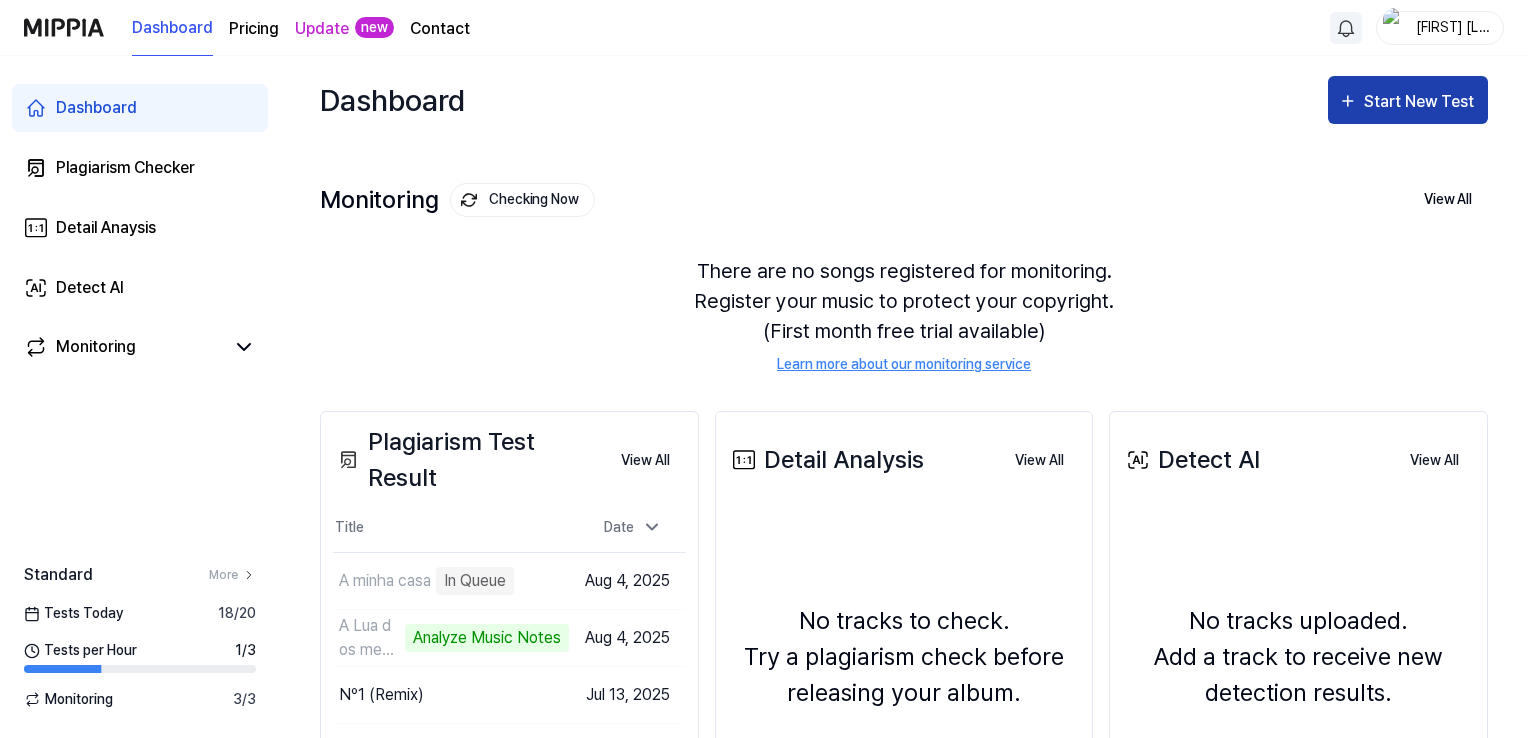 click on "Start New Test" at bounding box center [1421, 102] 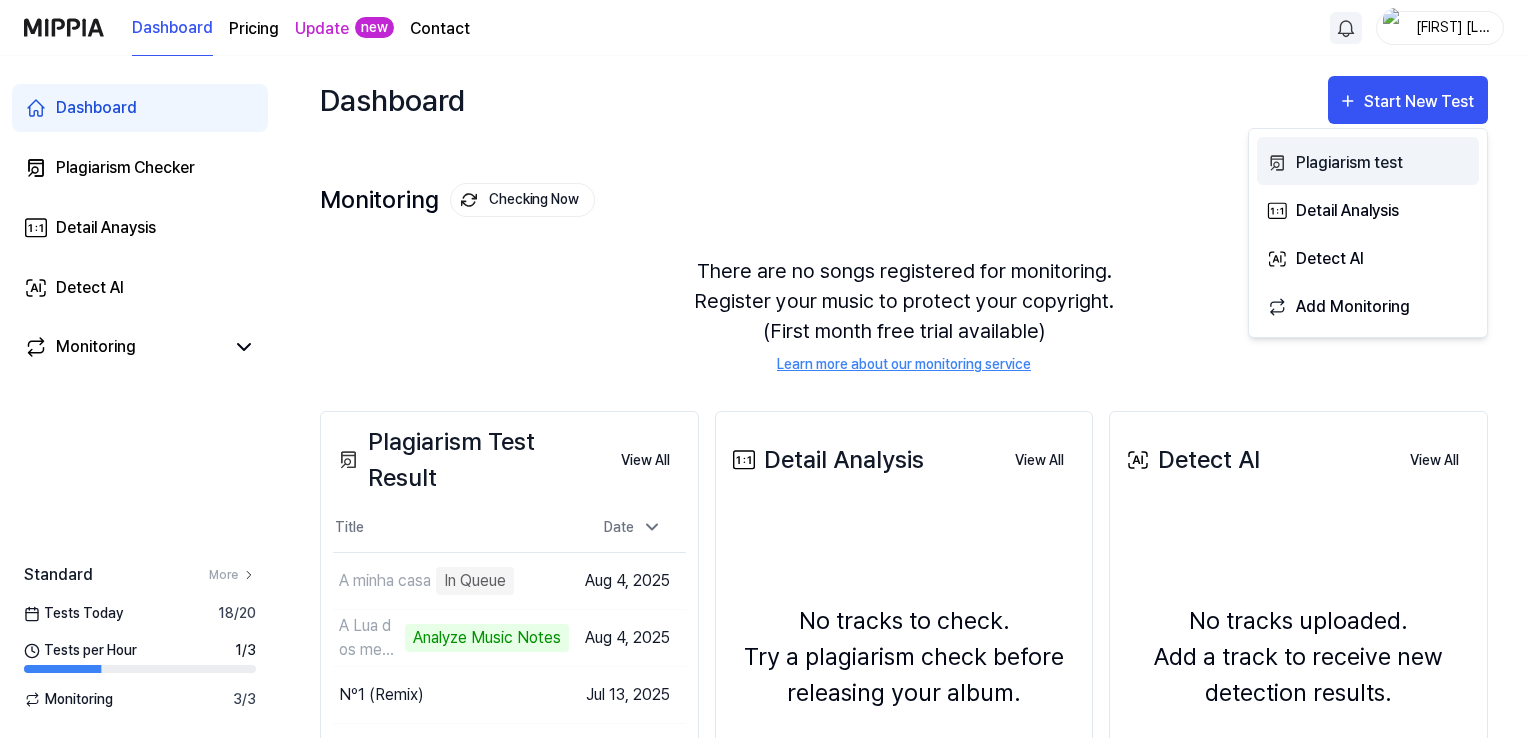 click on "Plagiarism test" at bounding box center (1383, 163) 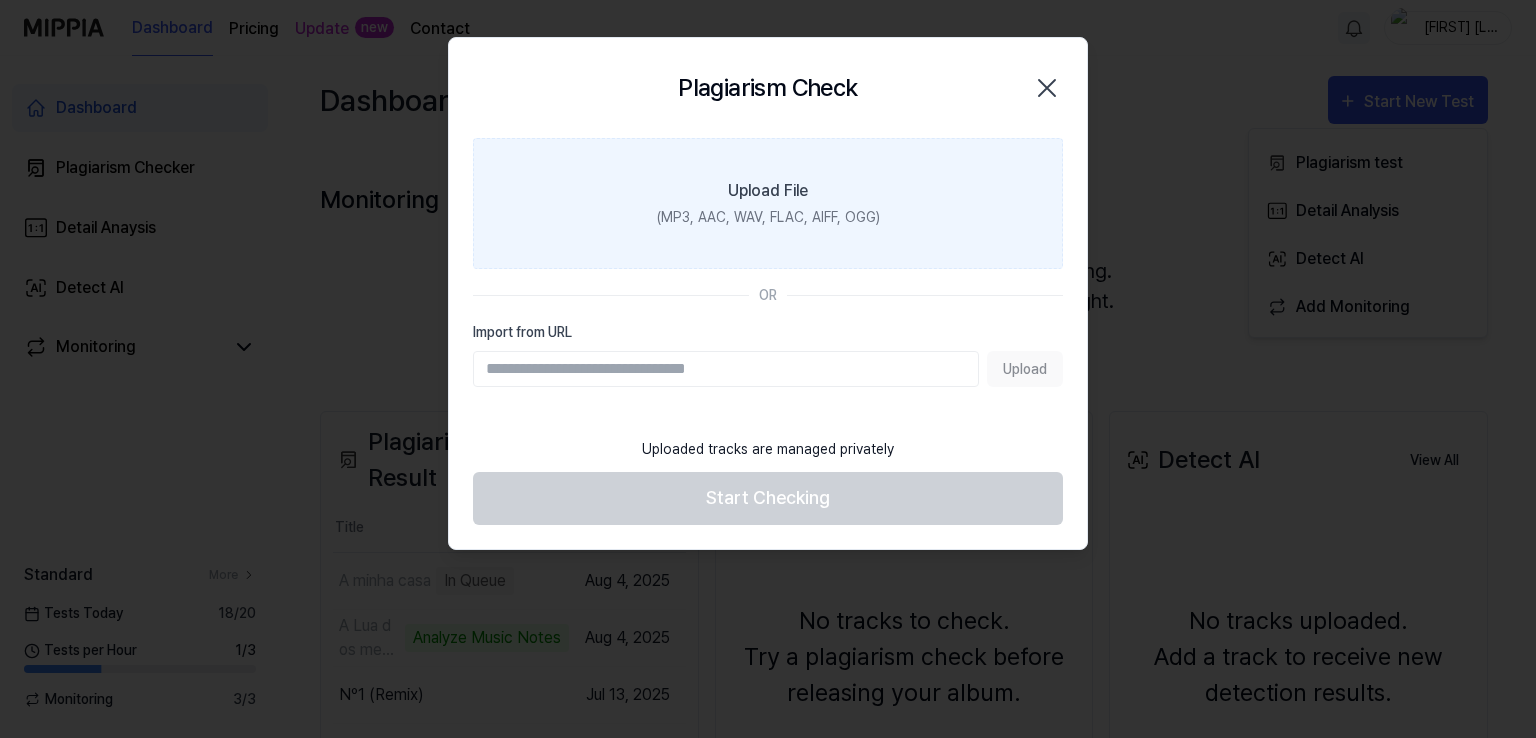click on "Upload File" at bounding box center (768, 191) 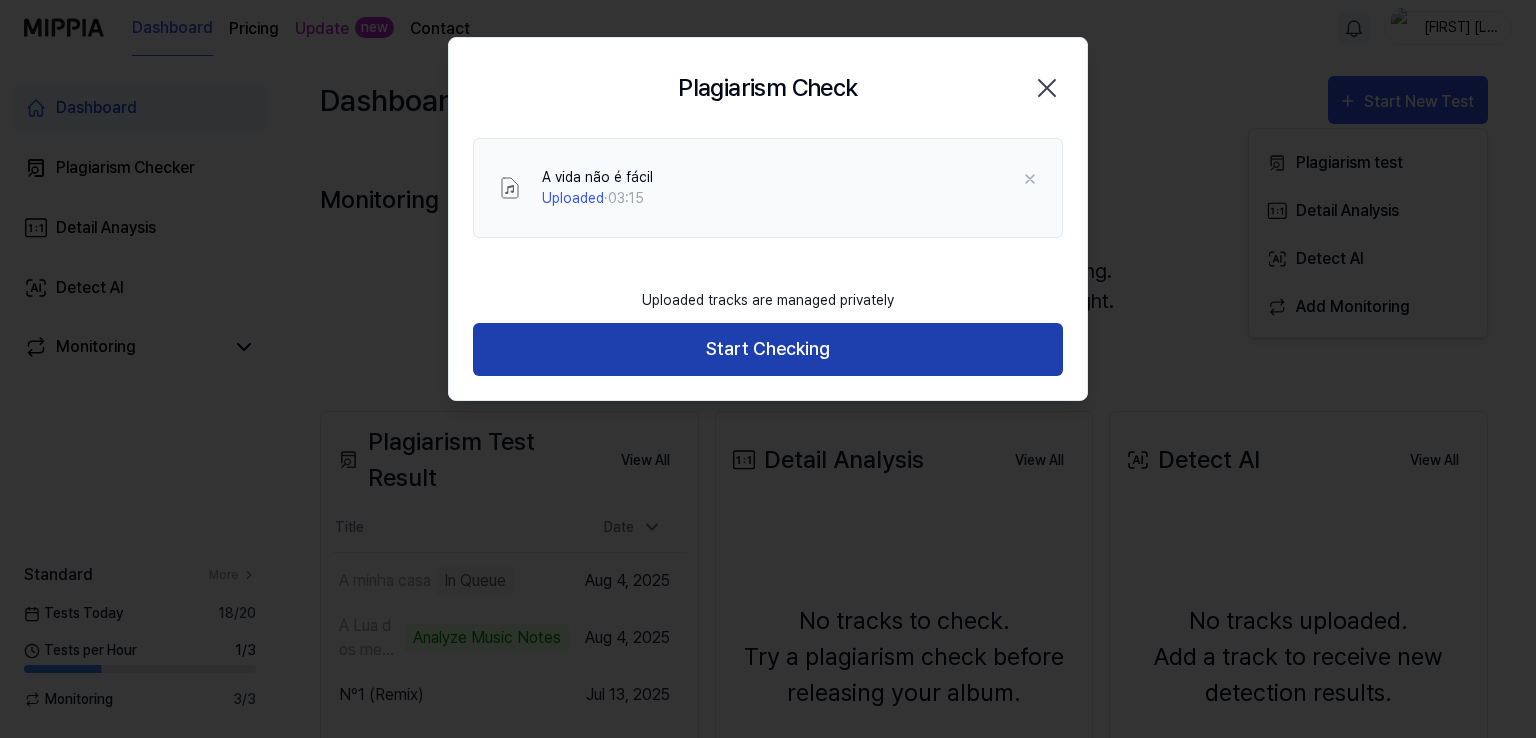 click on "Start Checking" at bounding box center (768, 349) 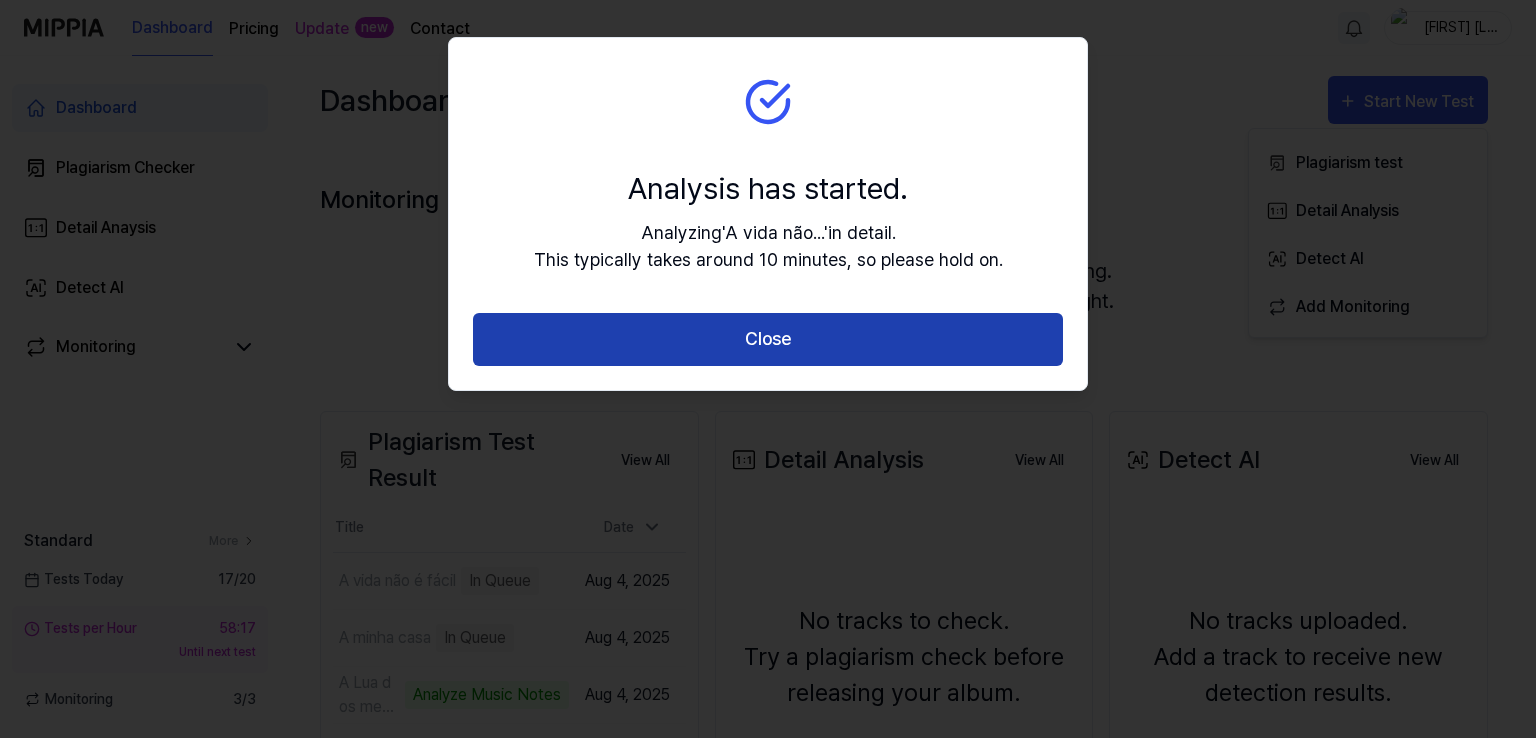click on "Close" at bounding box center (768, 339) 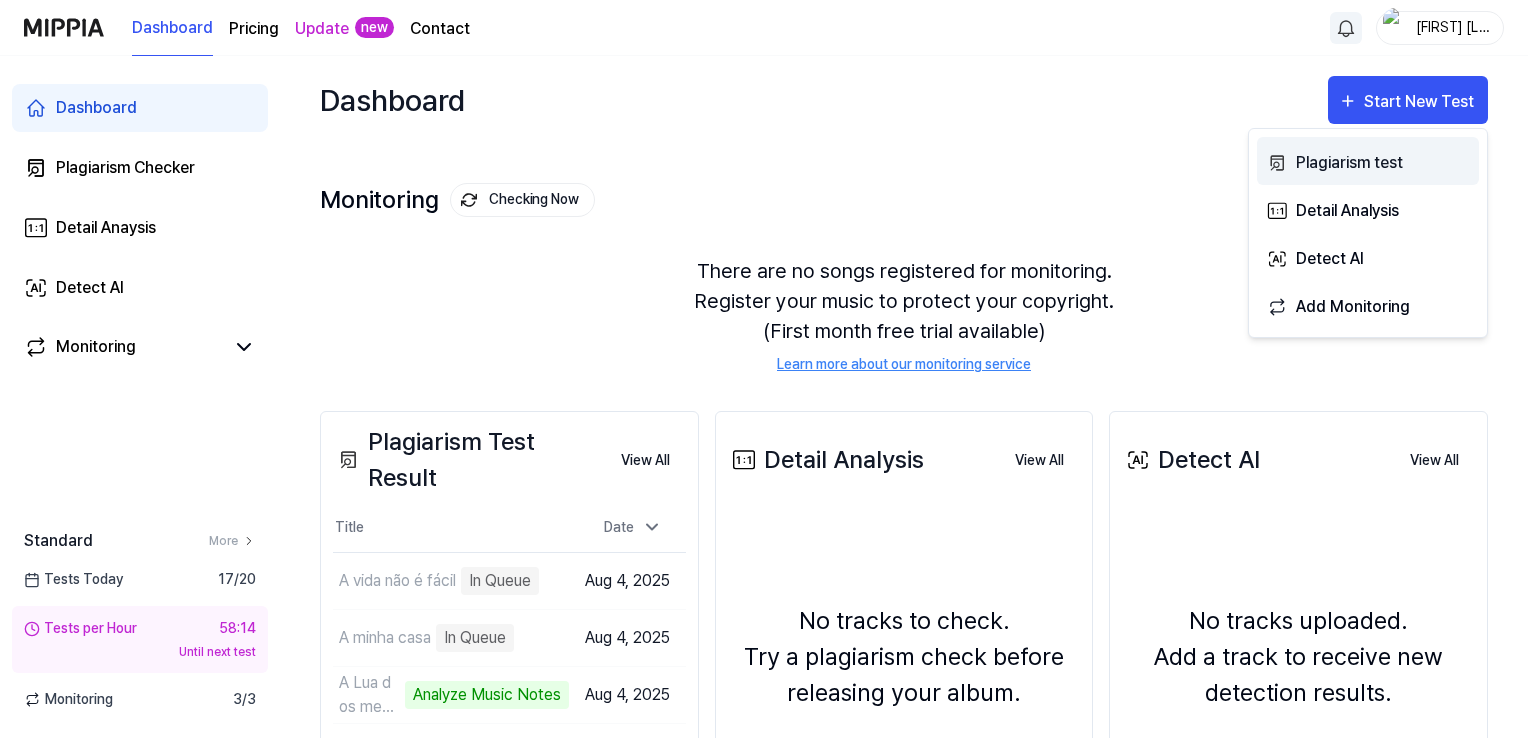 click on "Plagiarism test" at bounding box center [1383, 163] 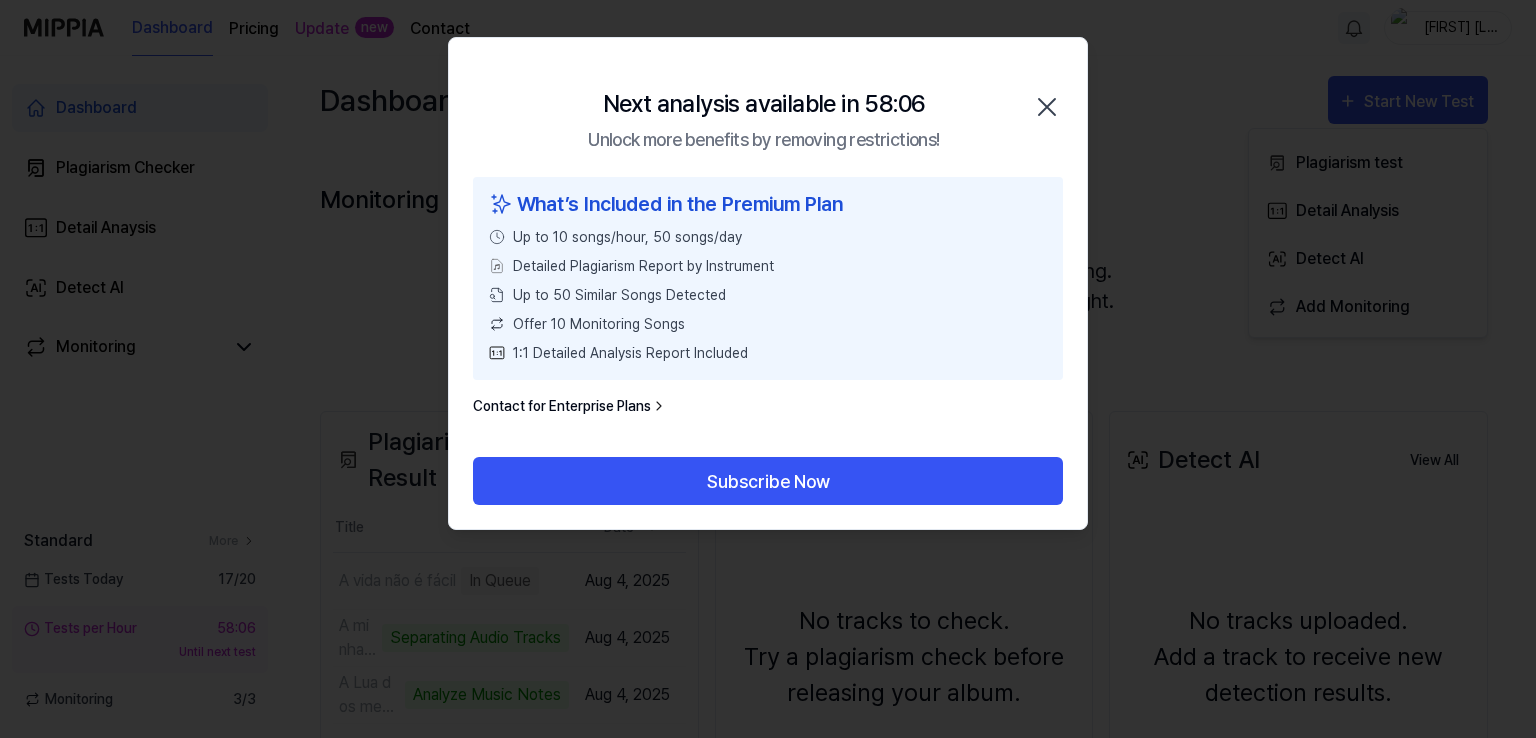 click 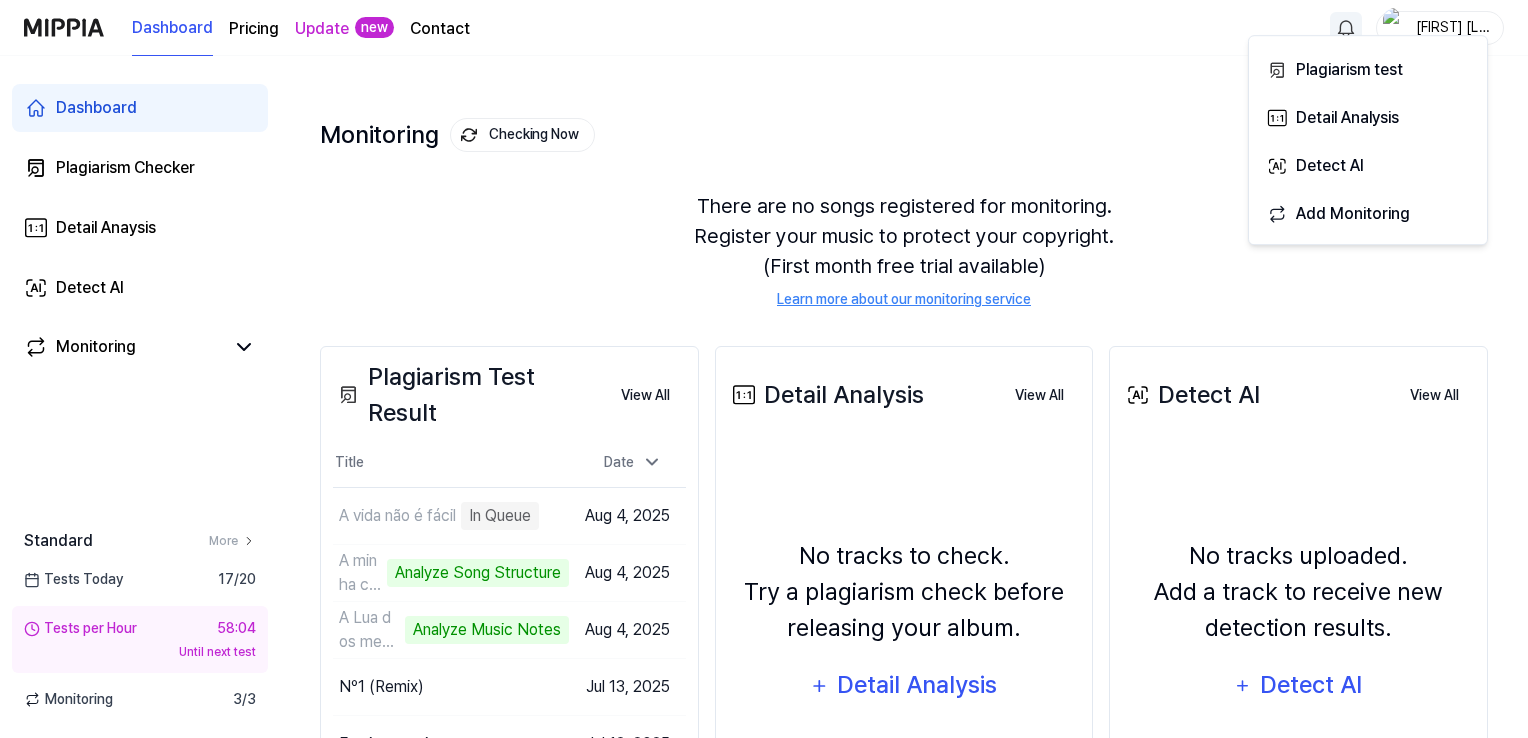 scroll, scrollTop: 200, scrollLeft: 0, axis: vertical 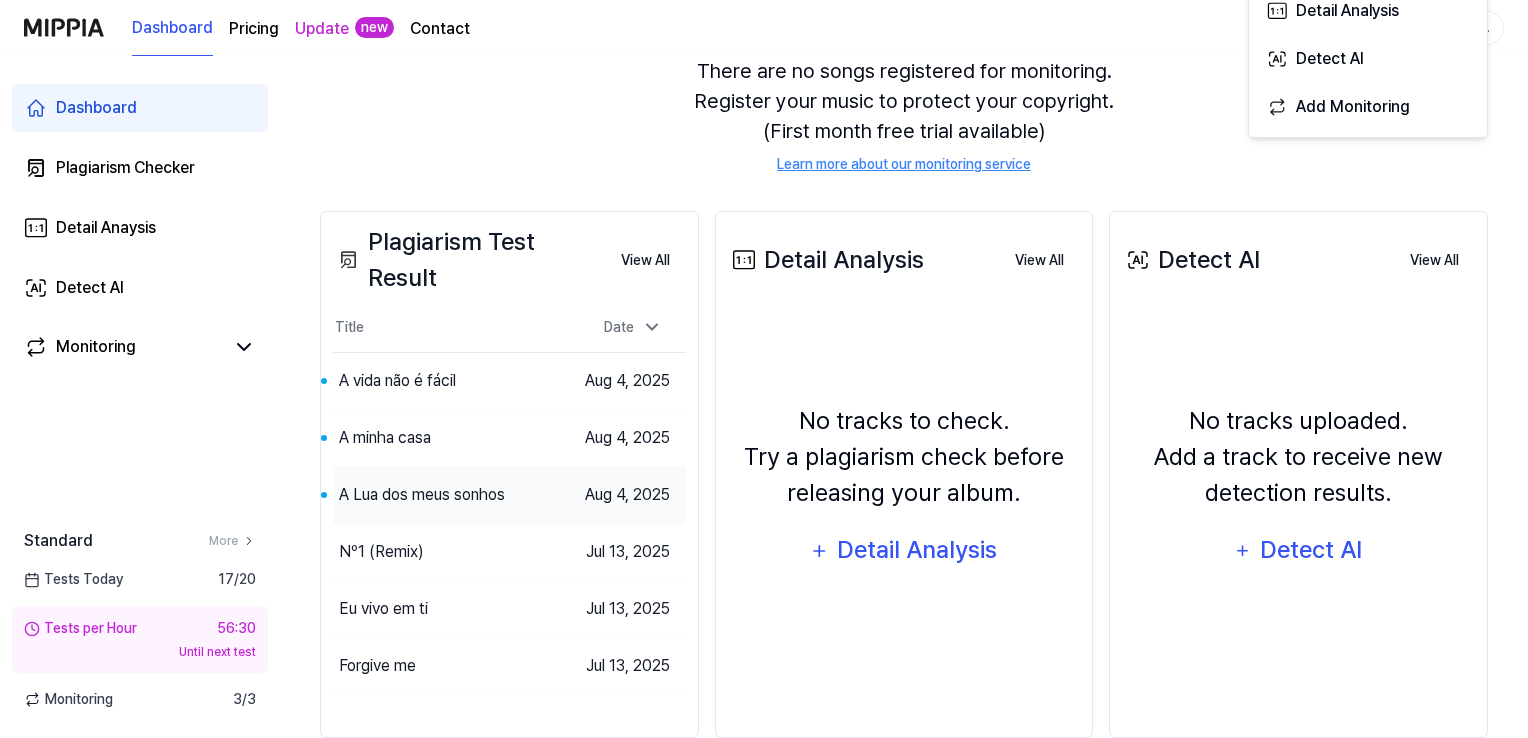 click on "A Lua dos meus sonhos" at bounding box center (422, 495) 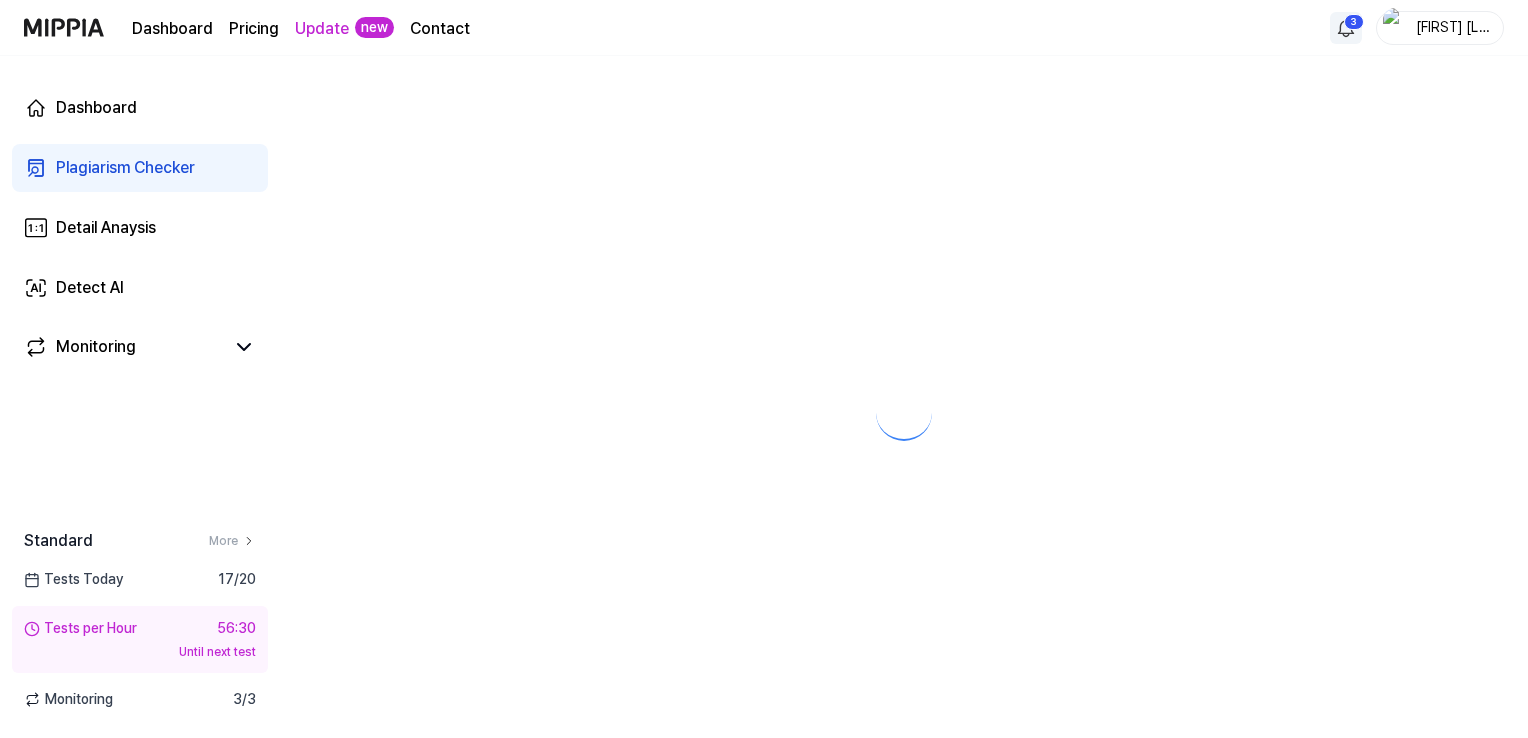 scroll, scrollTop: 0, scrollLeft: 0, axis: both 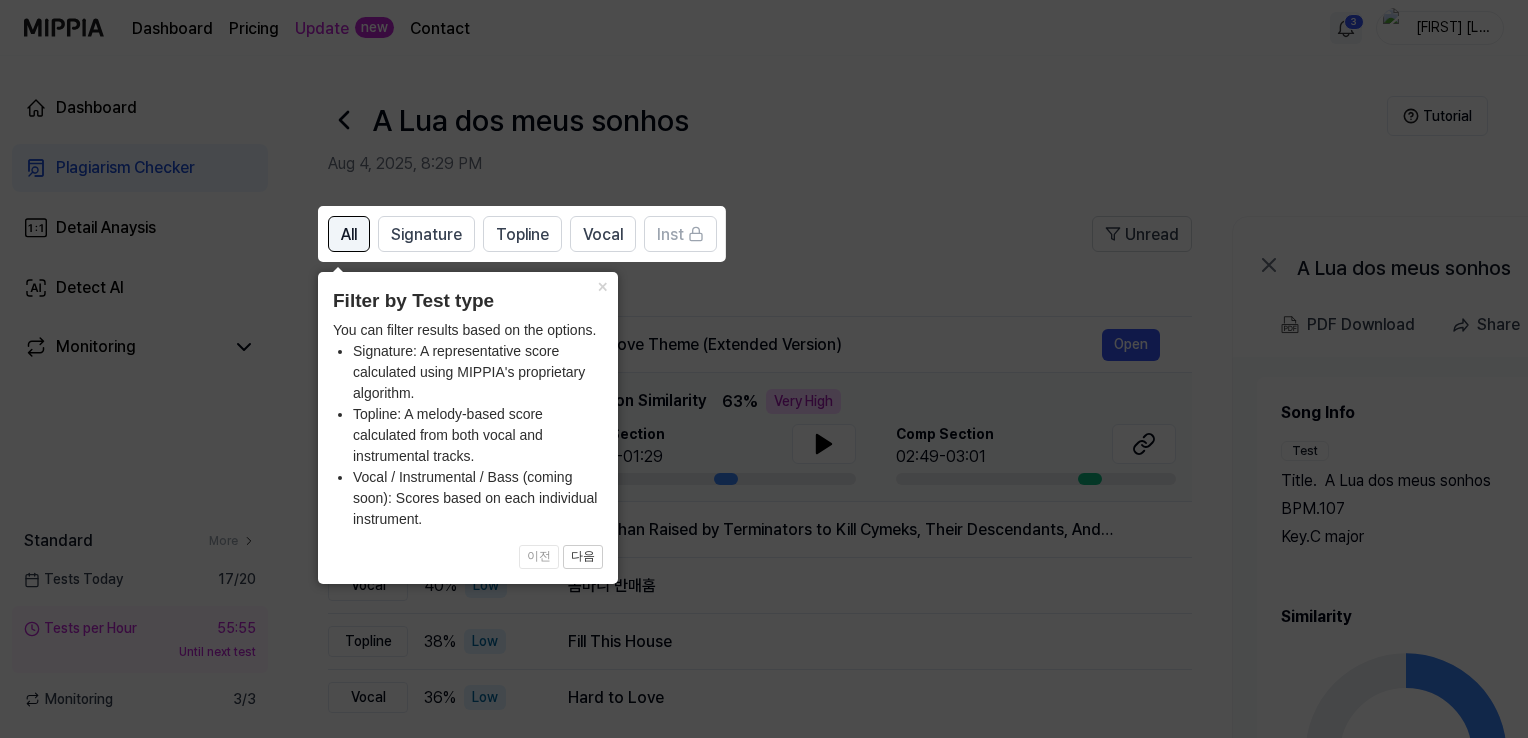 click on "All" at bounding box center (349, 235) 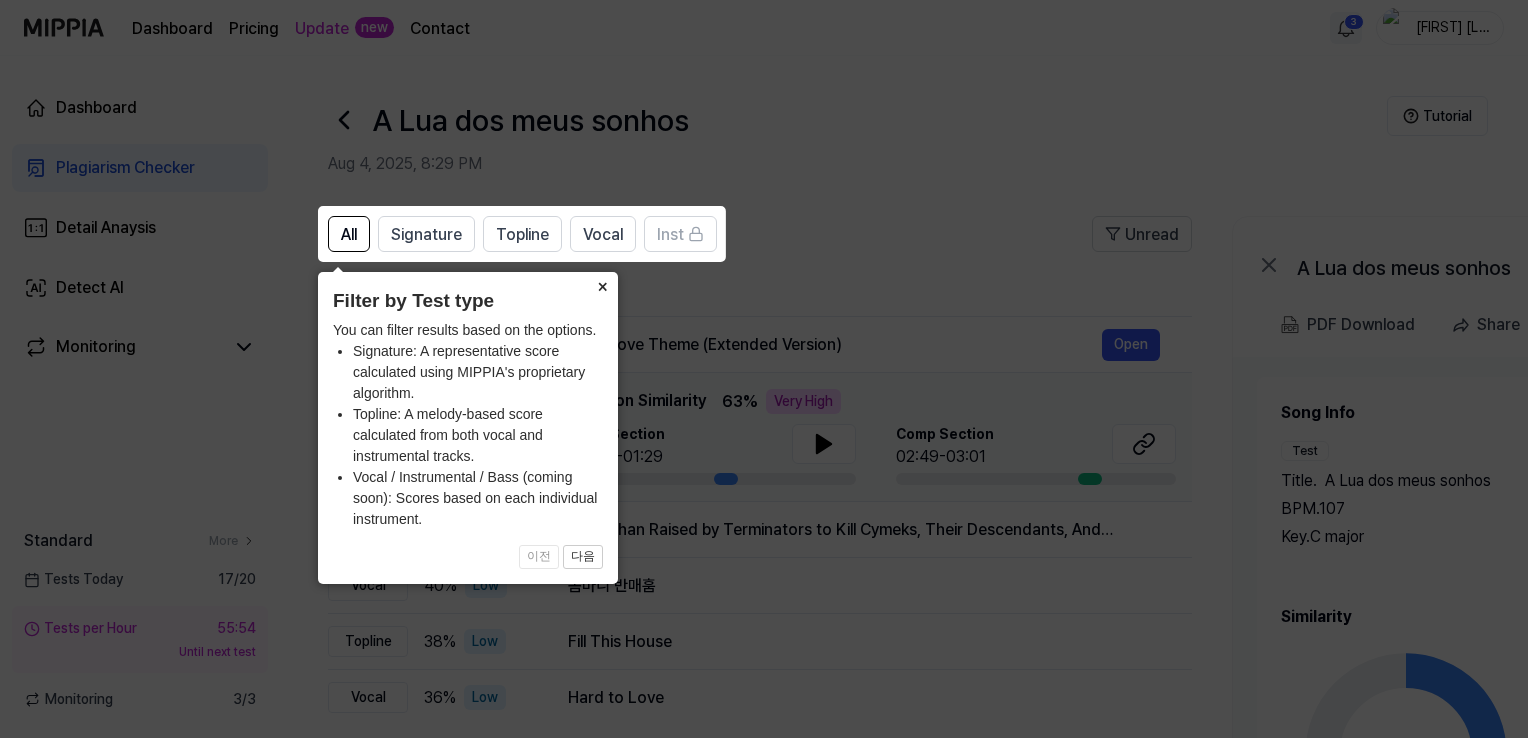 click on "×" at bounding box center (602, 286) 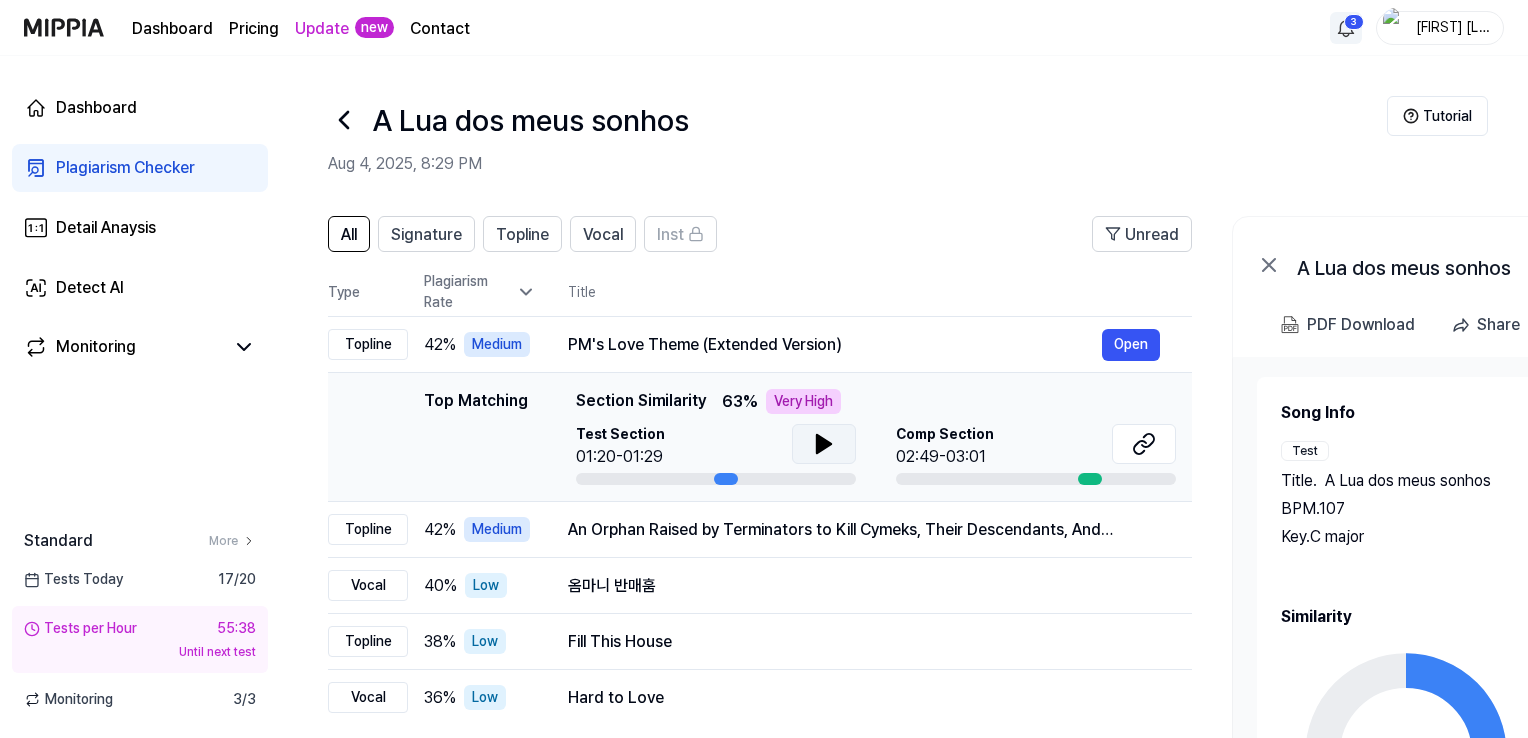 click 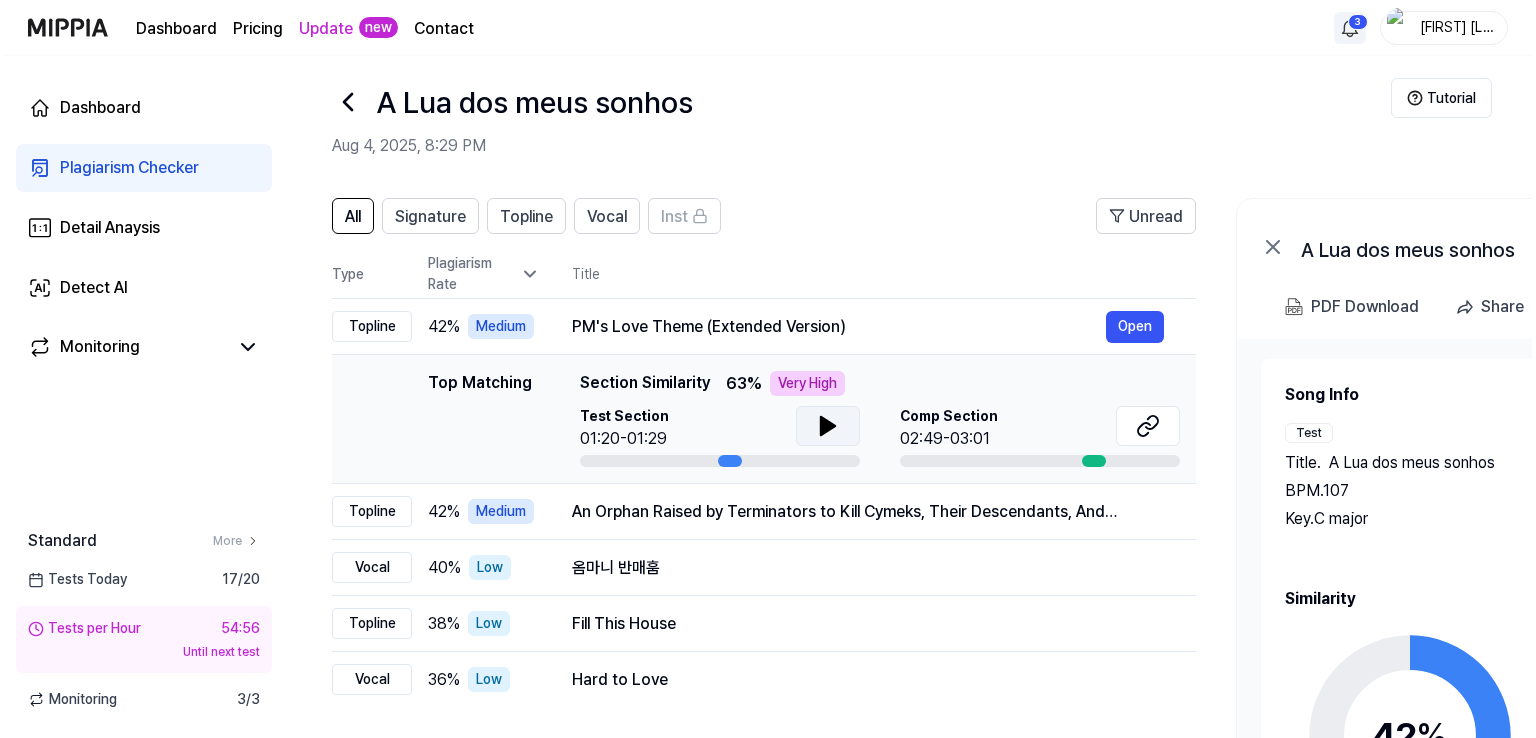 scroll, scrollTop: 0, scrollLeft: 0, axis: both 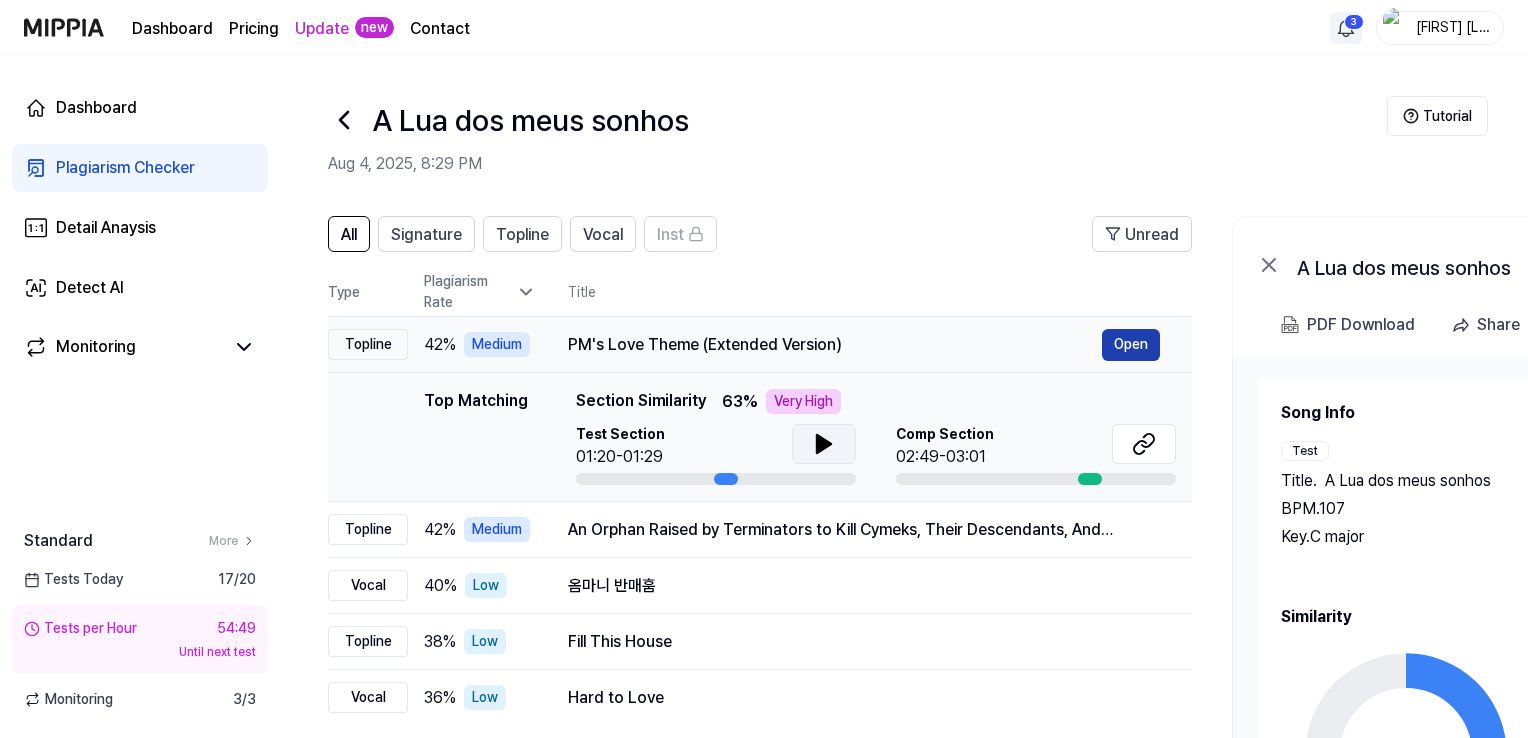 click on "Open" at bounding box center (1131, 345) 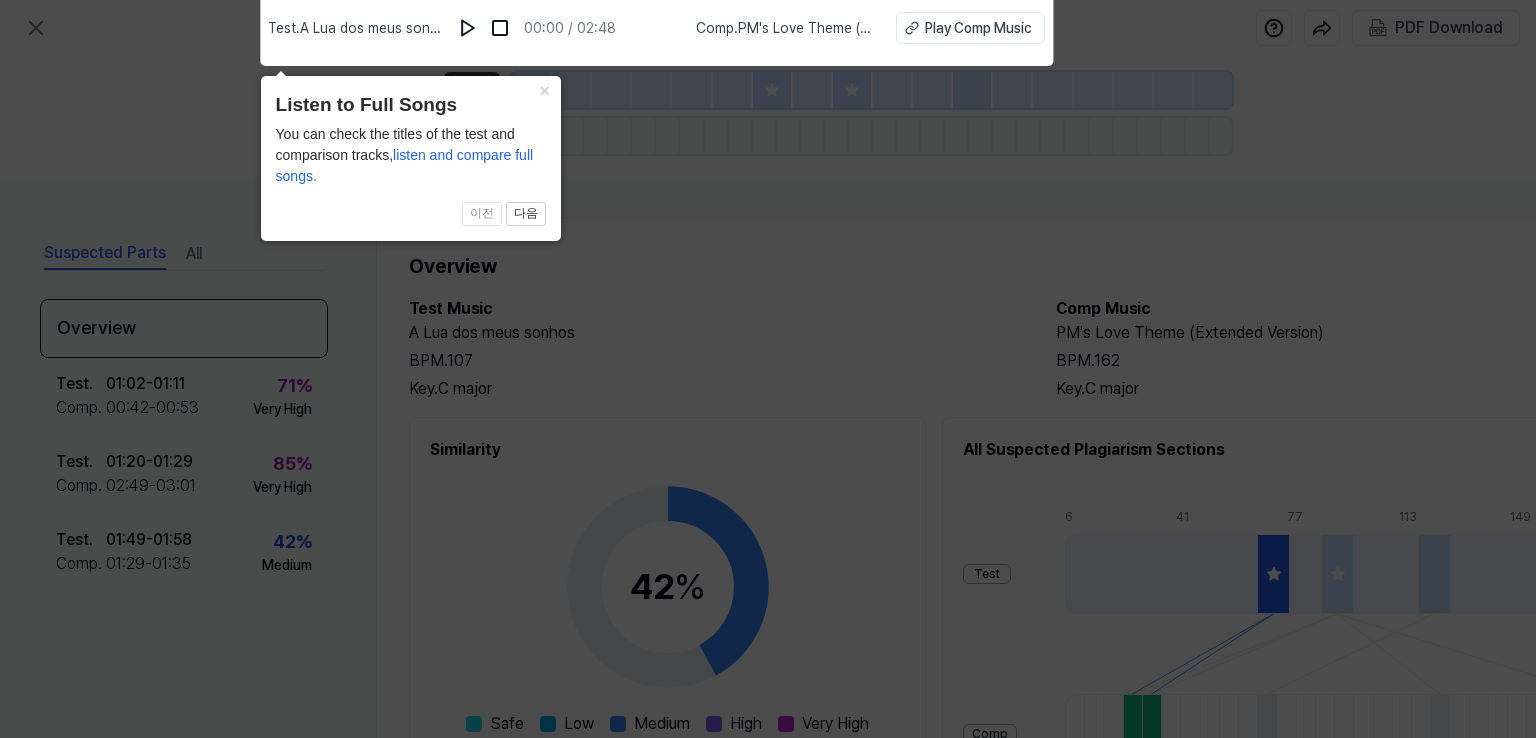 click on "You can check the titles of the test and comparison tracks,  listen and compare full songs." at bounding box center [411, 155] 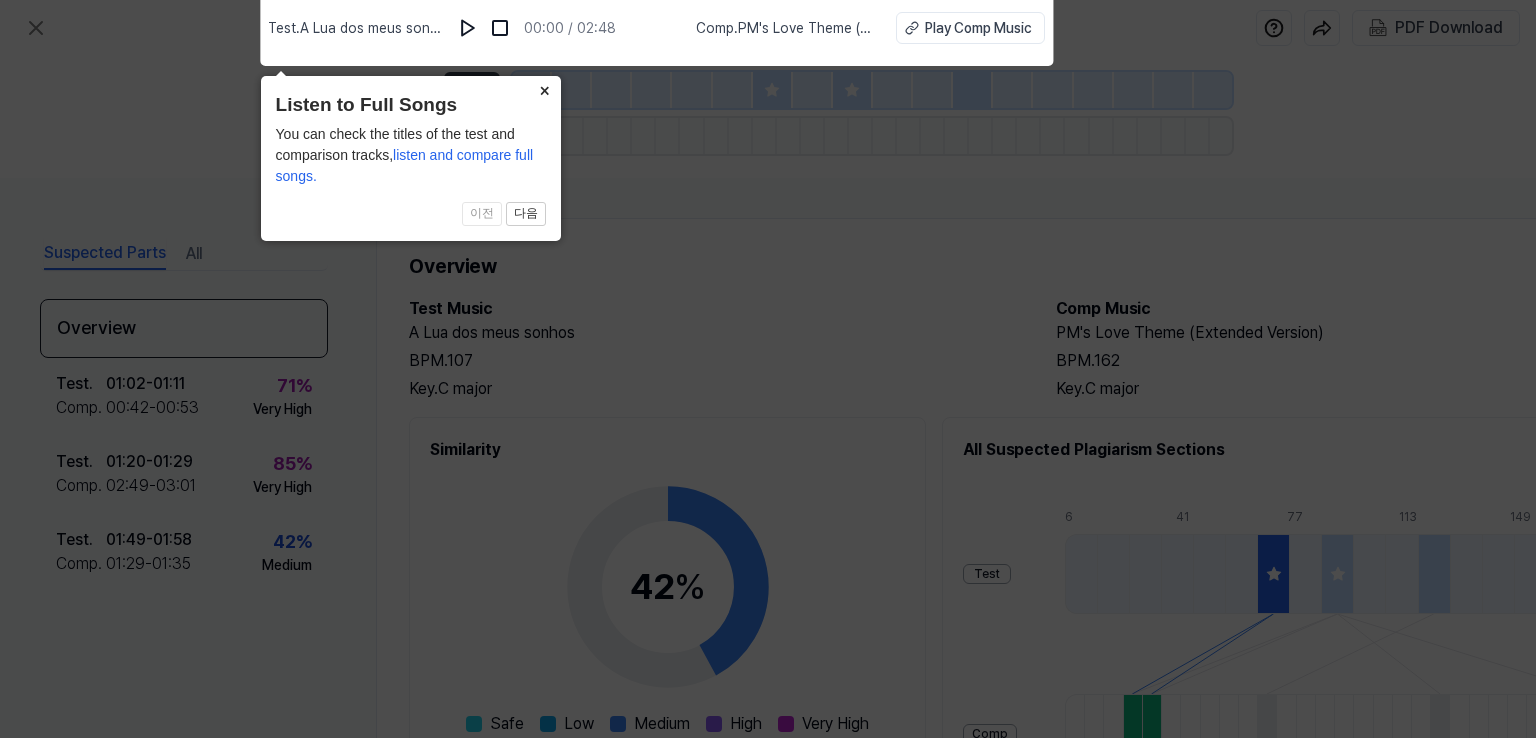 click on "×" at bounding box center (545, 90) 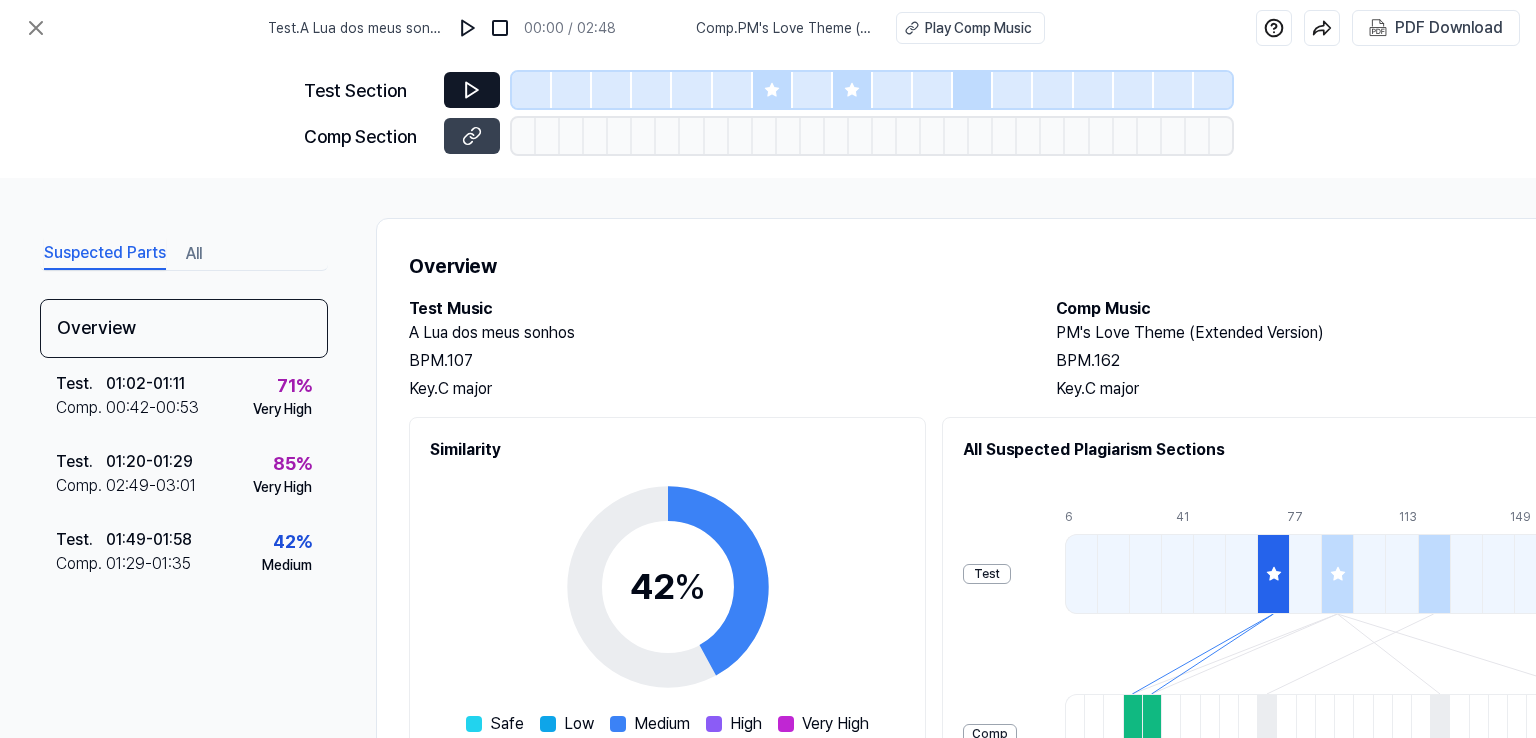 click 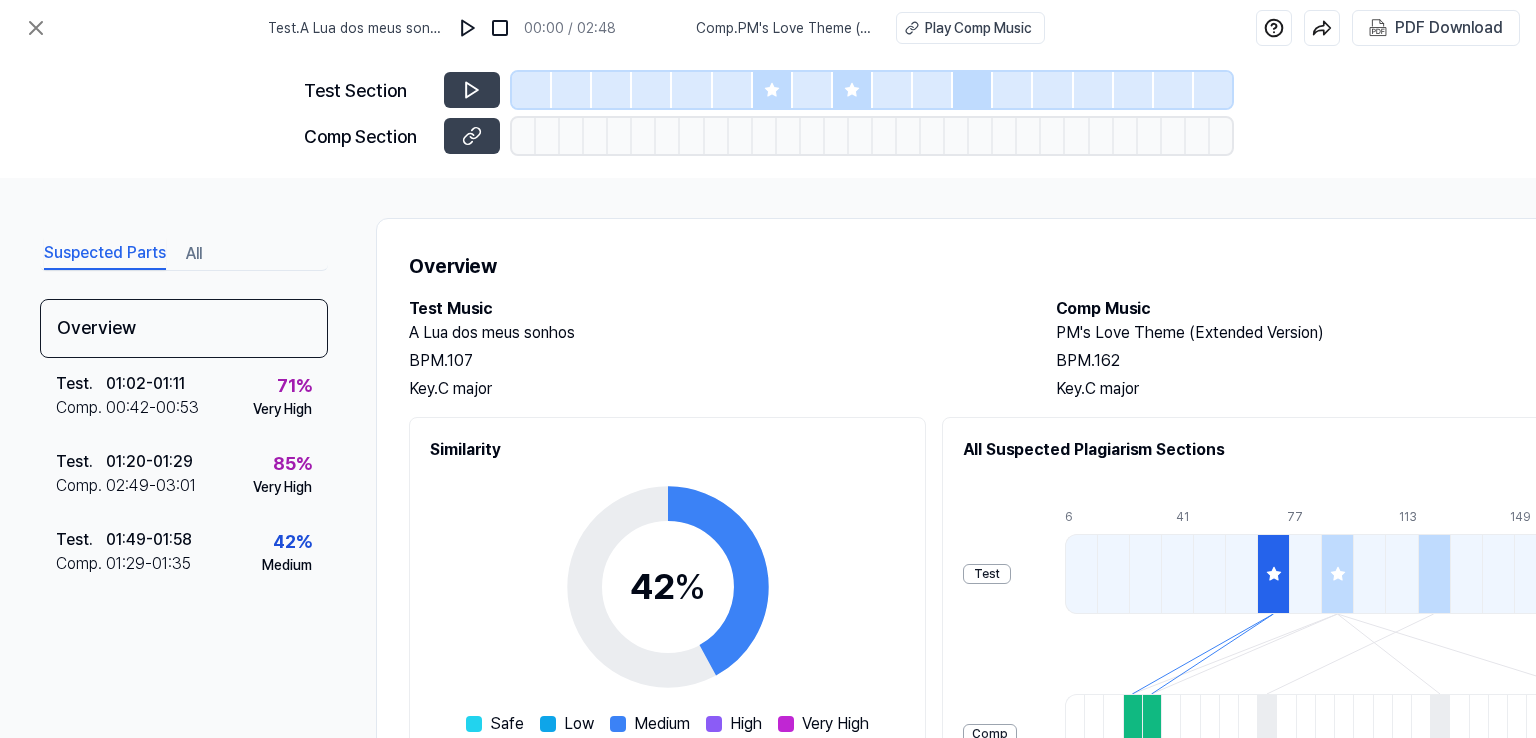 scroll, scrollTop: 0, scrollLeft: 0, axis: both 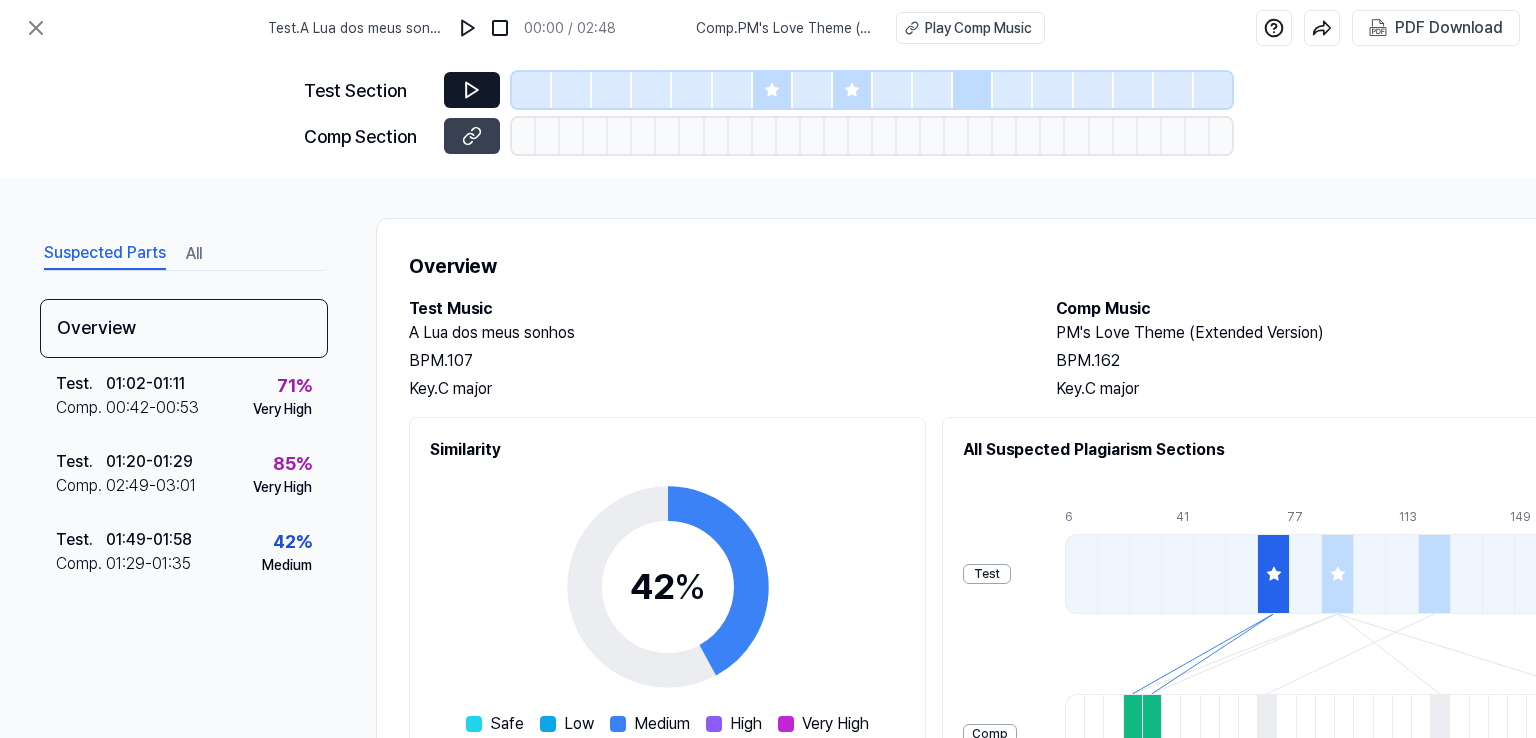 click 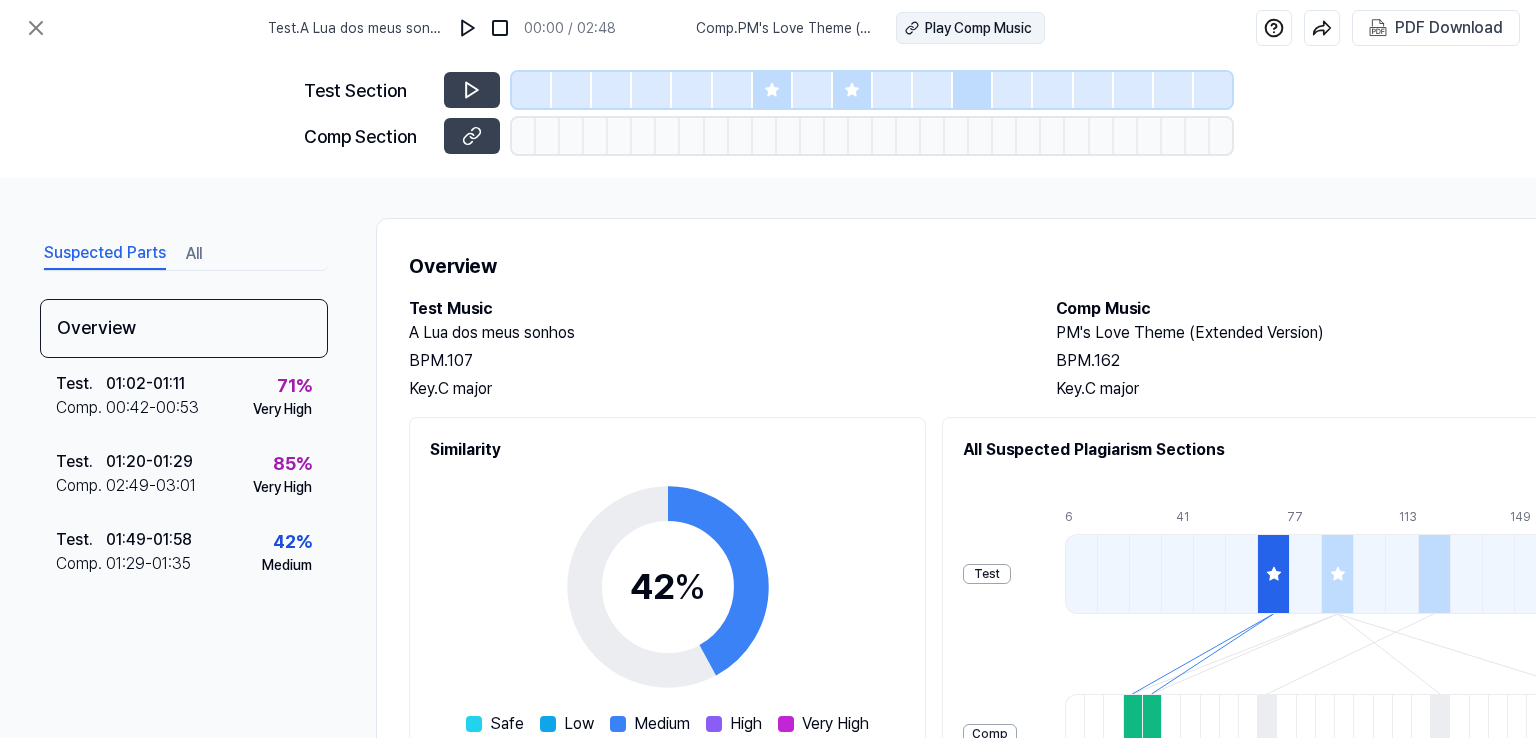 click on "Play Comp Music" at bounding box center (978, 28) 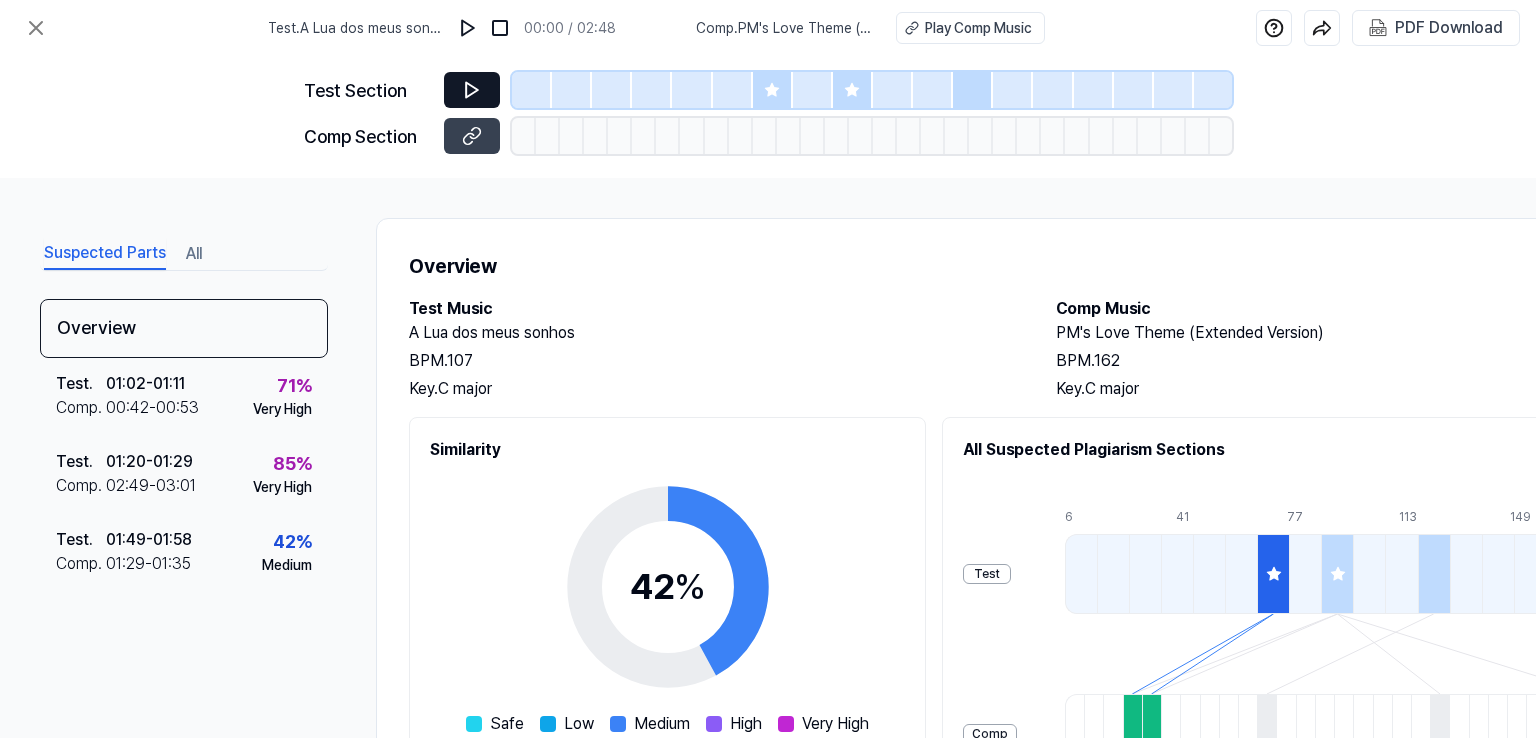 click 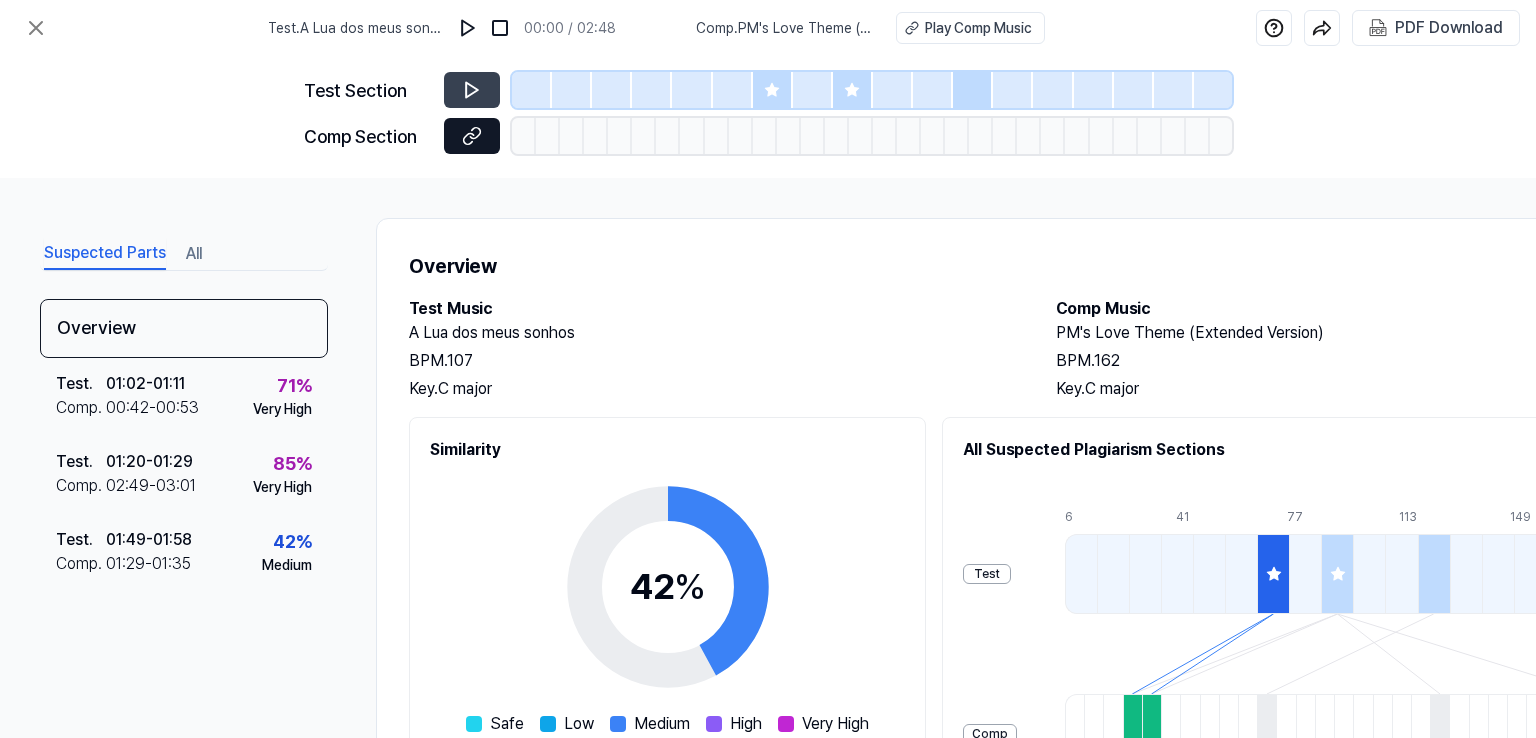 click 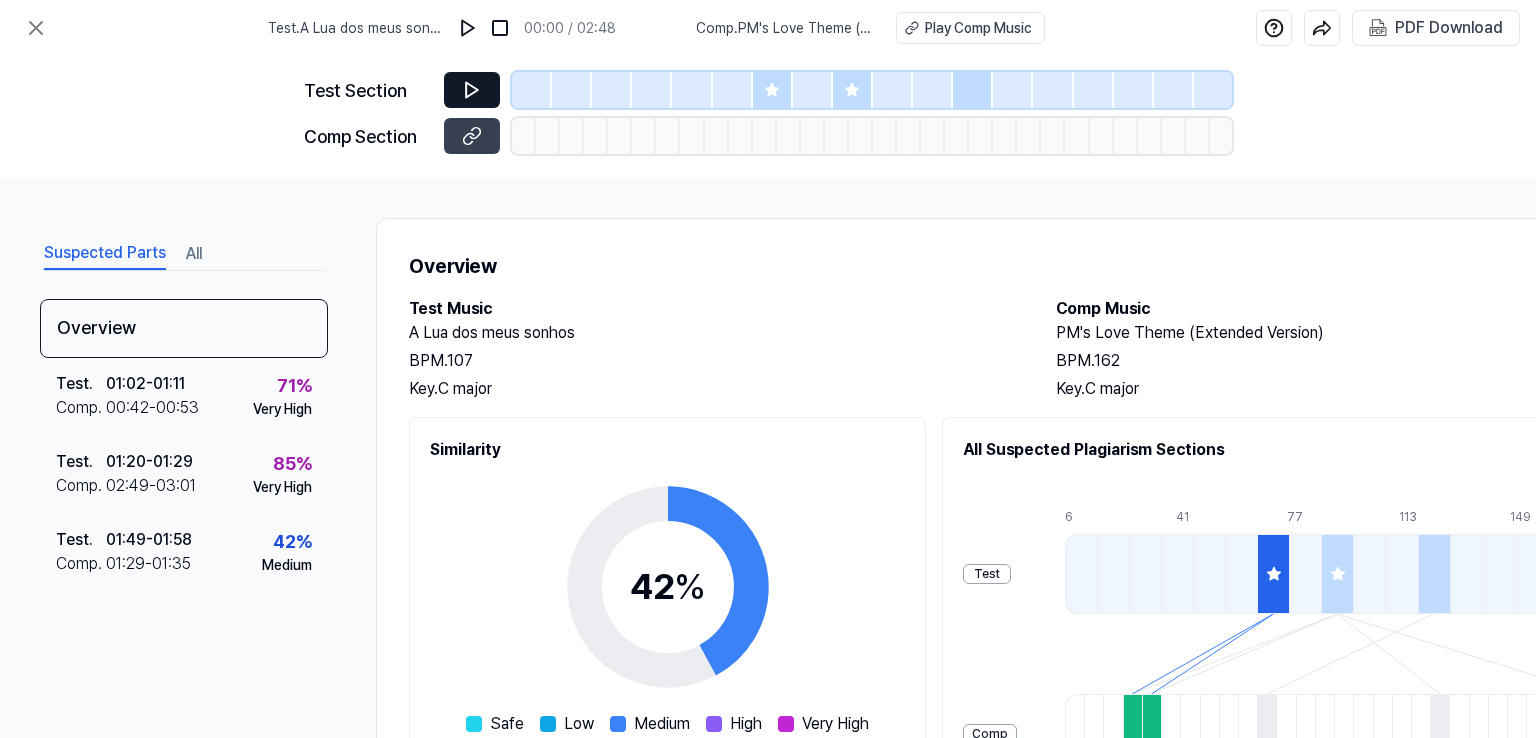 click at bounding box center [472, 90] 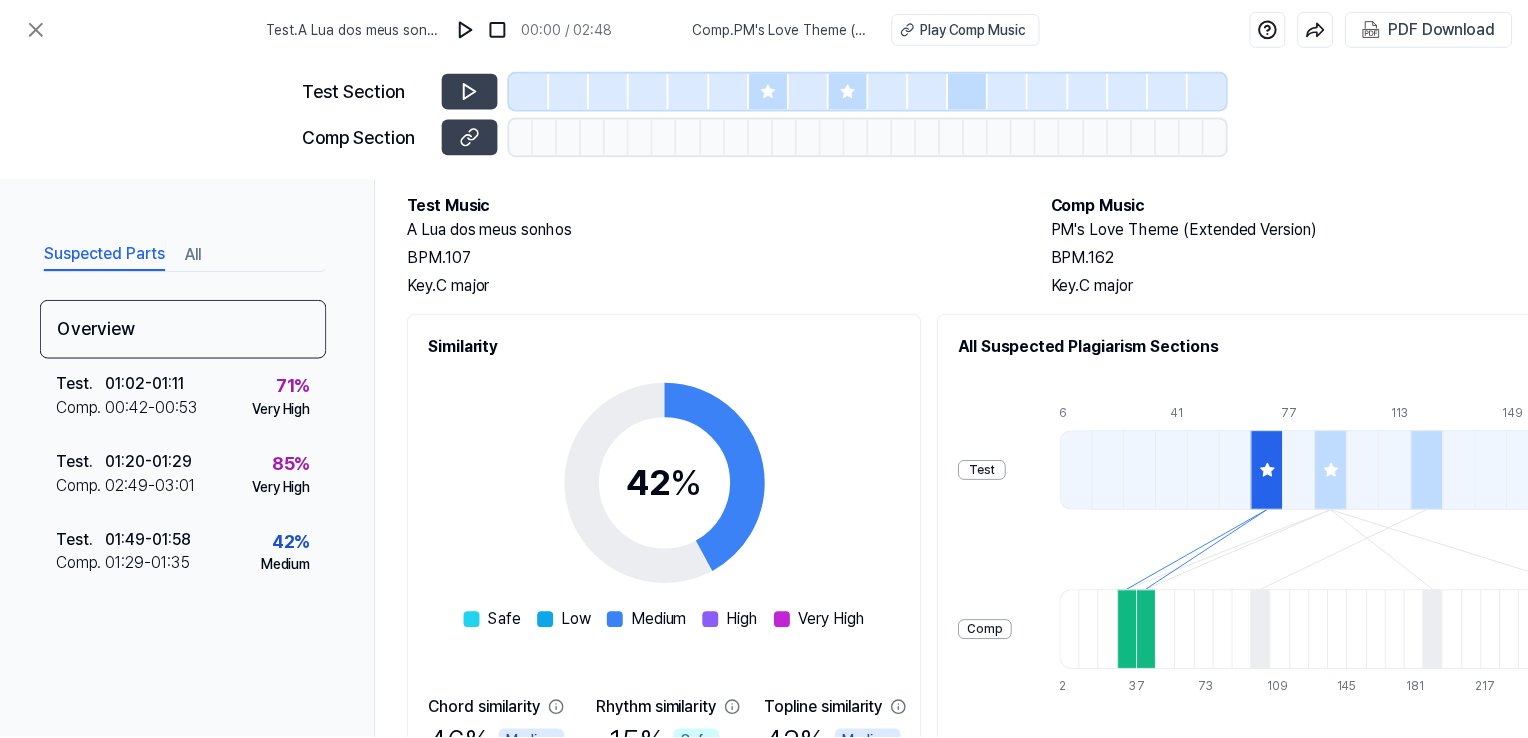 scroll, scrollTop: 0, scrollLeft: 0, axis: both 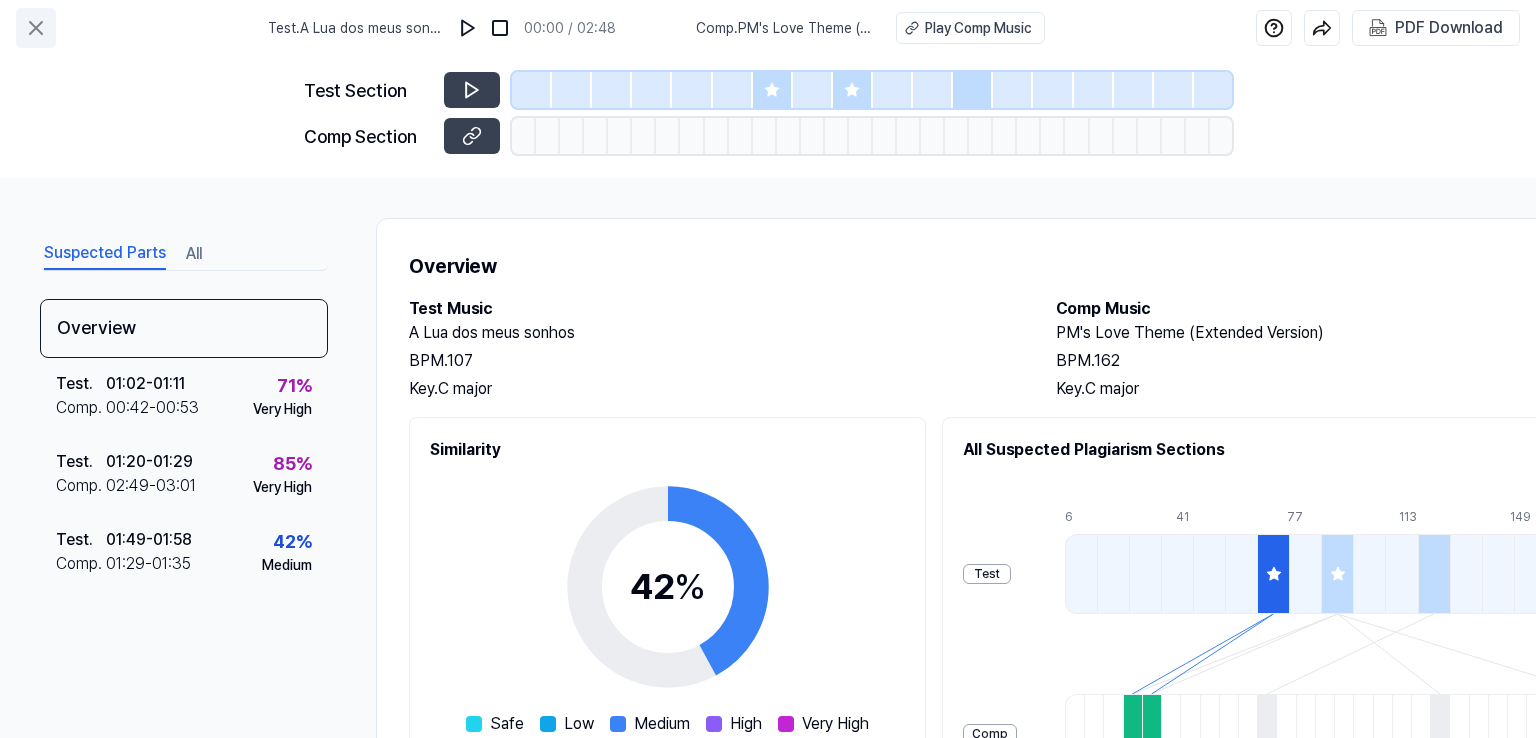 click 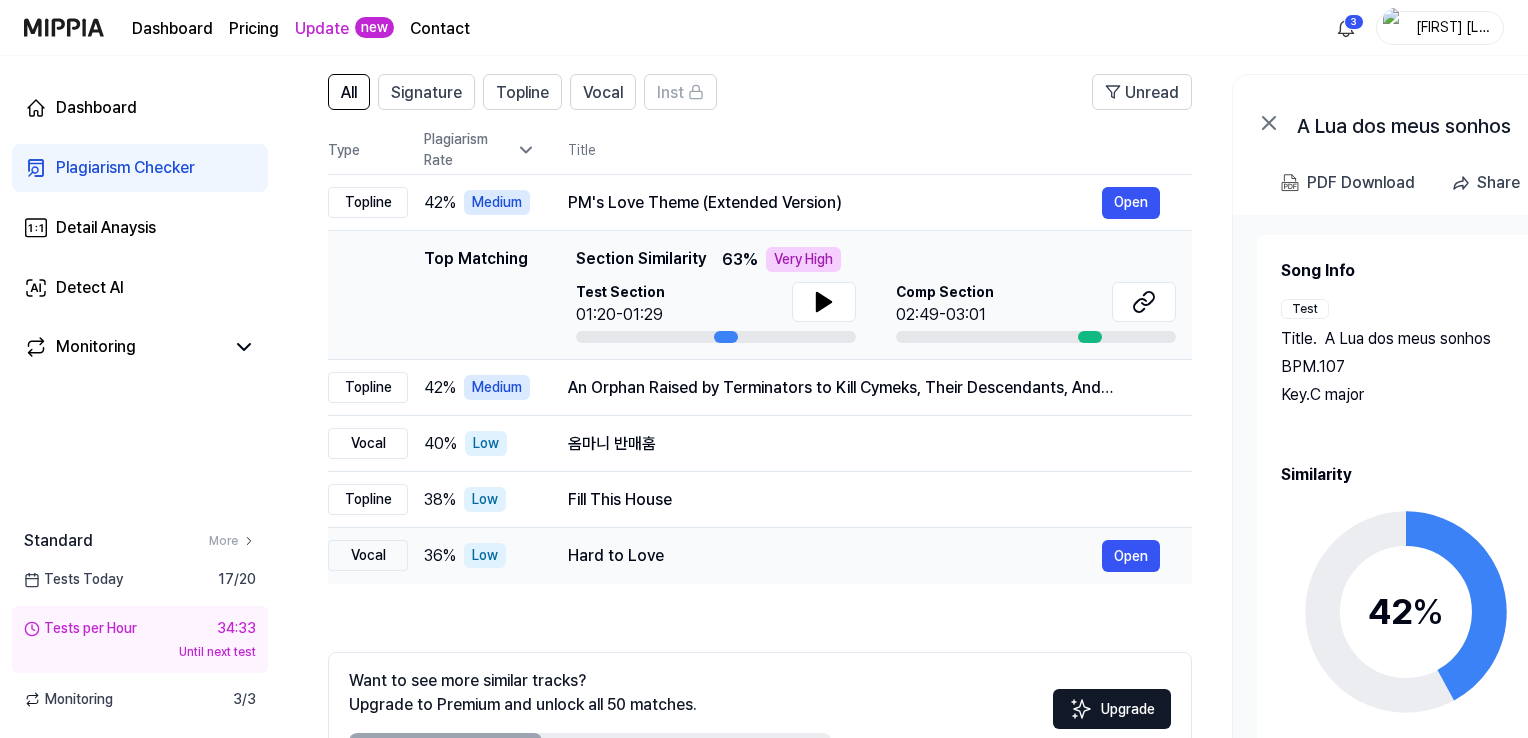 scroll, scrollTop: 200, scrollLeft: 0, axis: vertical 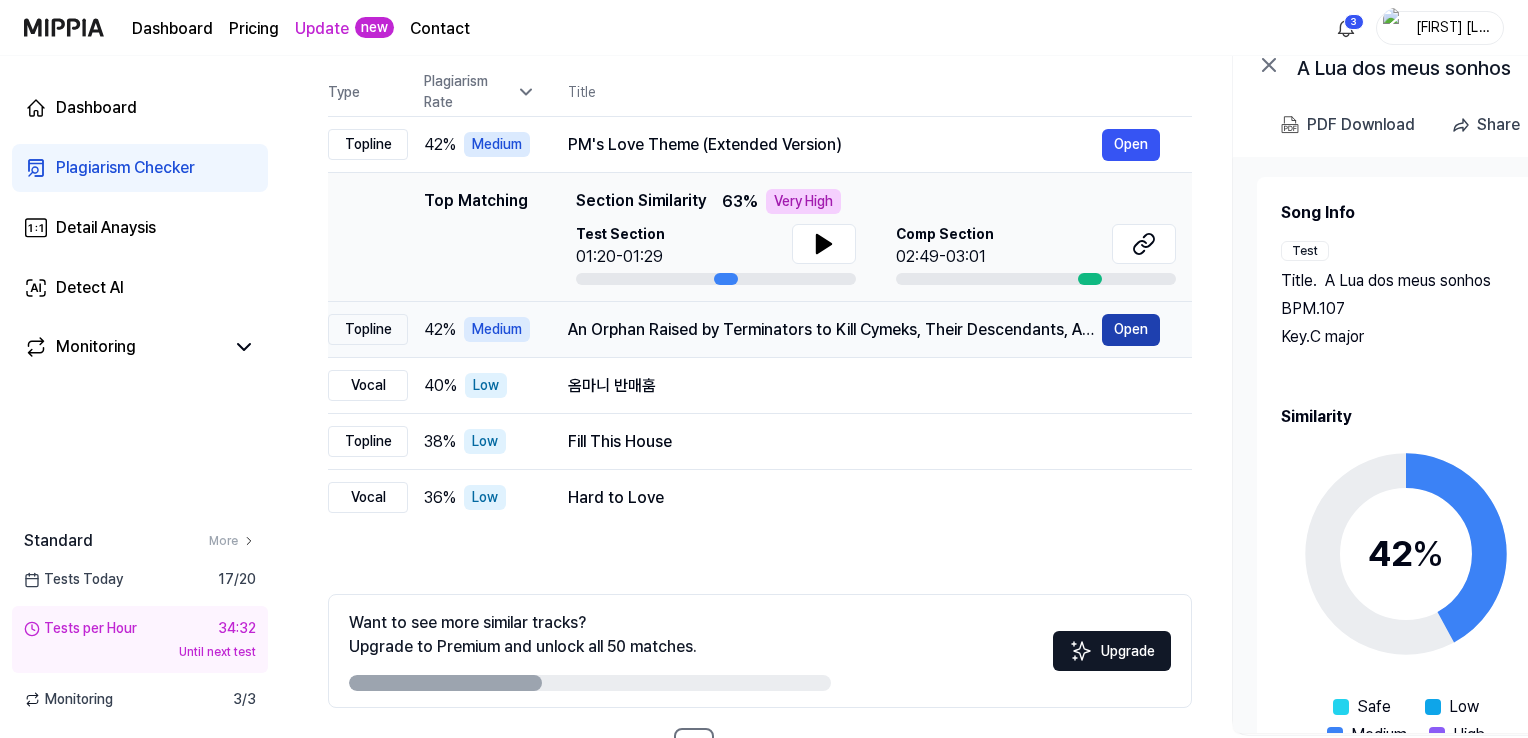 click on "Open" at bounding box center (1131, 330) 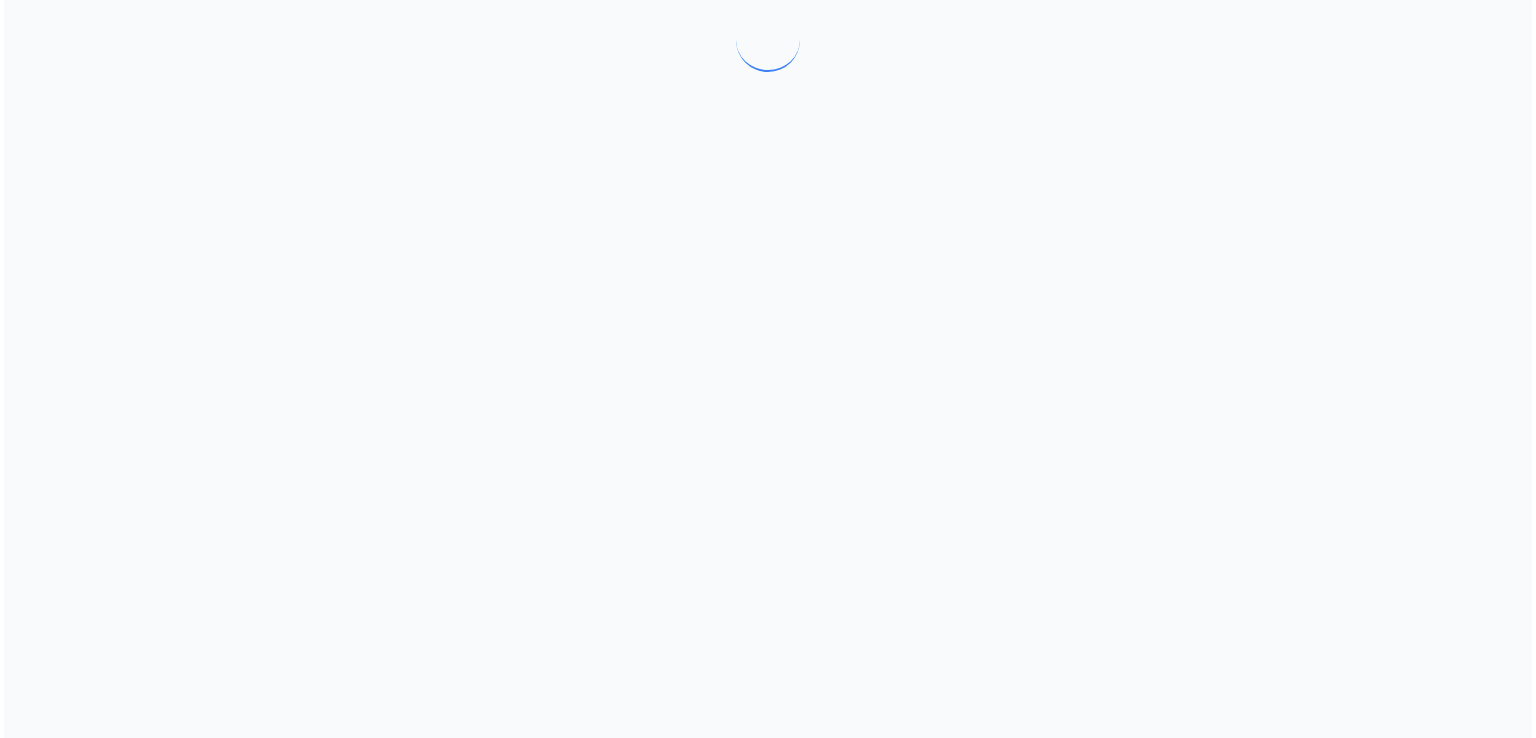 scroll, scrollTop: 0, scrollLeft: 0, axis: both 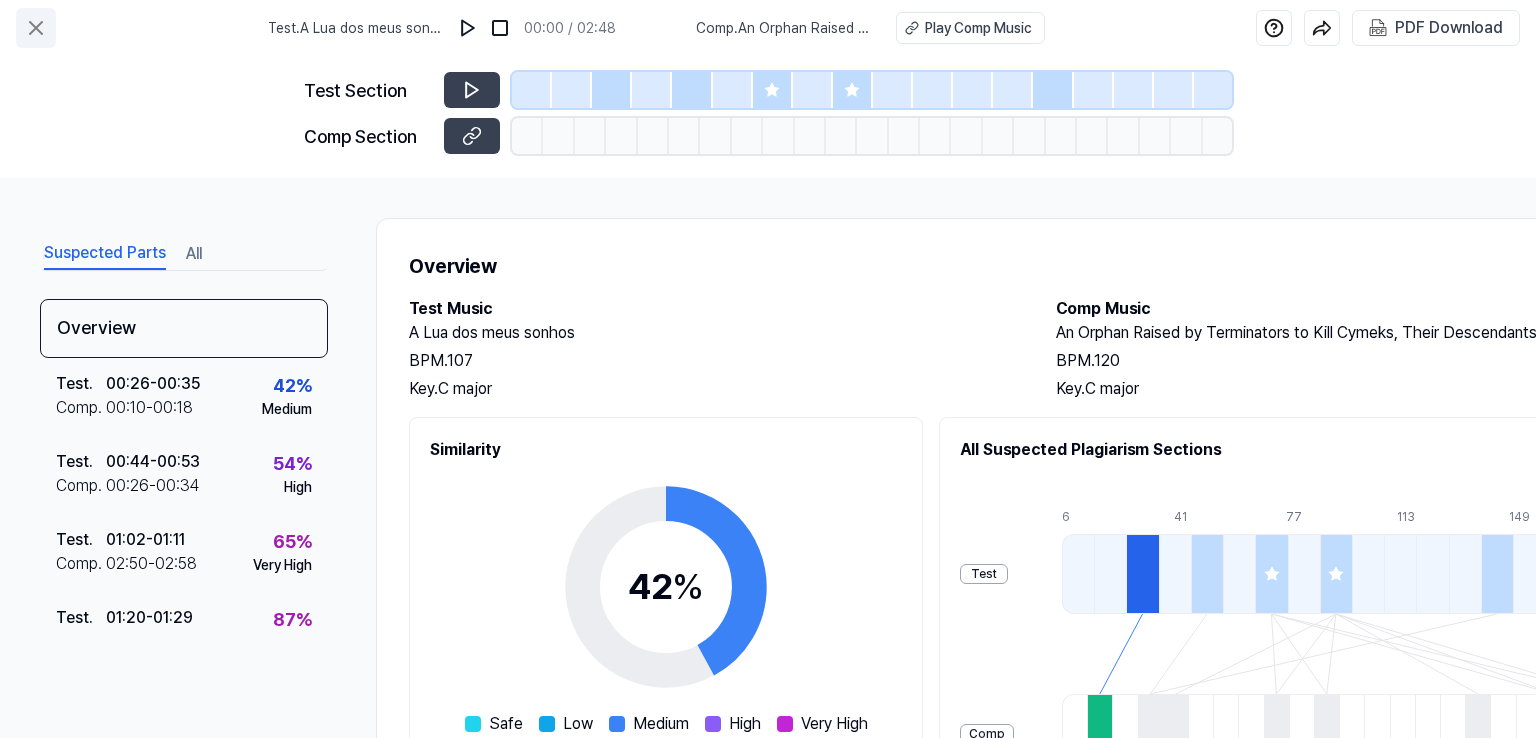click 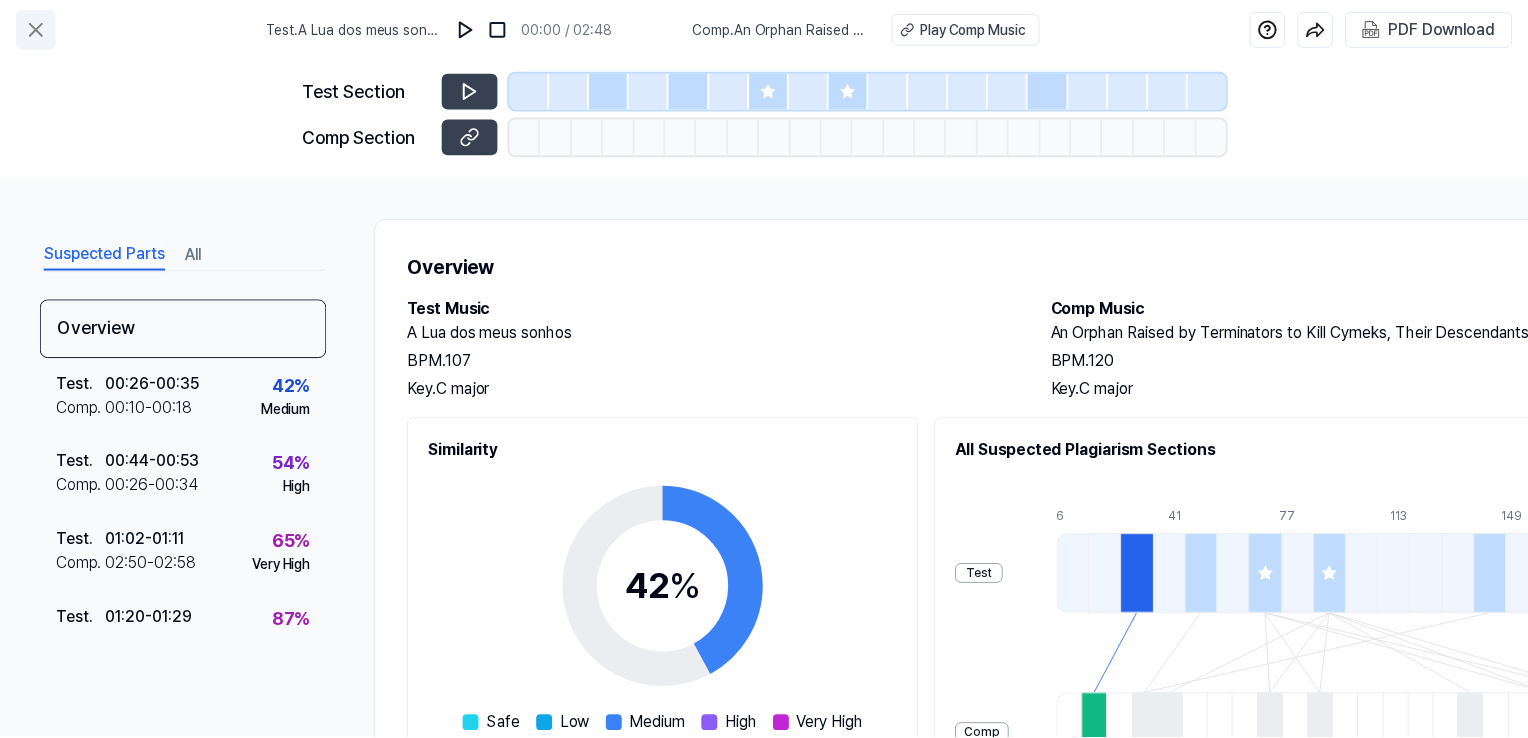scroll, scrollTop: 200, scrollLeft: 0, axis: vertical 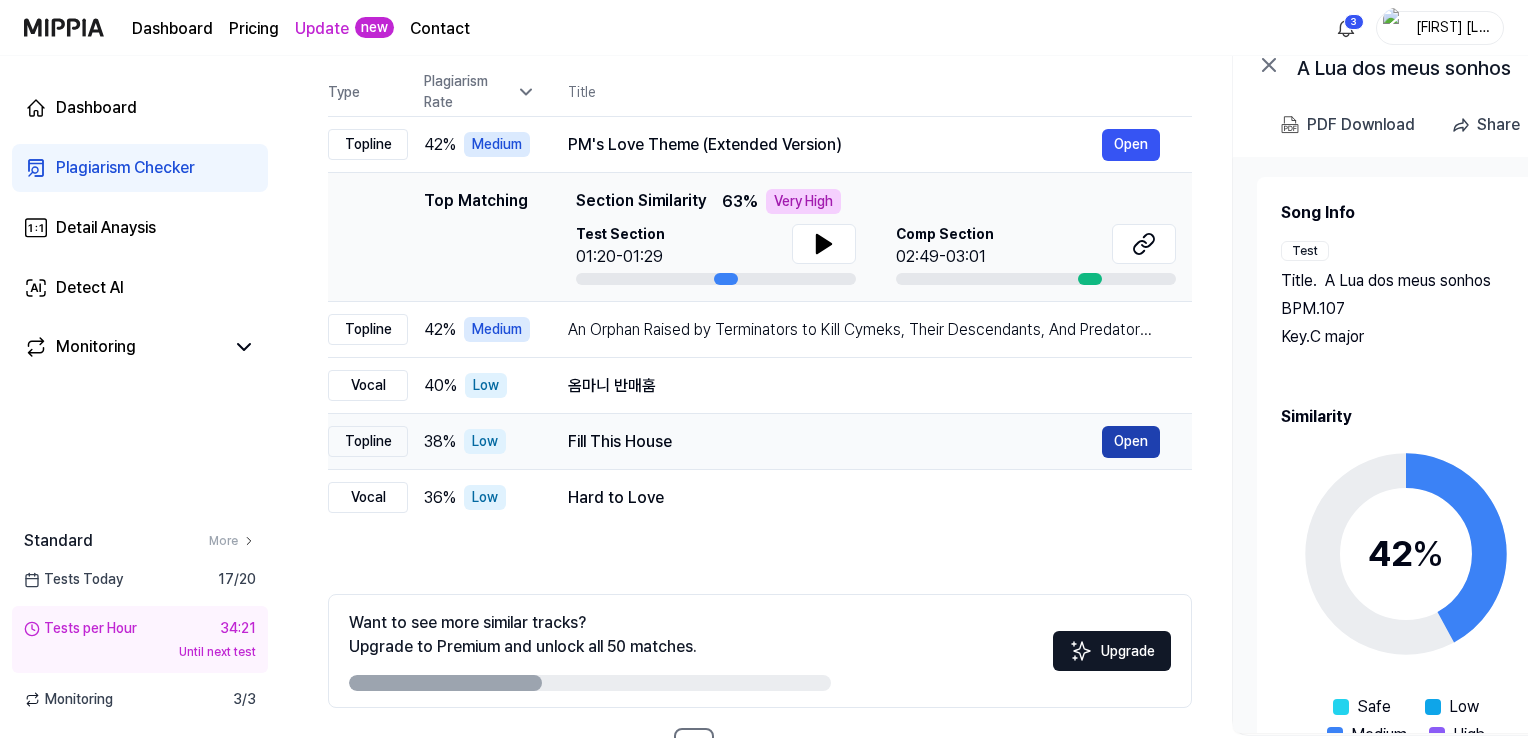 click on "Open" at bounding box center [1131, 442] 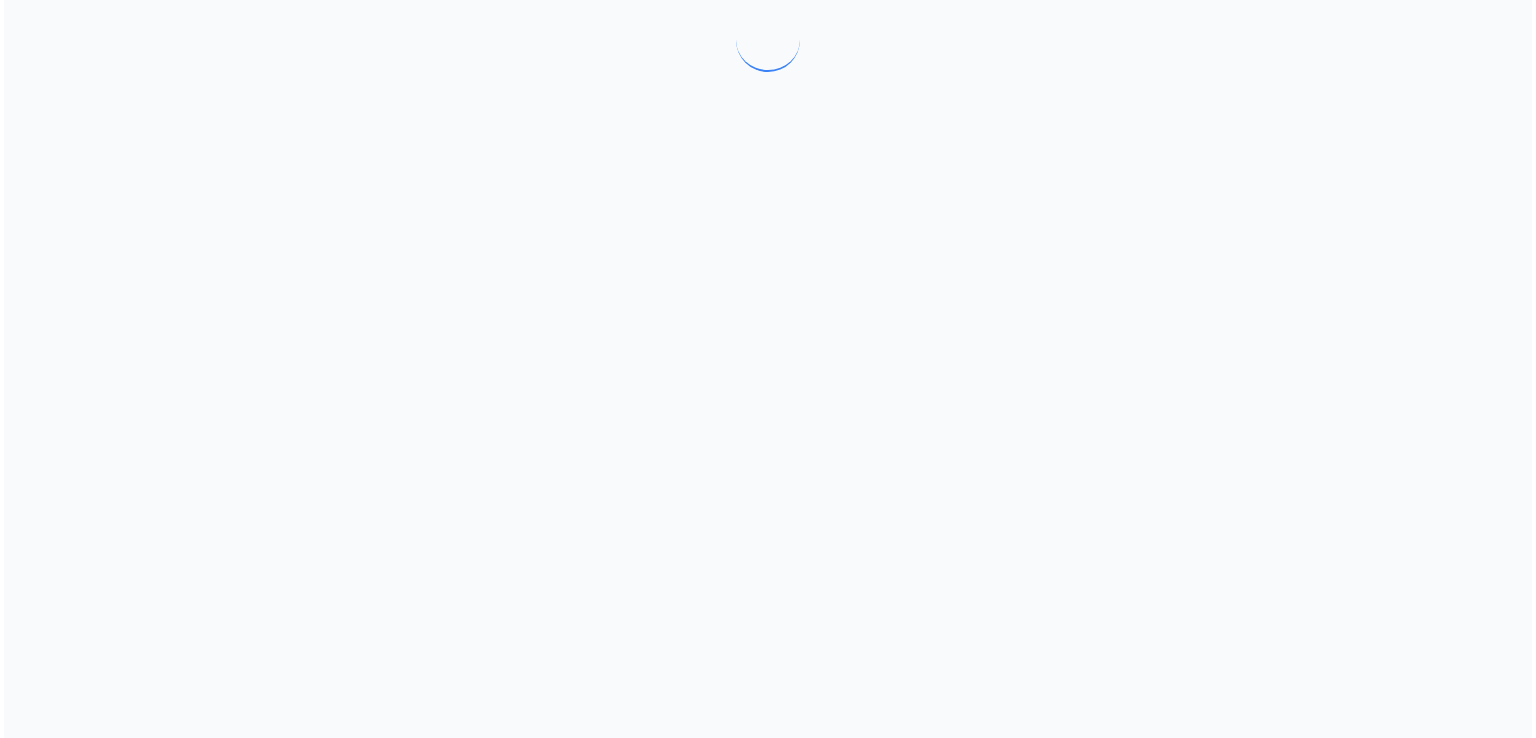 scroll, scrollTop: 0, scrollLeft: 0, axis: both 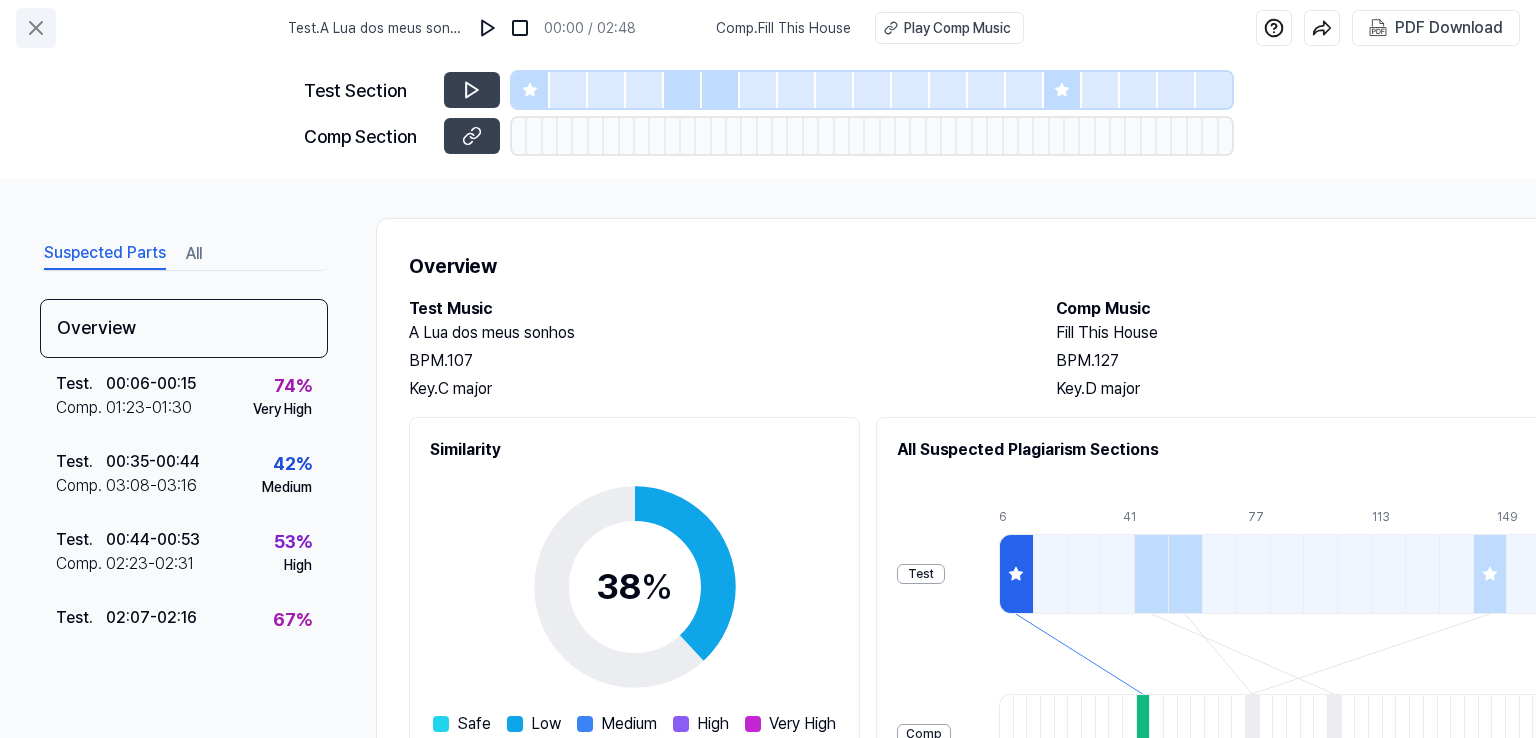 click 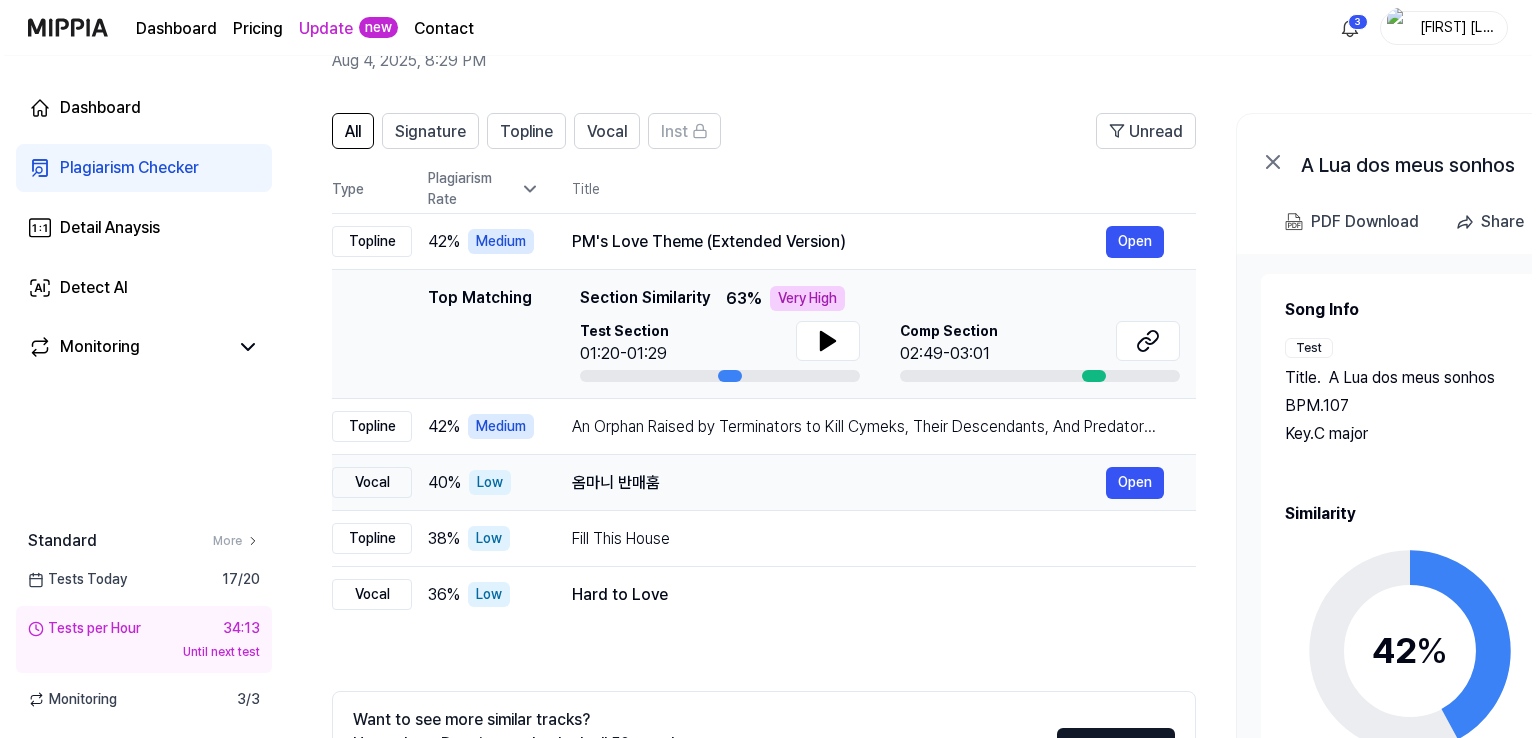 scroll, scrollTop: 0, scrollLeft: 0, axis: both 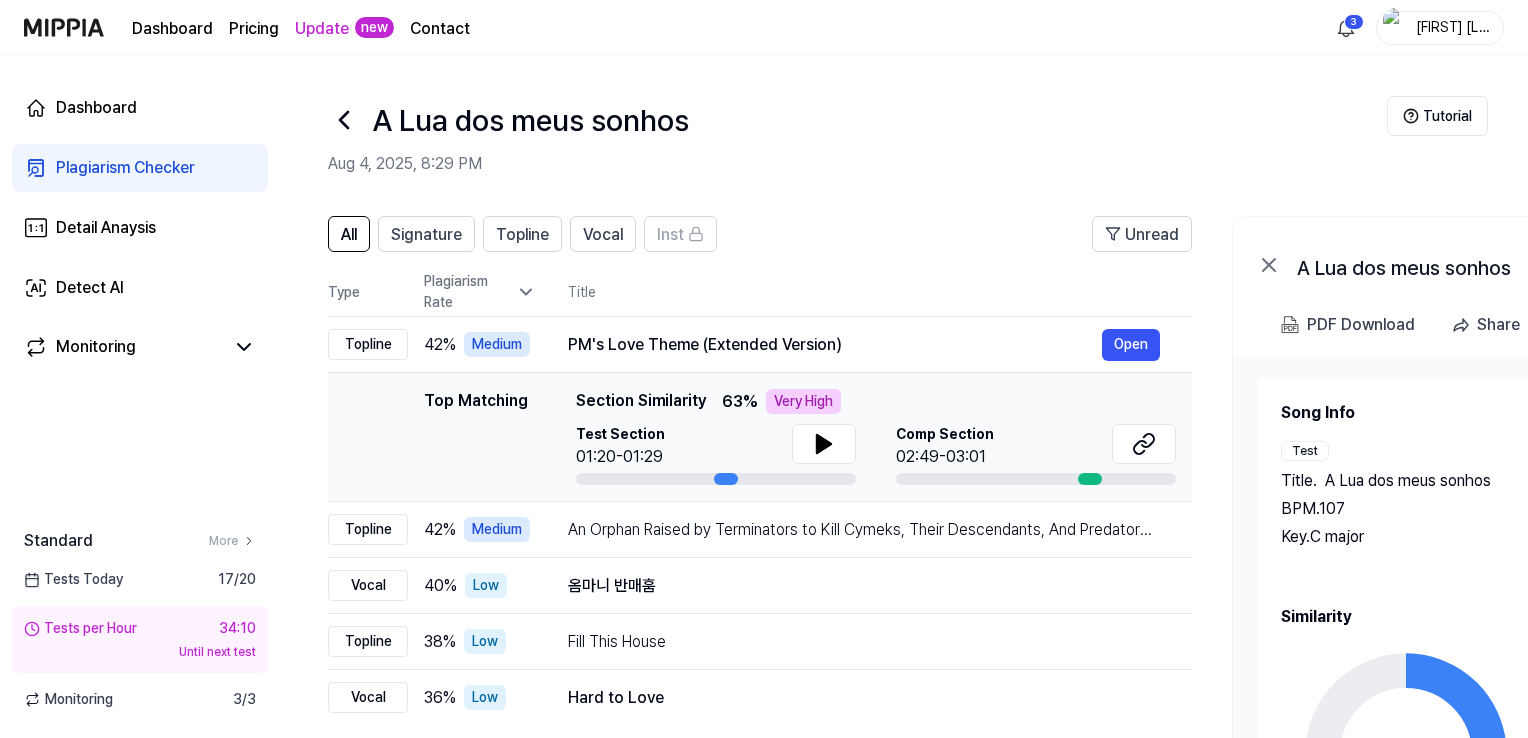 click 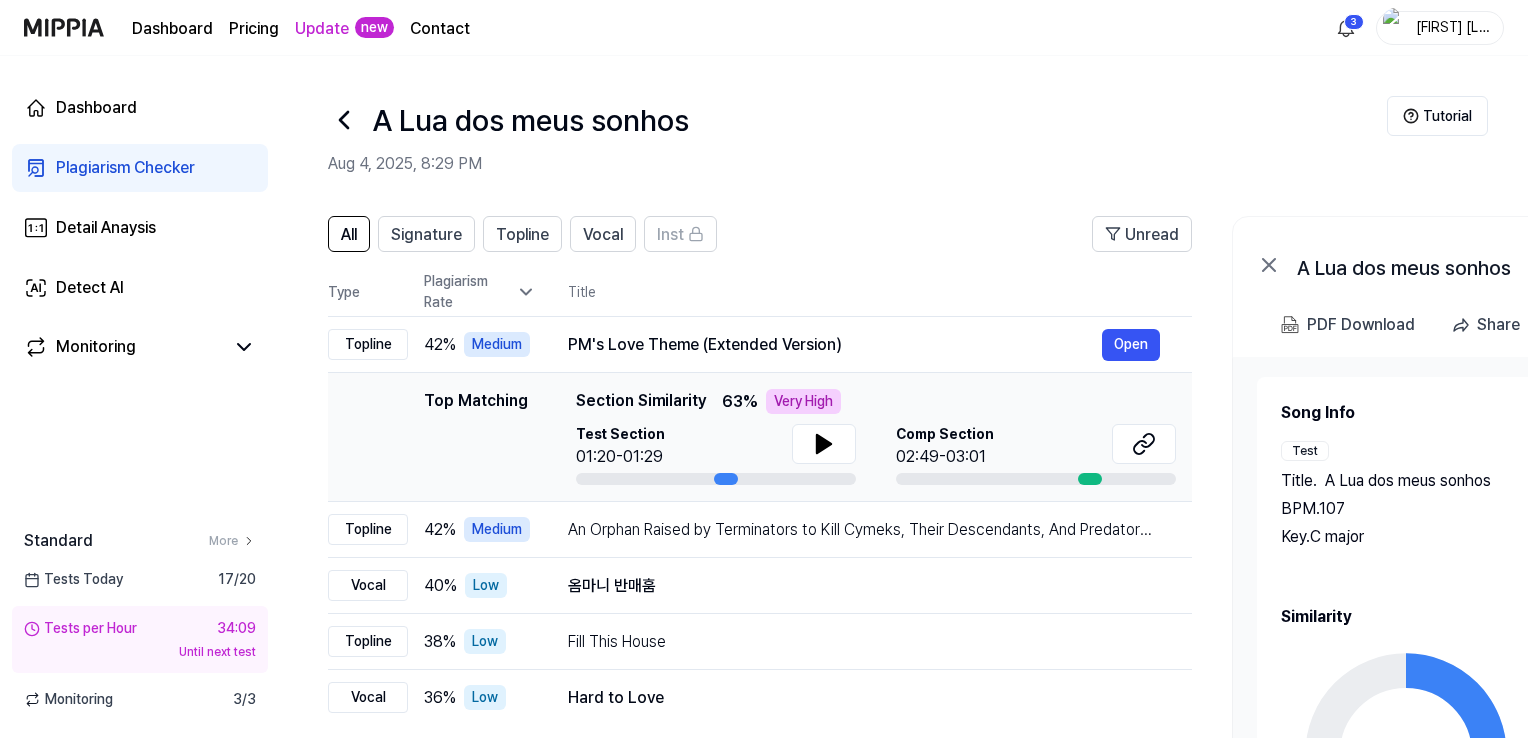 click 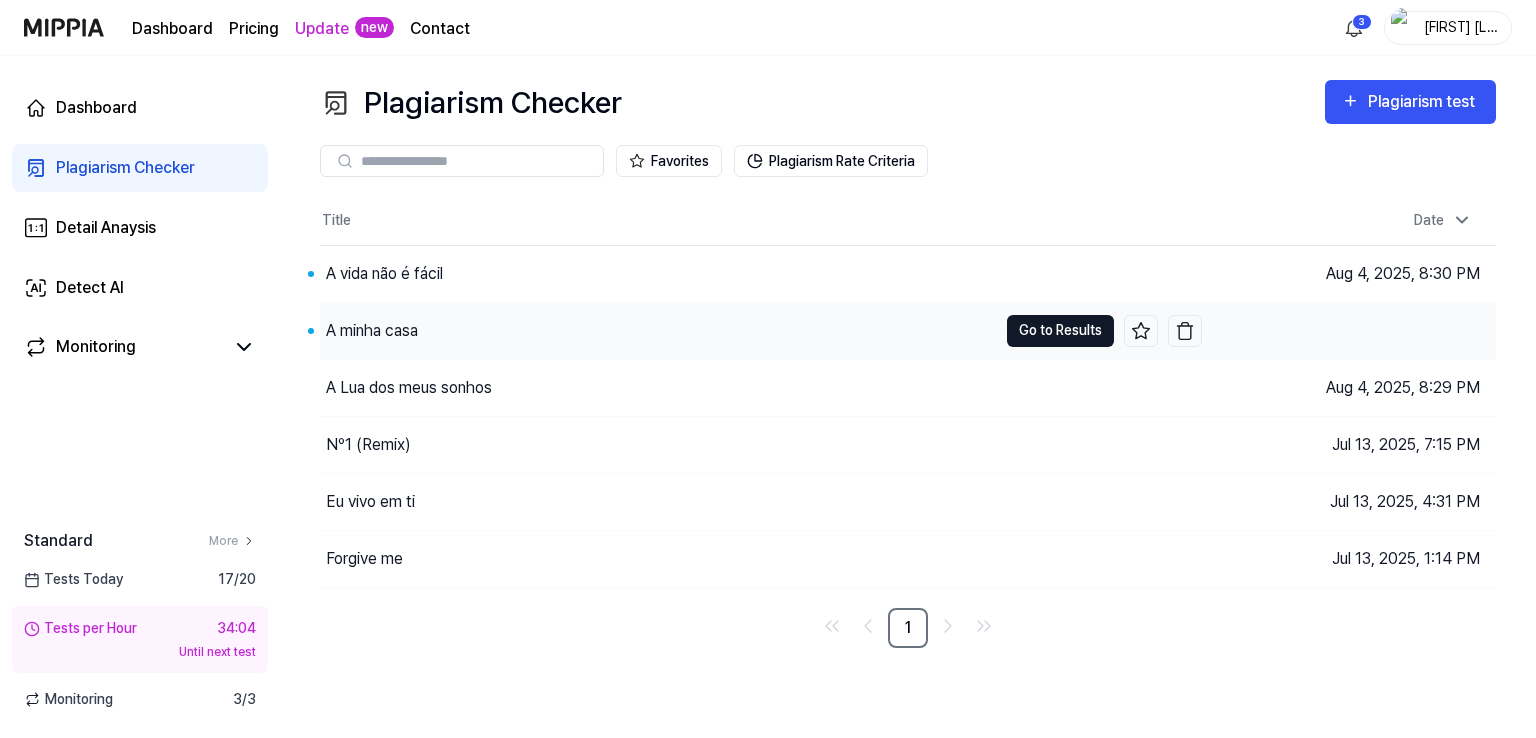 click on "Go to Results" at bounding box center [1060, 331] 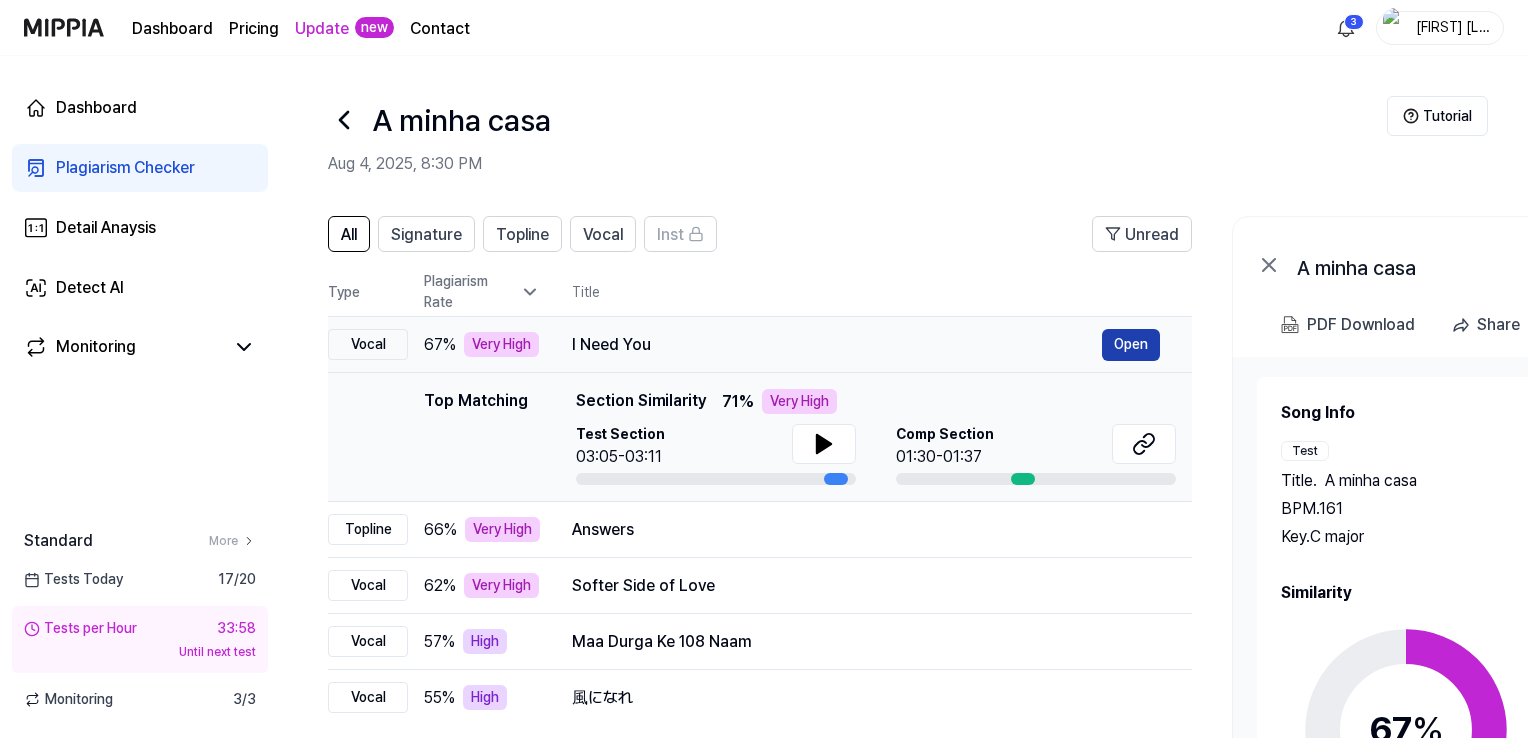 click on "Open" at bounding box center [1131, 345] 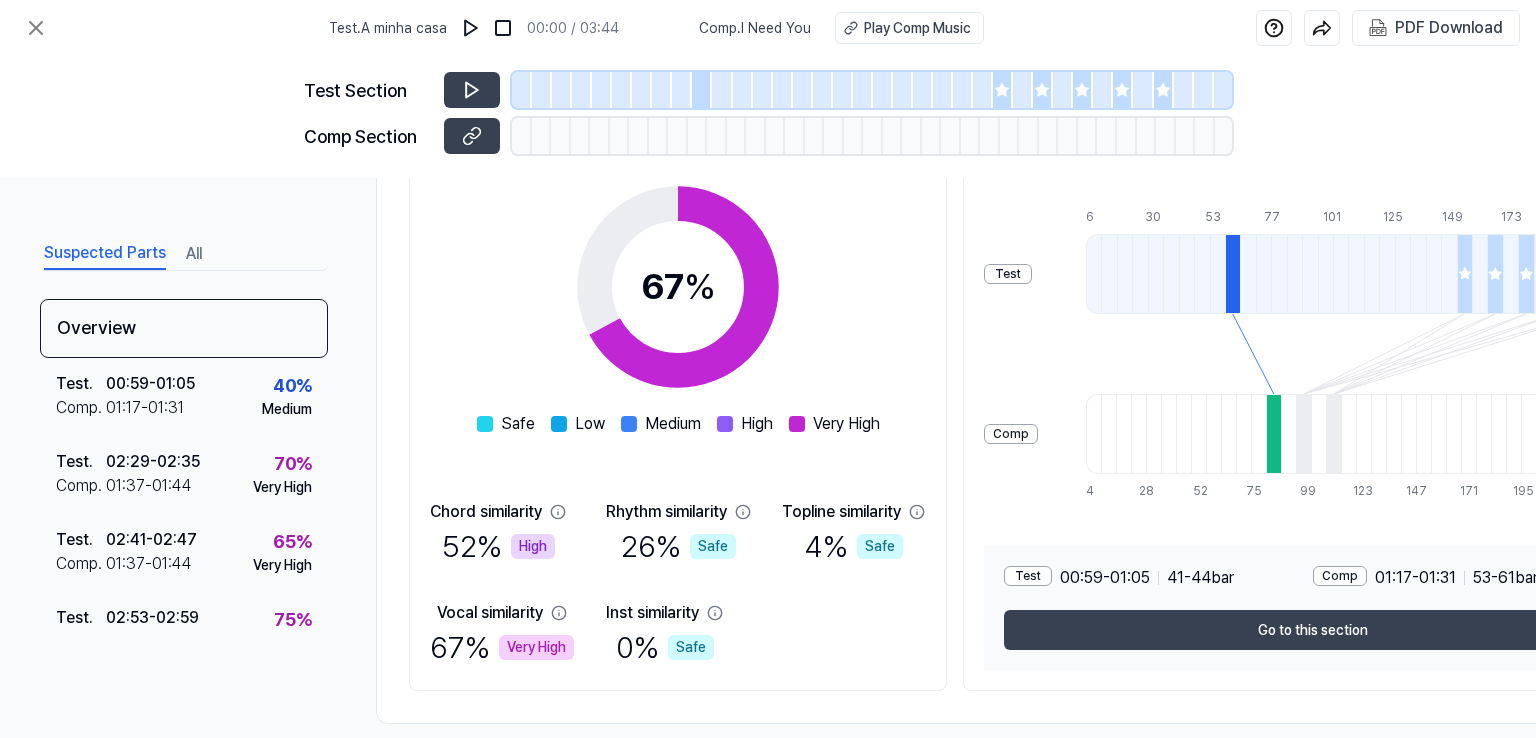 scroll, scrollTop: 333, scrollLeft: 0, axis: vertical 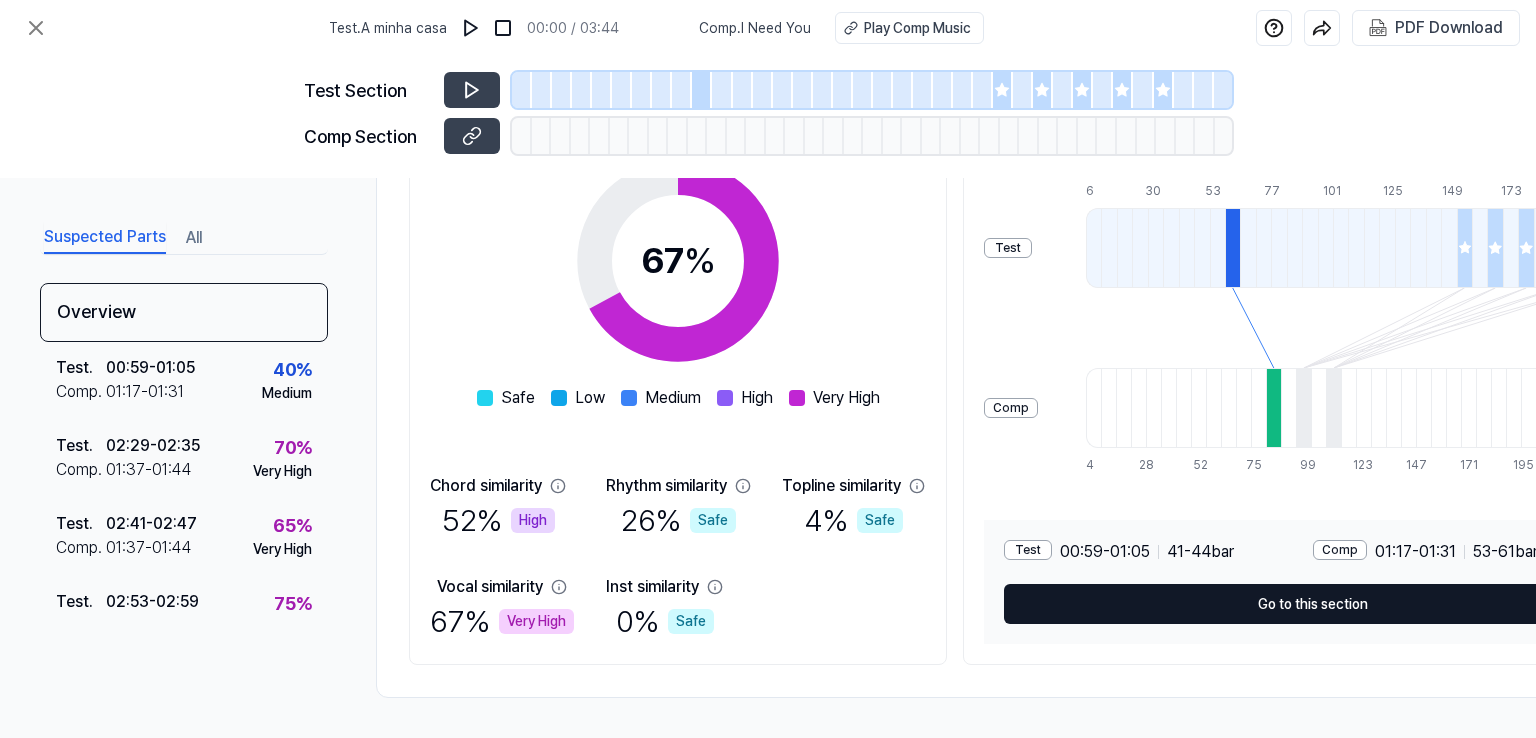 click on "Go to this section" at bounding box center [1313, 604] 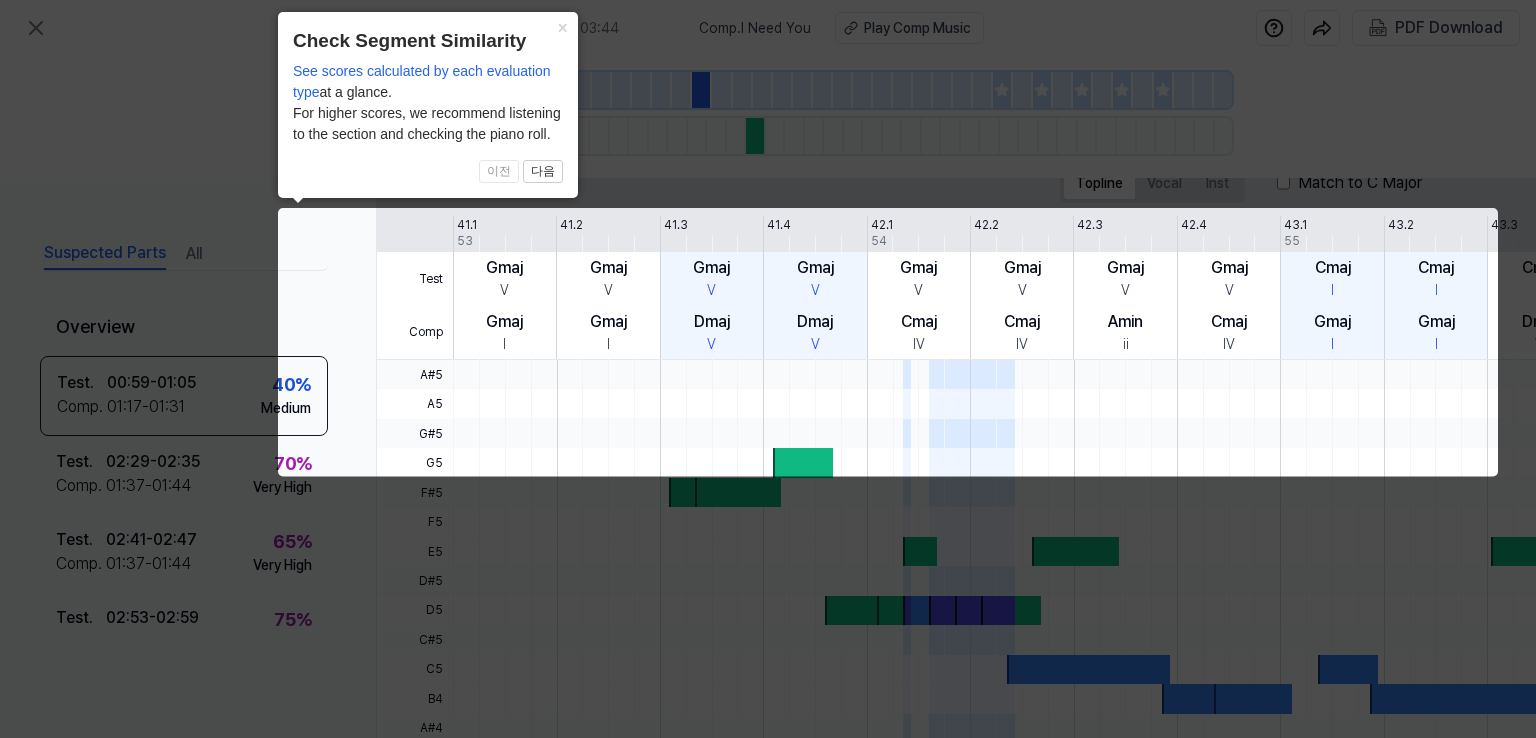 scroll, scrollTop: 0, scrollLeft: 88, axis: horizontal 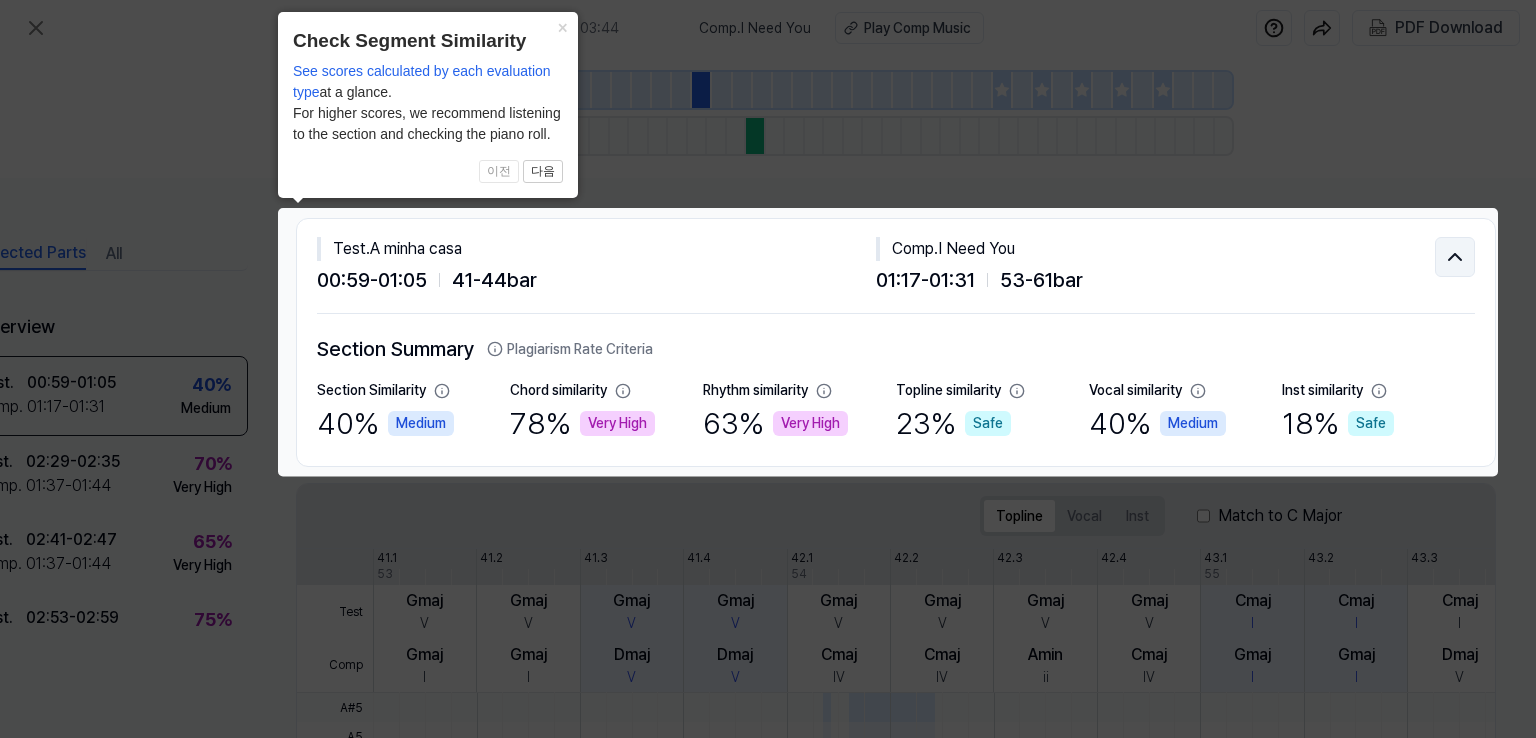 click 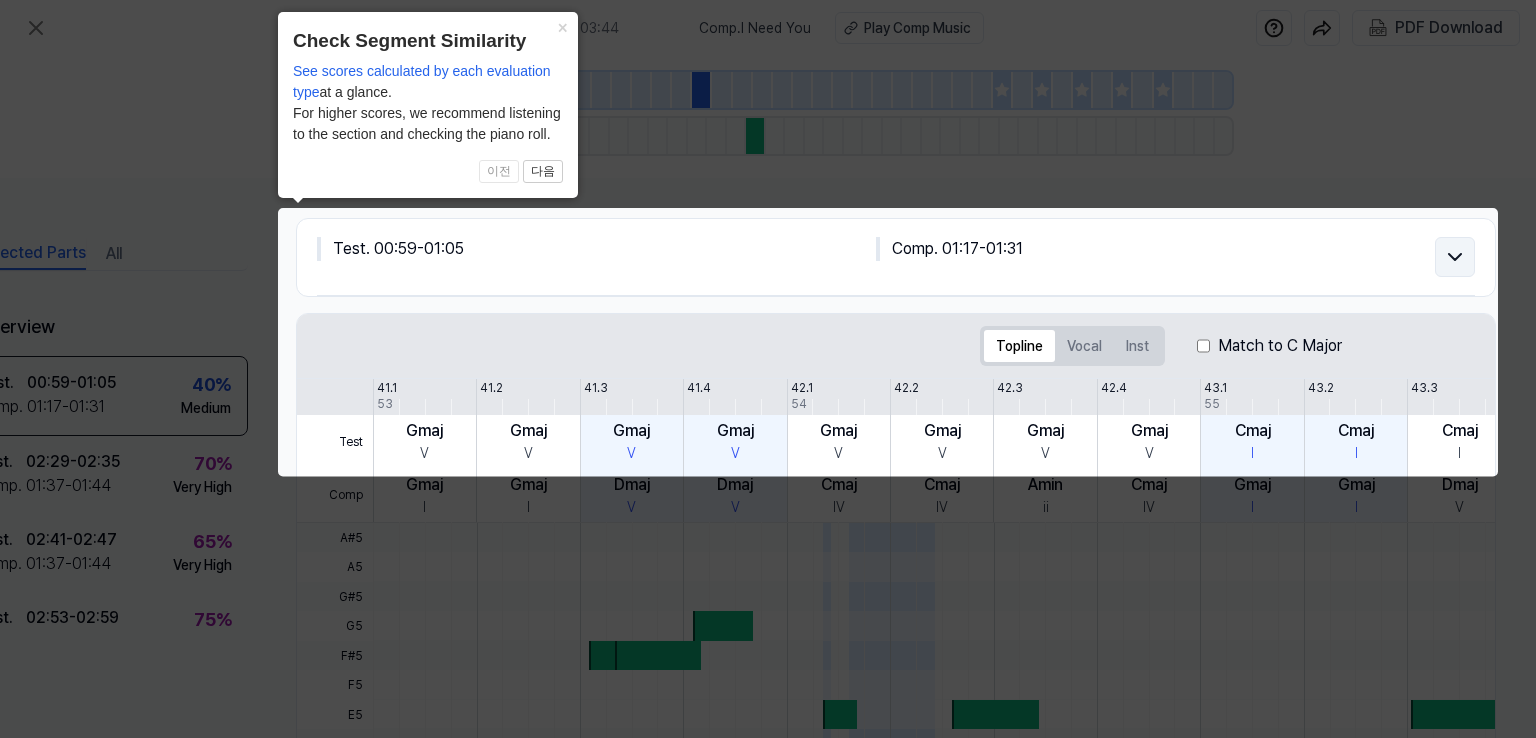 click at bounding box center (1455, 257) 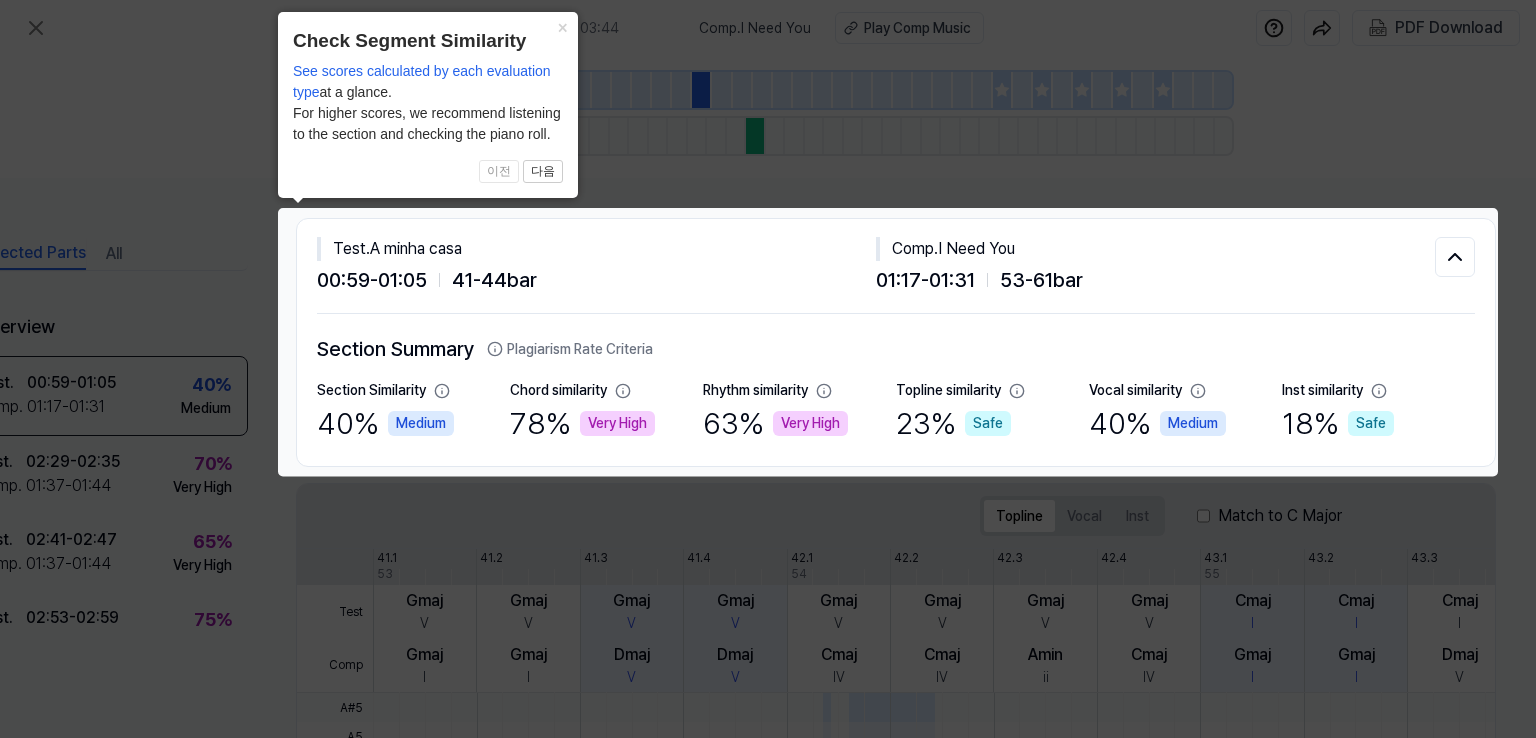 click 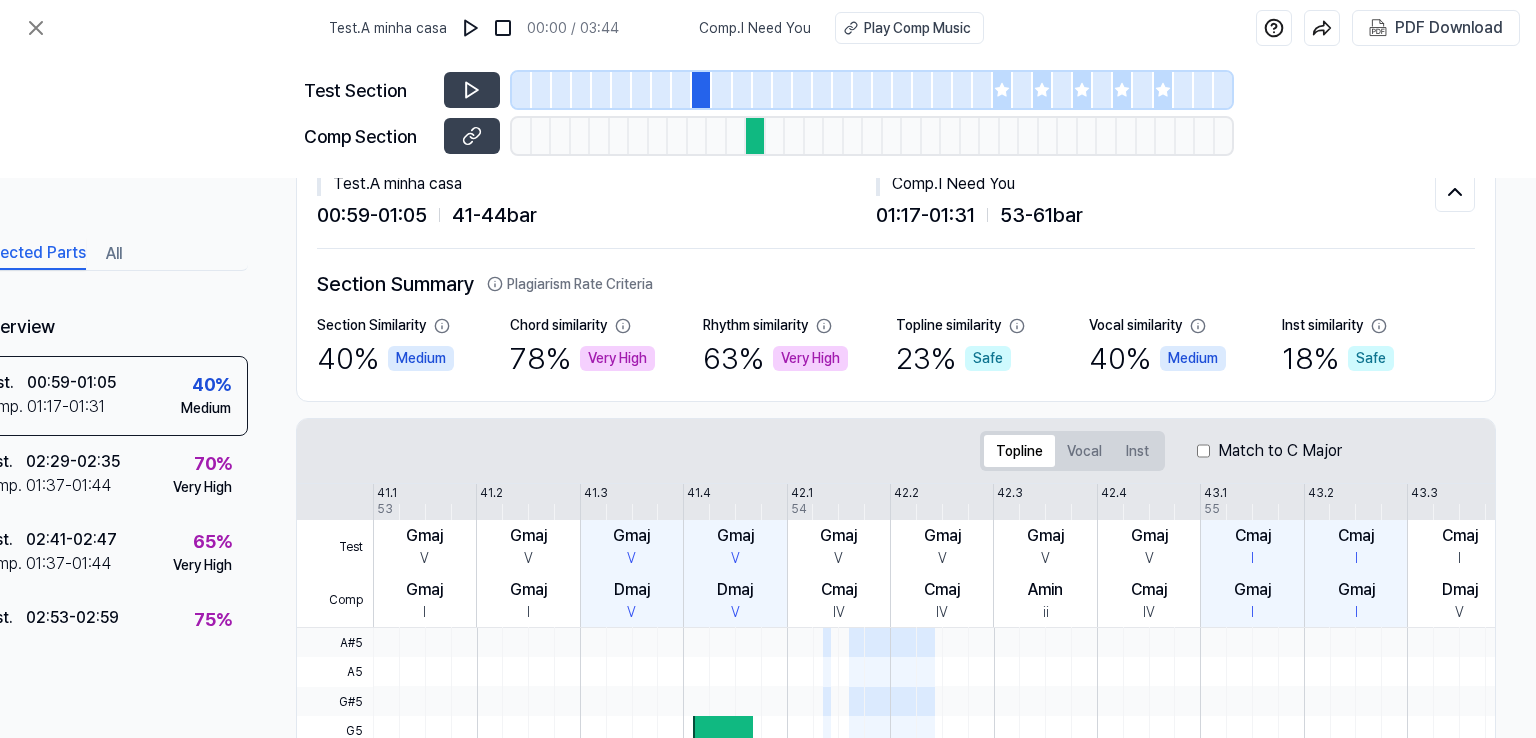scroll, scrollTop: 63, scrollLeft: 88, axis: both 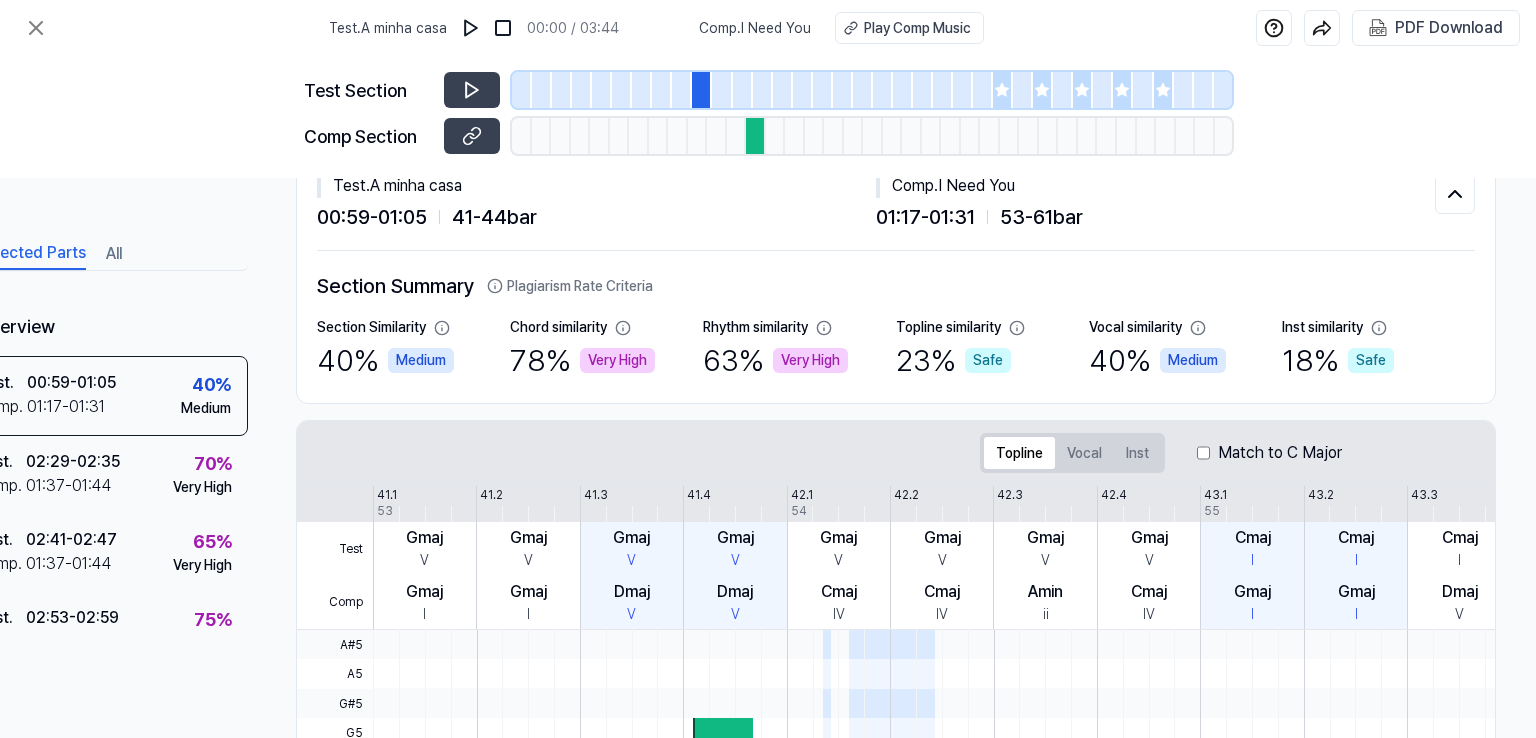 click on "All" at bounding box center [114, 254] 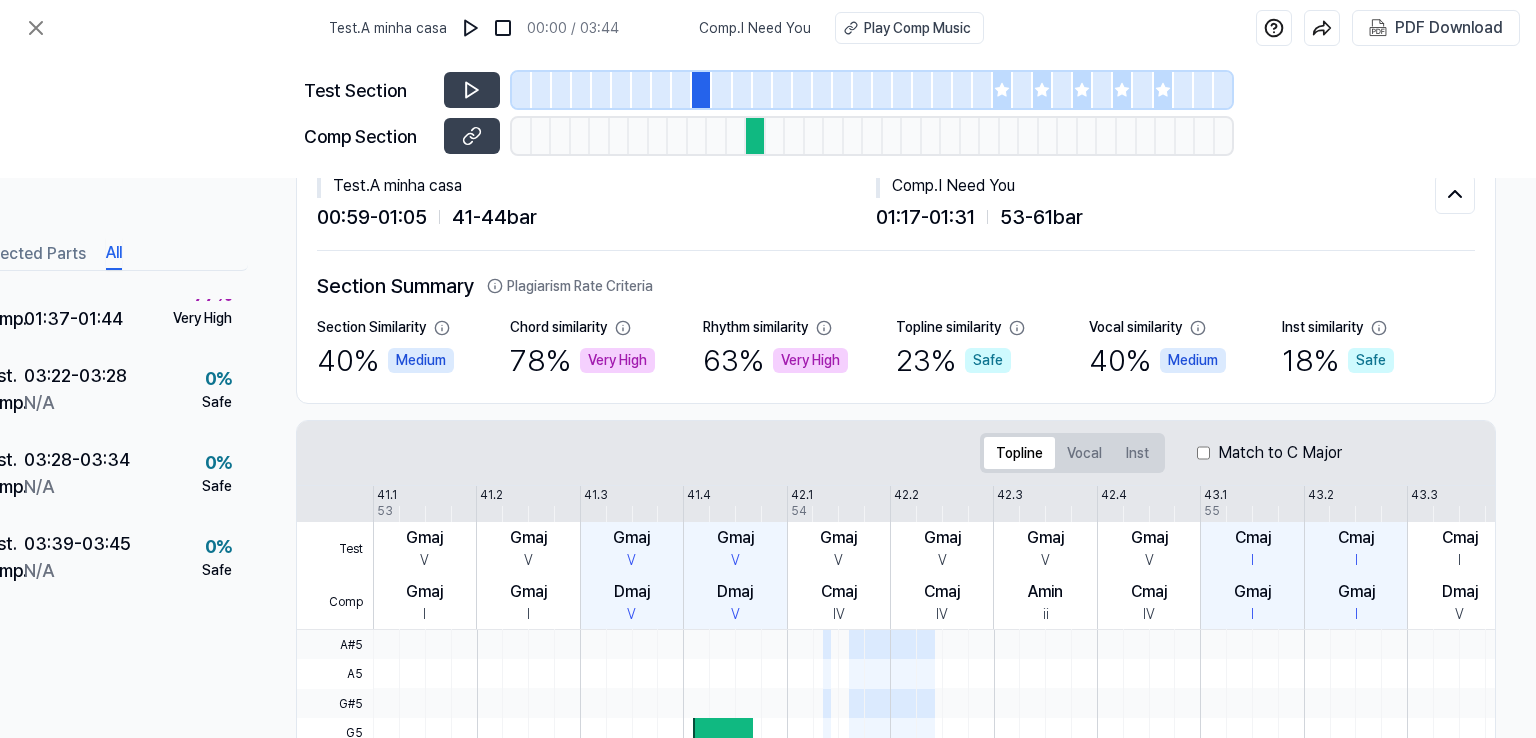 scroll, scrollTop: 2790, scrollLeft: 0, axis: vertical 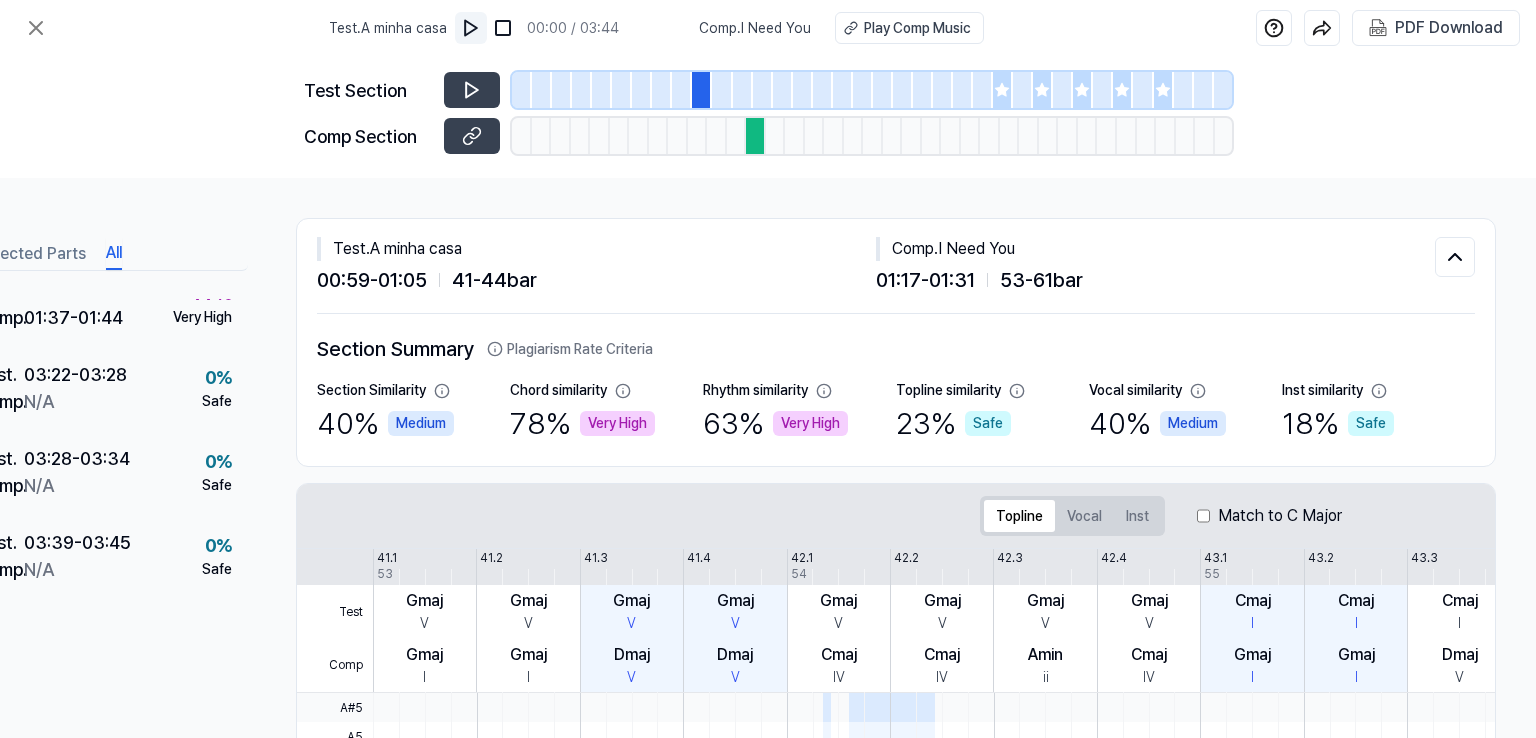 click at bounding box center [471, 28] 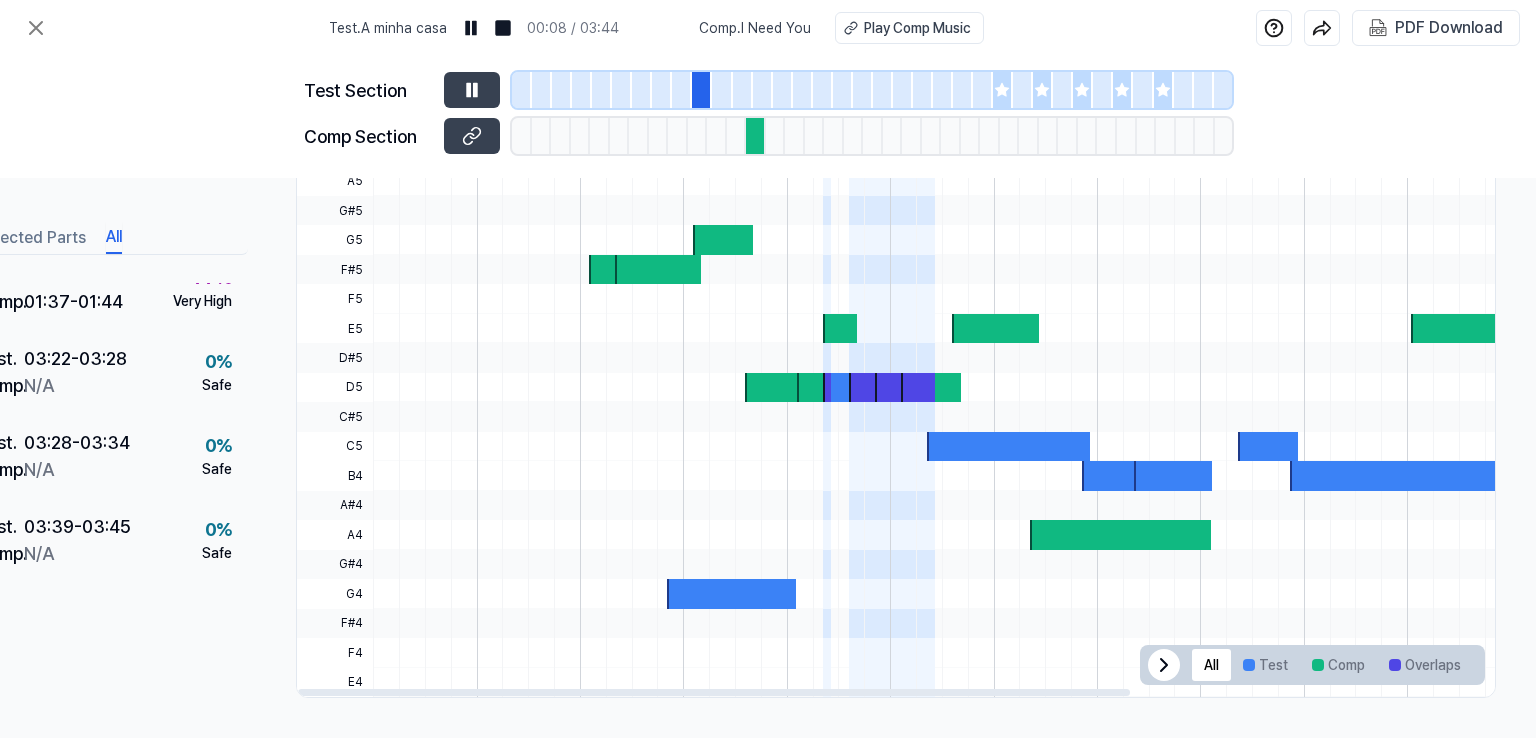 scroll, scrollTop: 0, scrollLeft: 88, axis: horizontal 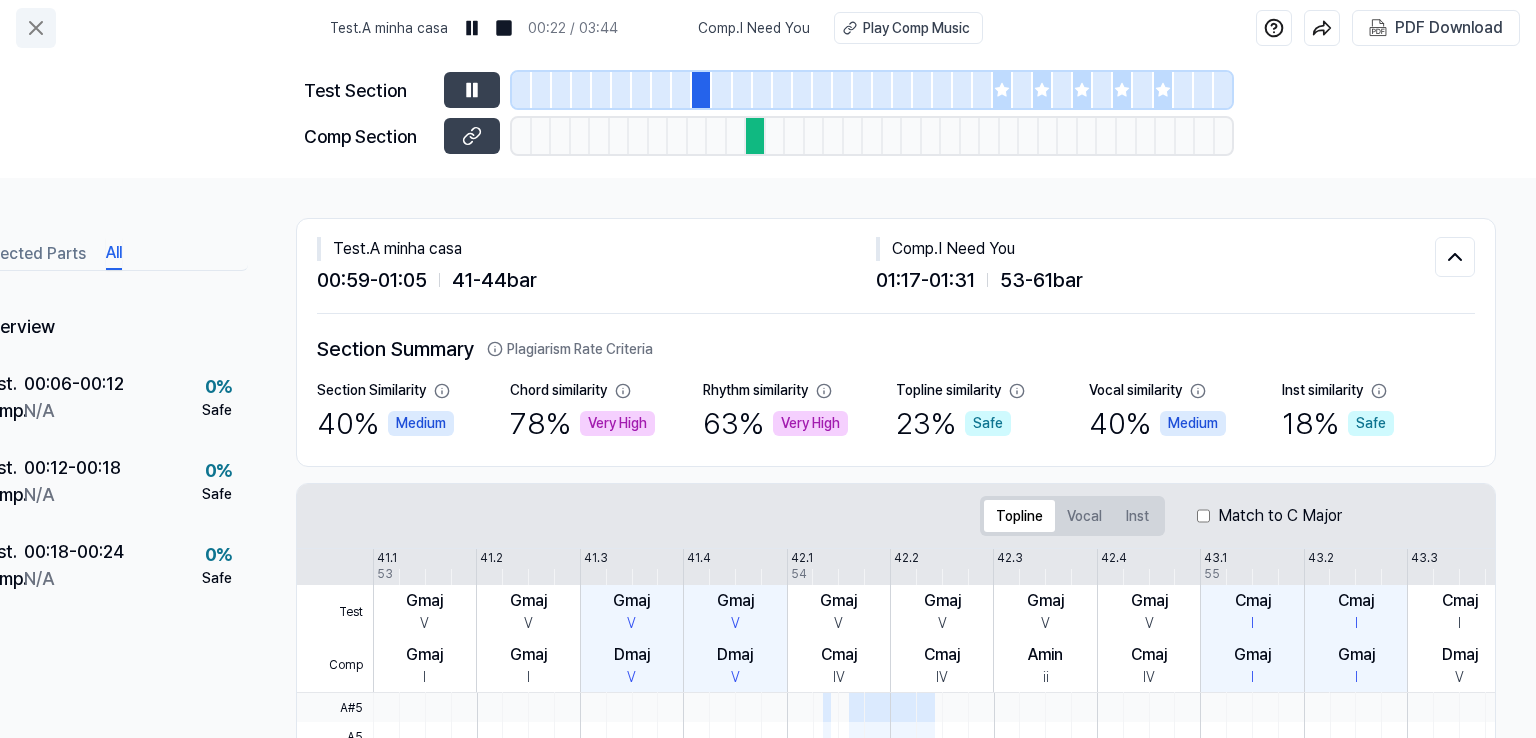 click 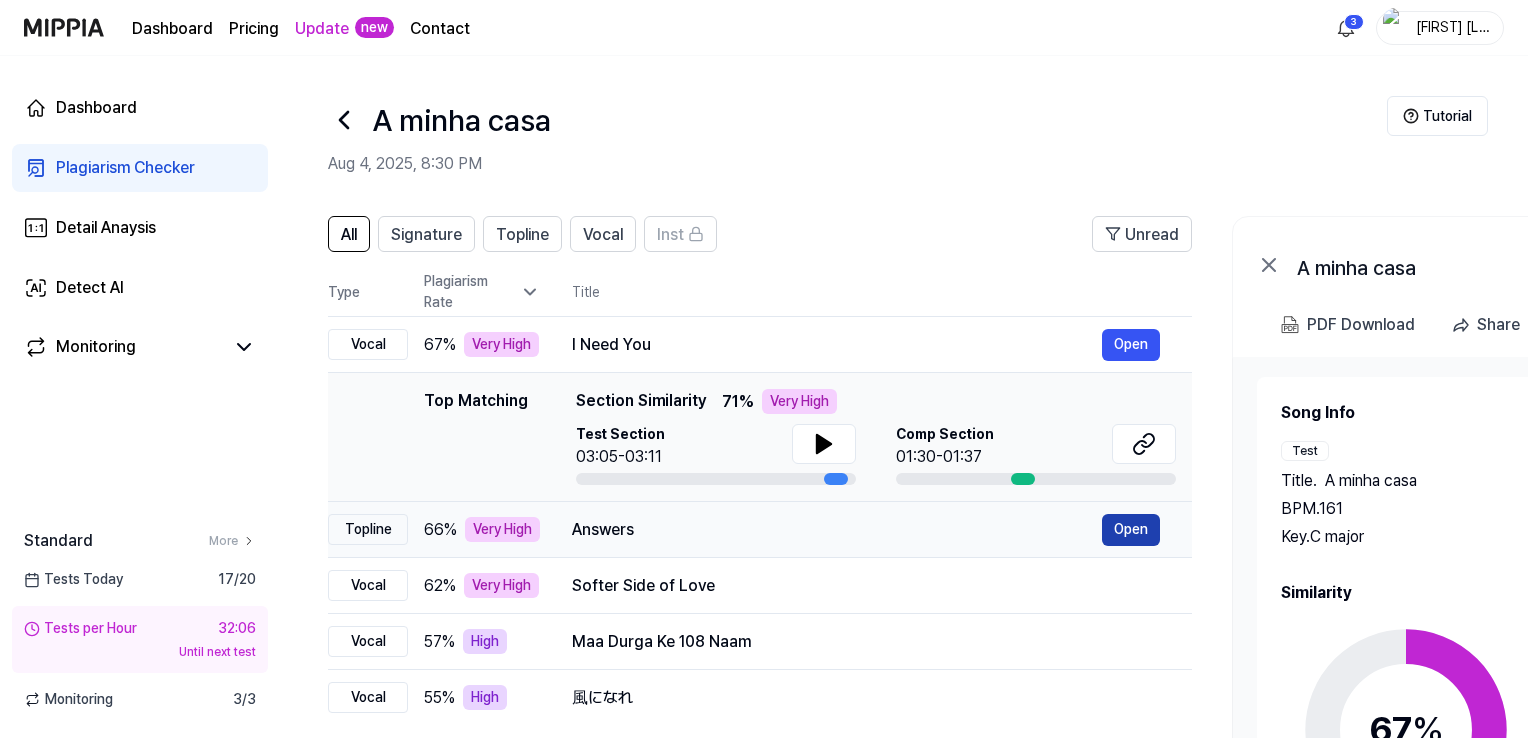 click on "Open" at bounding box center [1131, 530] 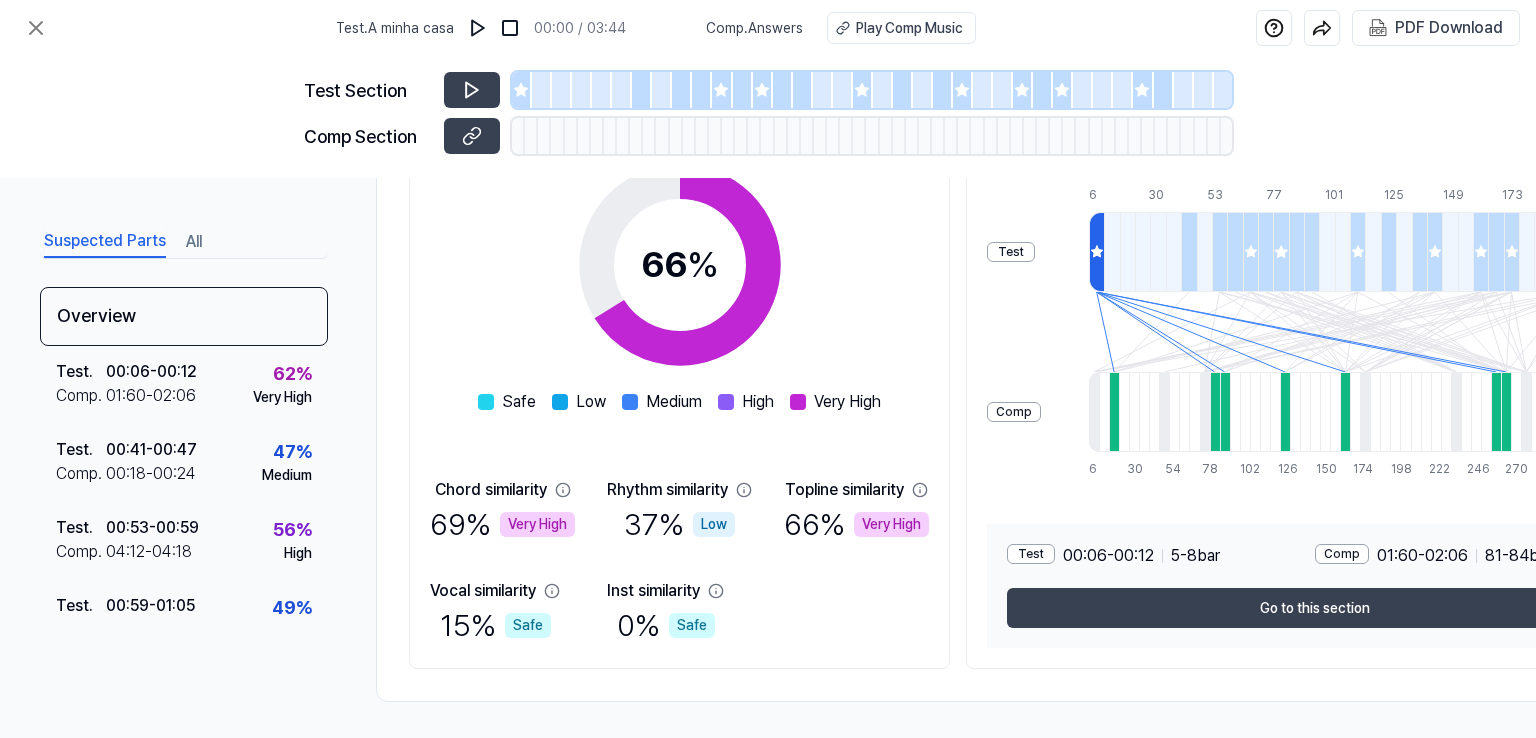 scroll, scrollTop: 333, scrollLeft: 0, axis: vertical 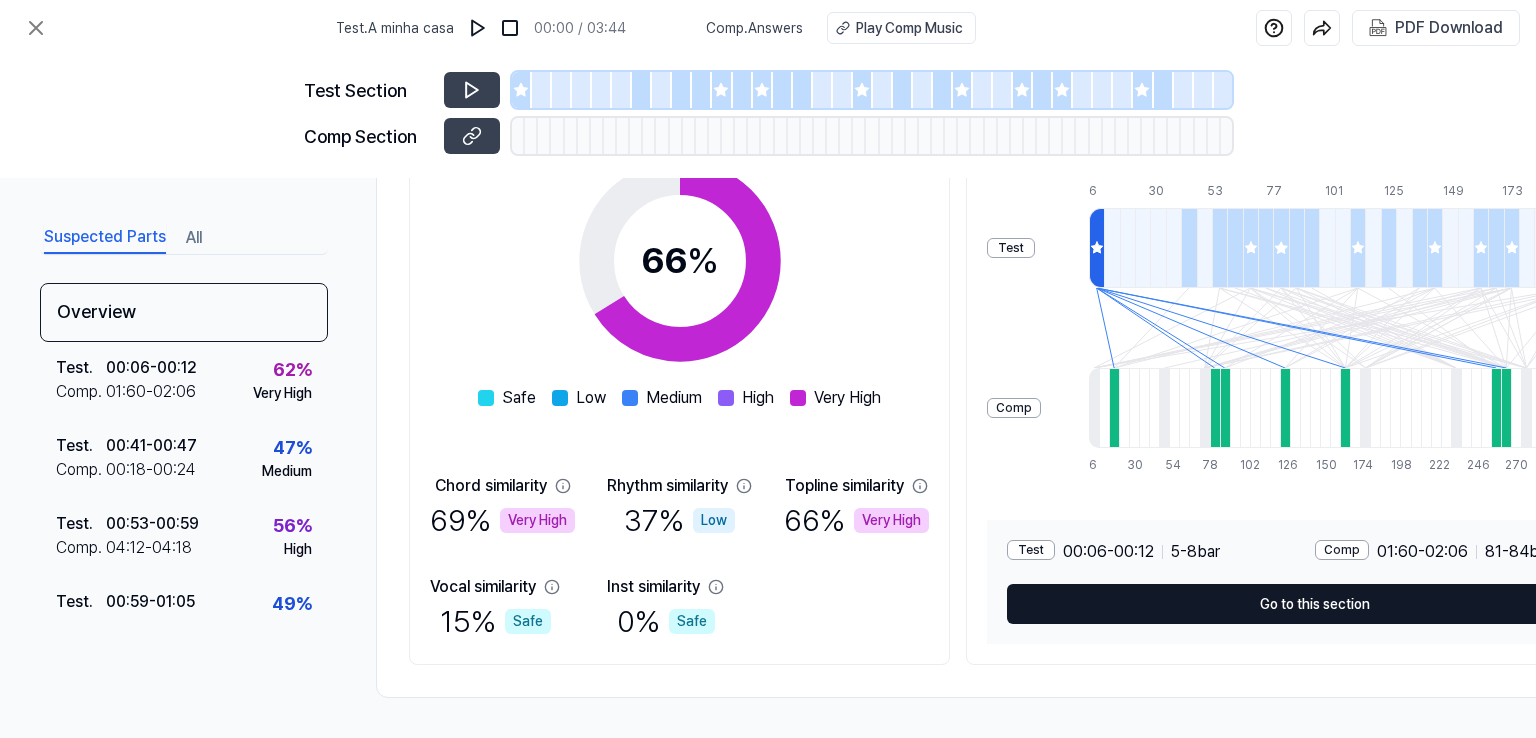 click on "Go to this section" at bounding box center (1314, 604) 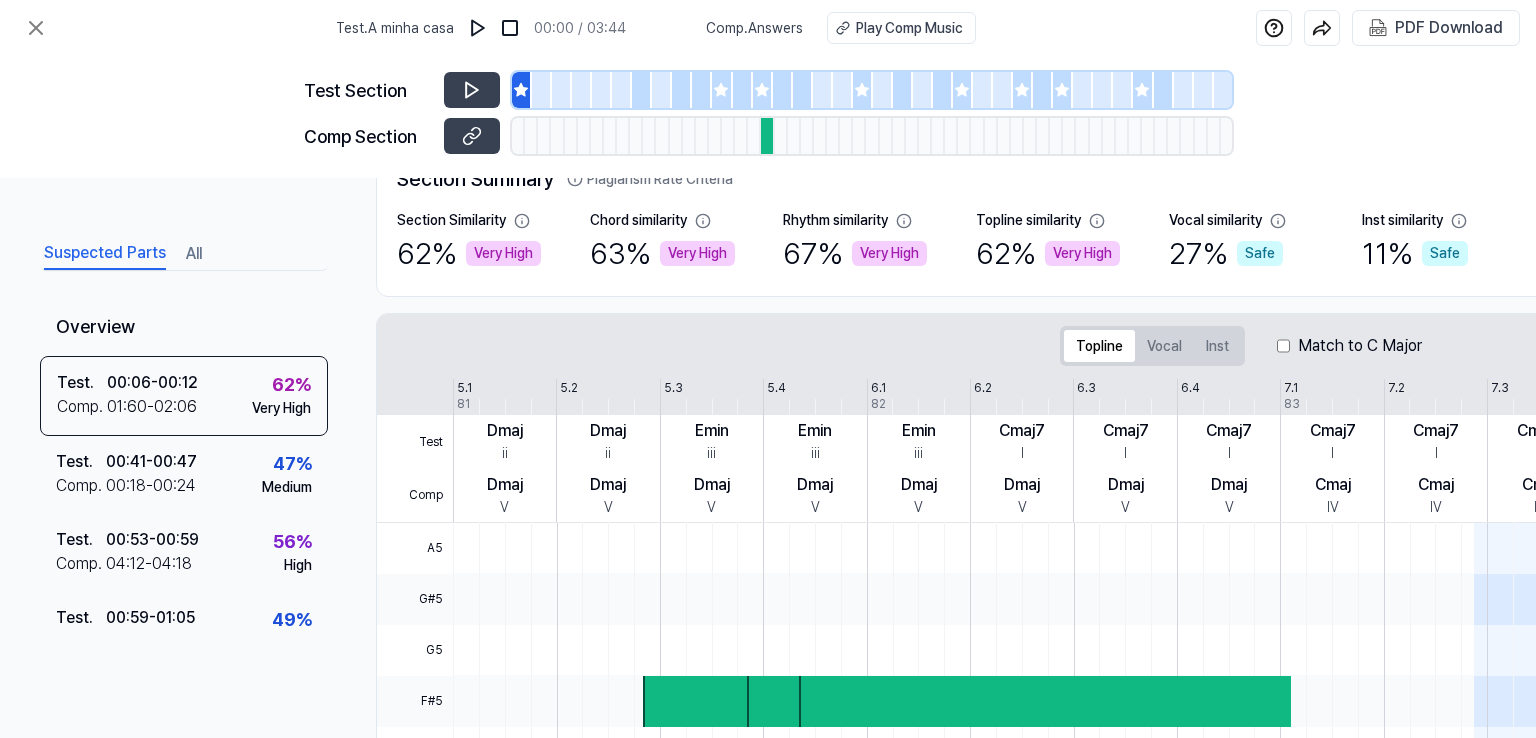 scroll, scrollTop: 163, scrollLeft: 0, axis: vertical 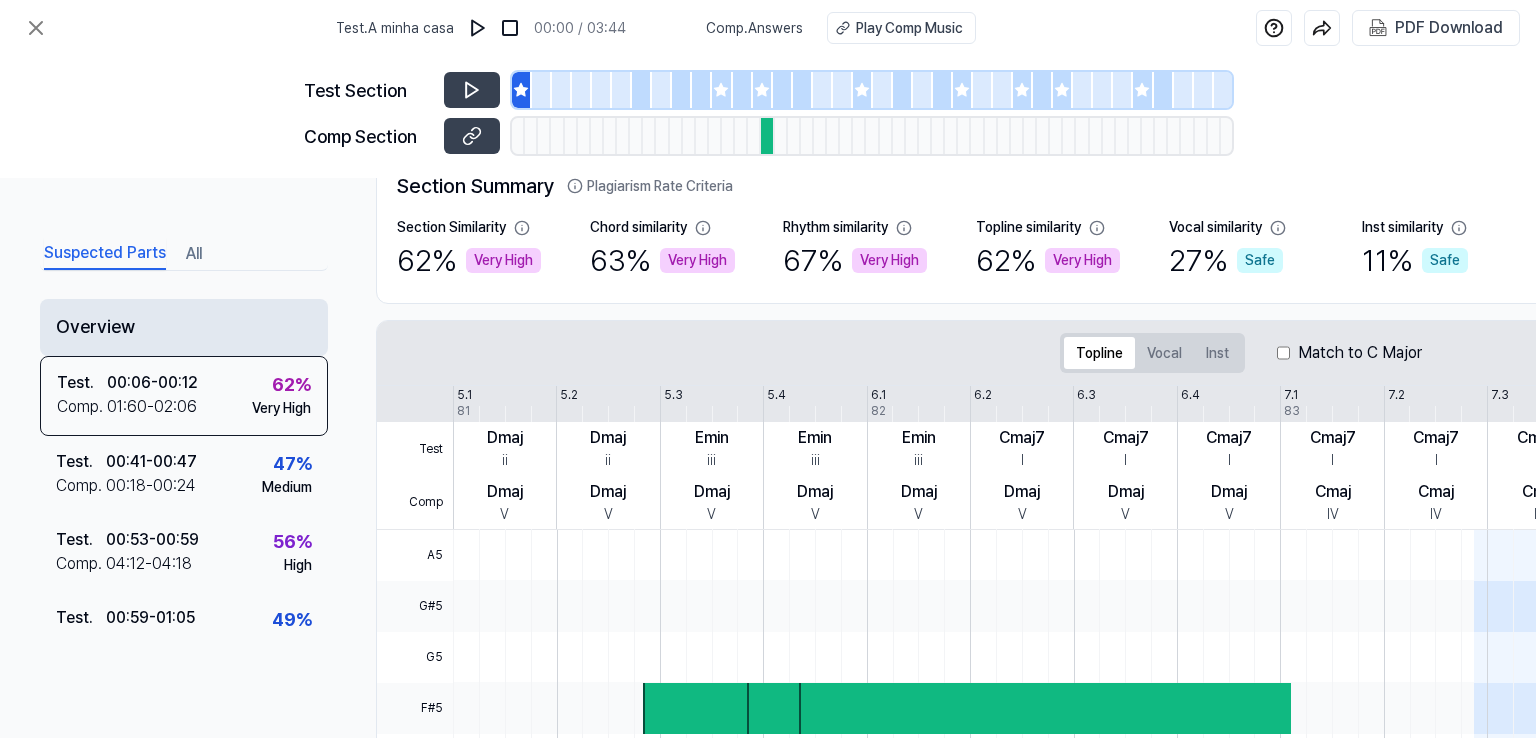 click on "Overview" at bounding box center [184, 327] 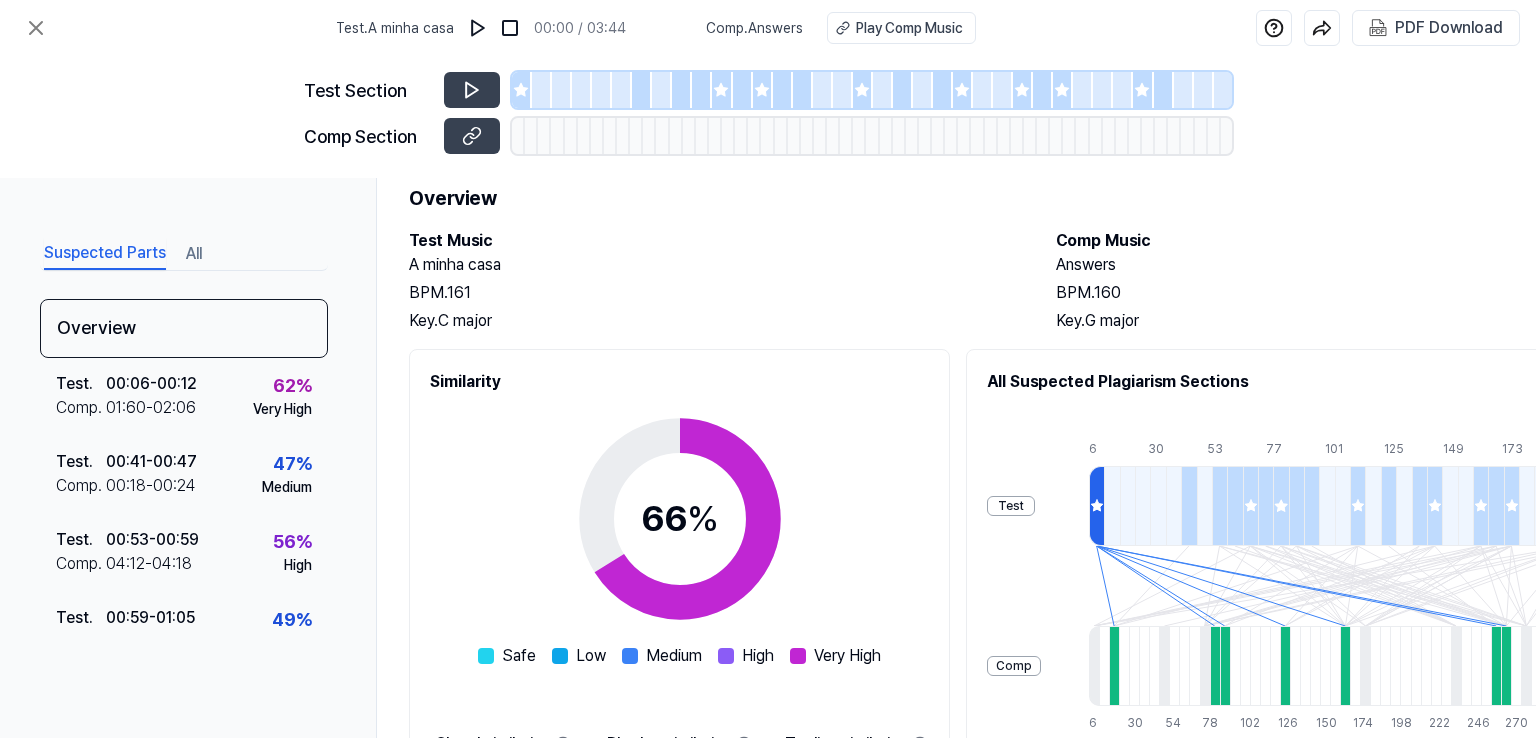 scroll, scrollTop: 0, scrollLeft: 0, axis: both 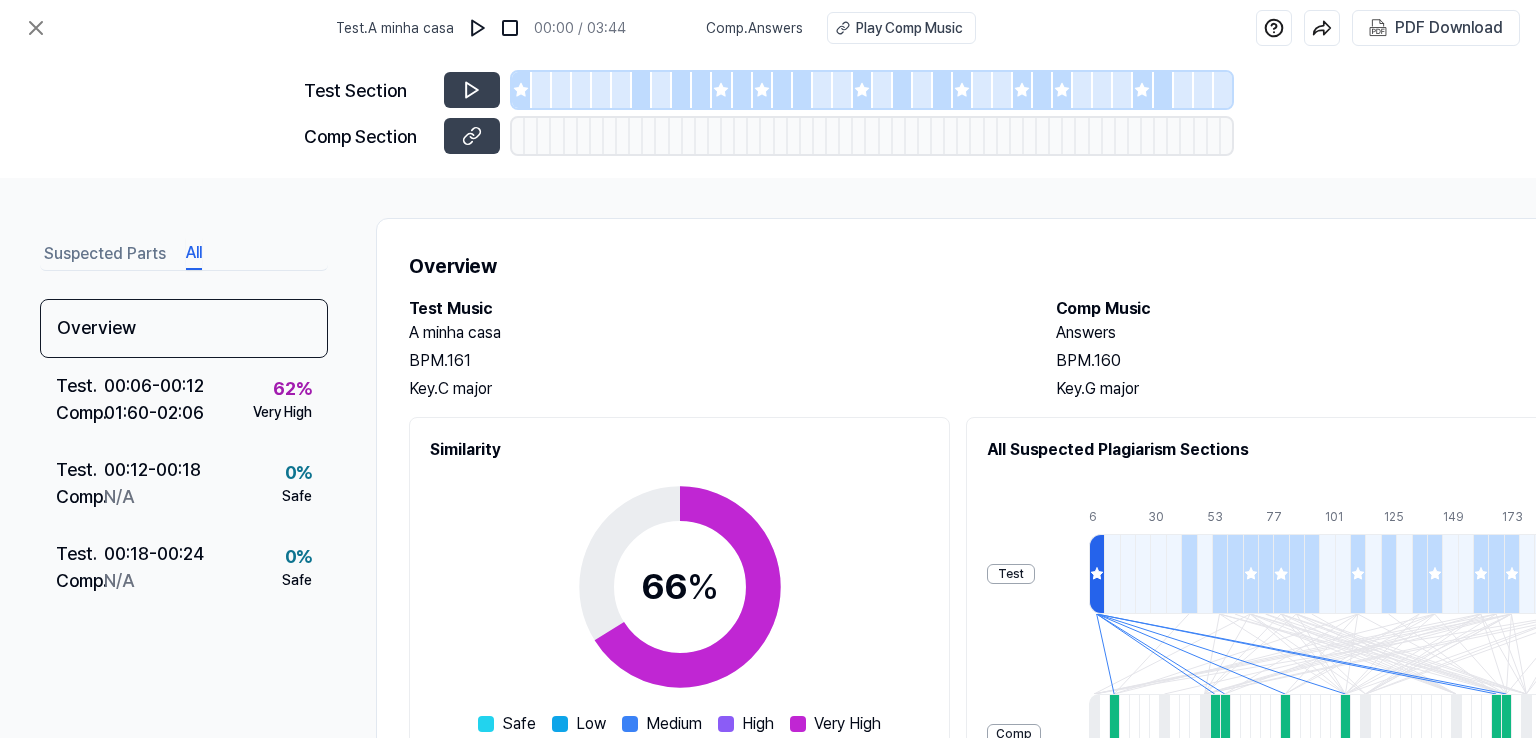 click on "All" at bounding box center (194, 254) 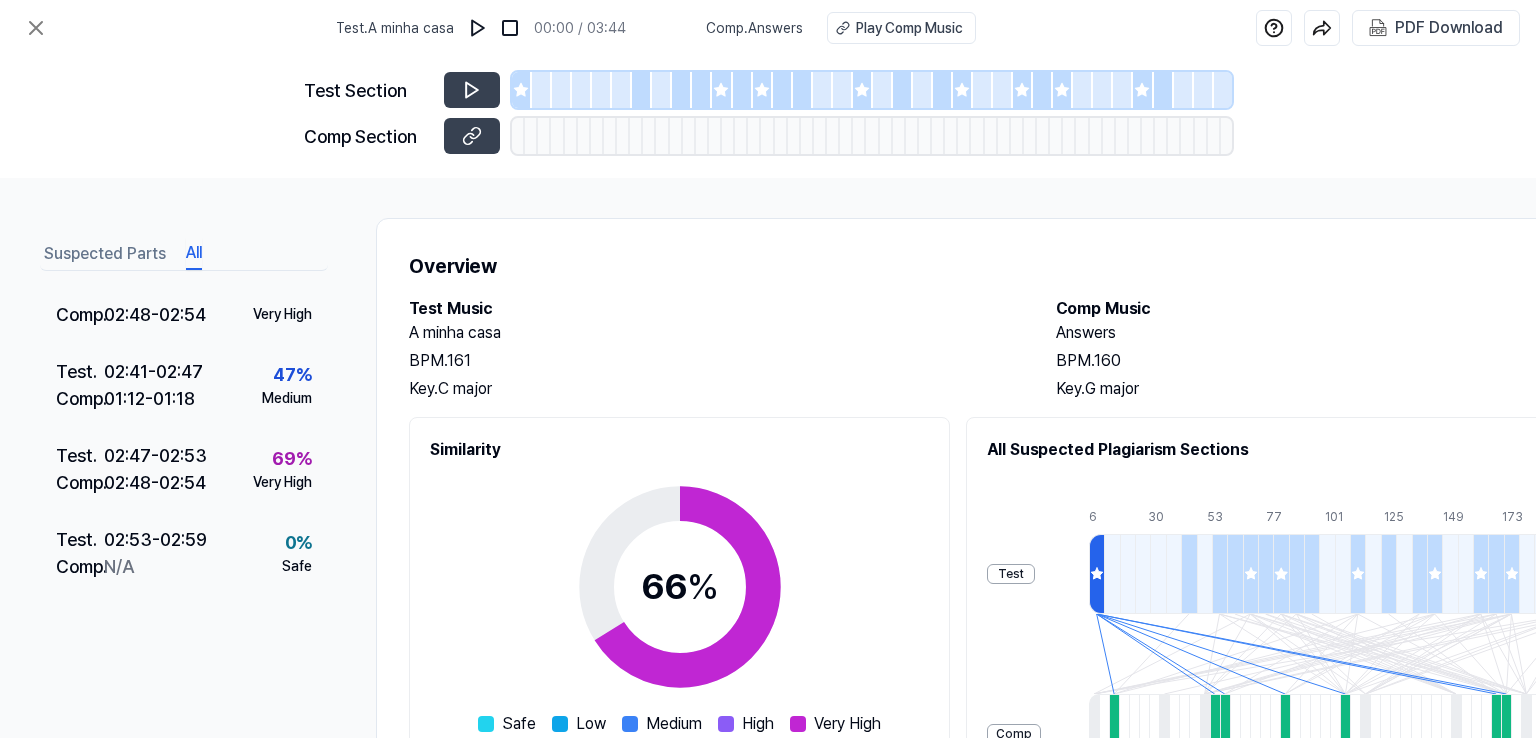 scroll, scrollTop: 2190, scrollLeft: 0, axis: vertical 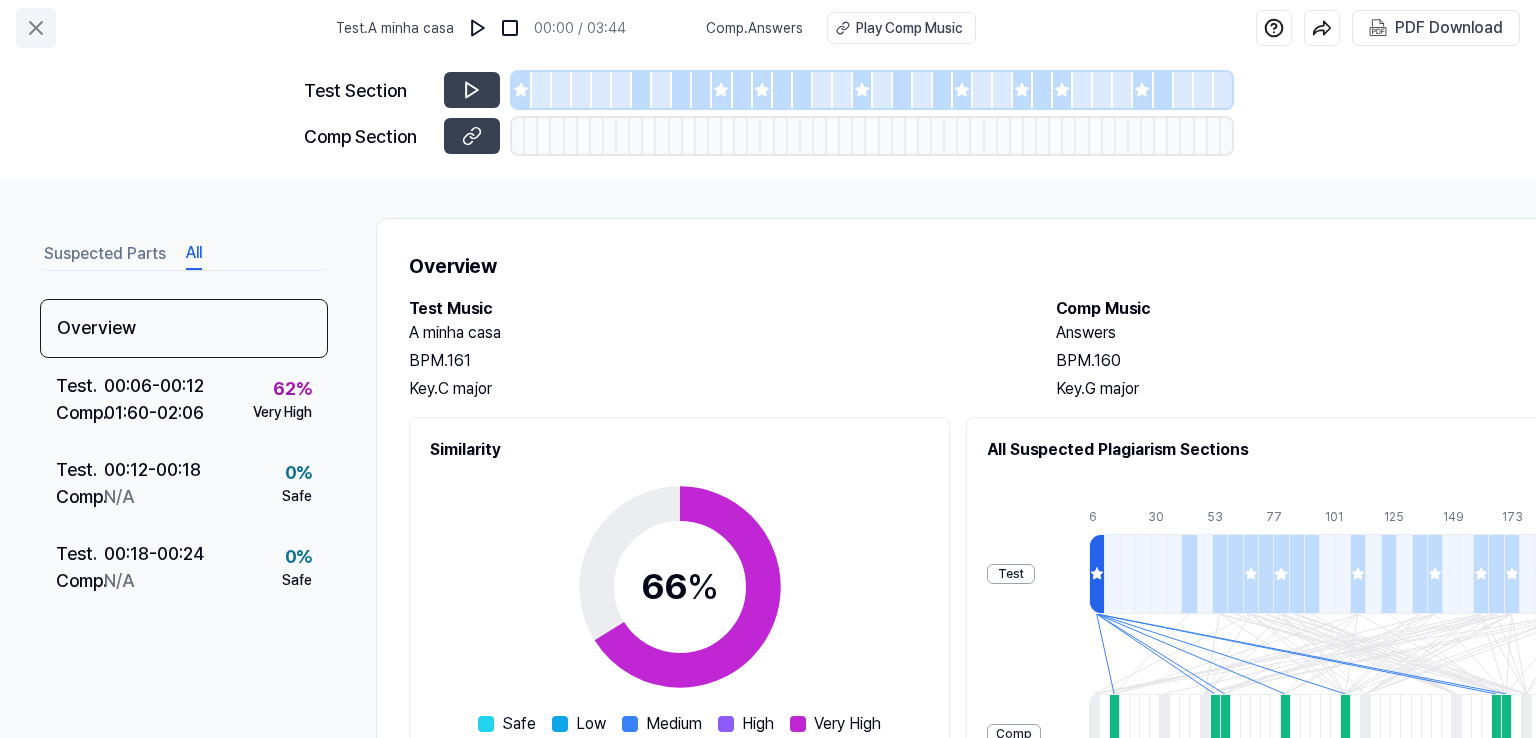 click 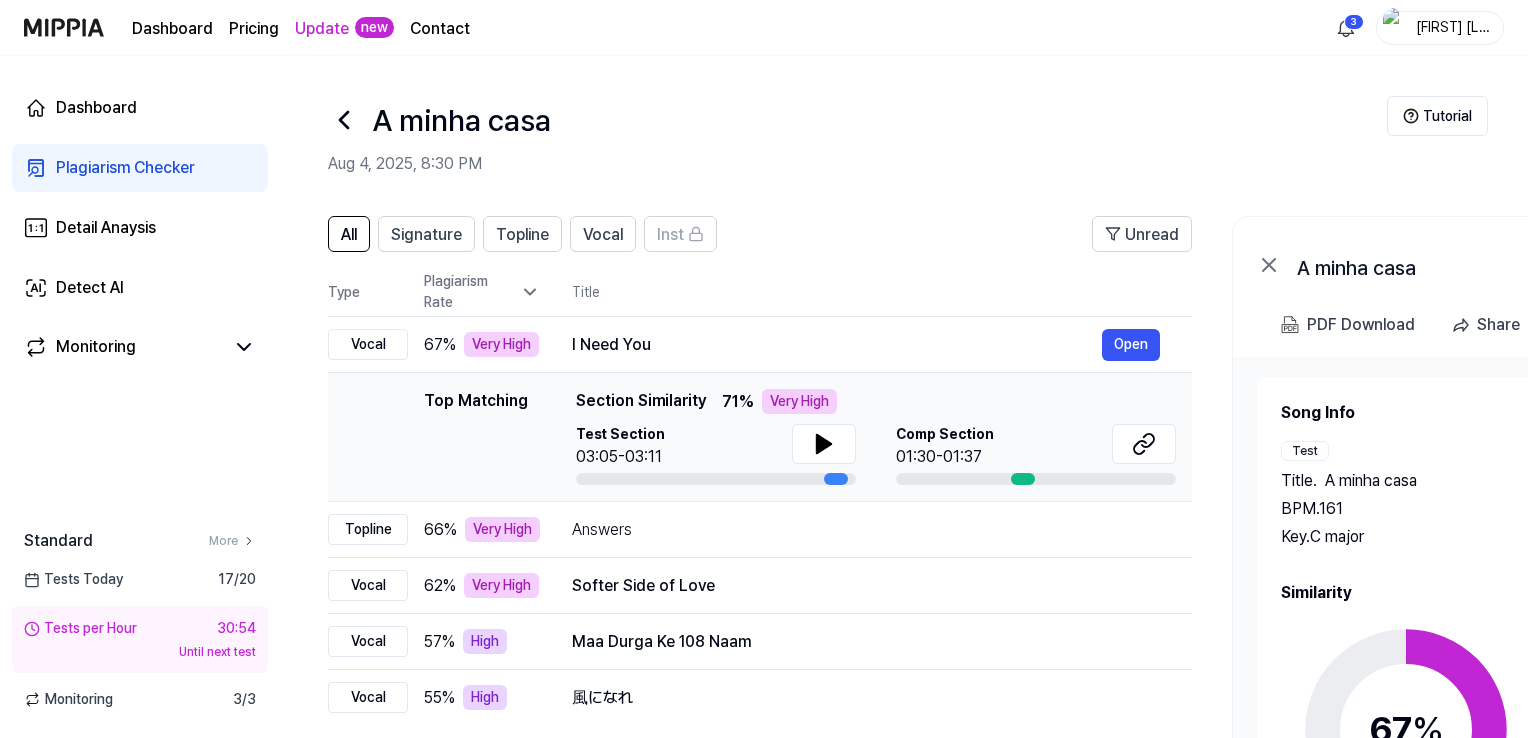 click 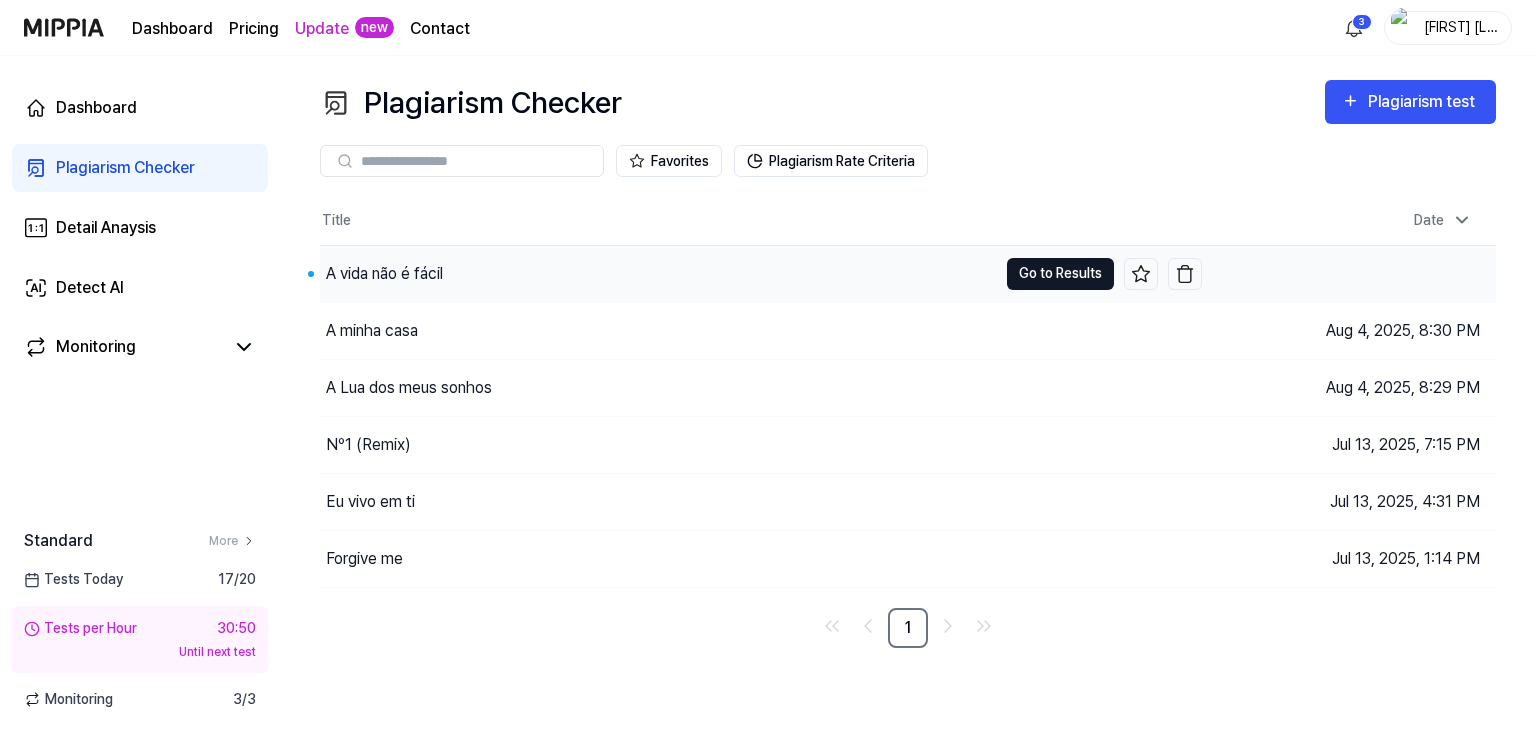 click on "Go to Results" at bounding box center (1060, 274) 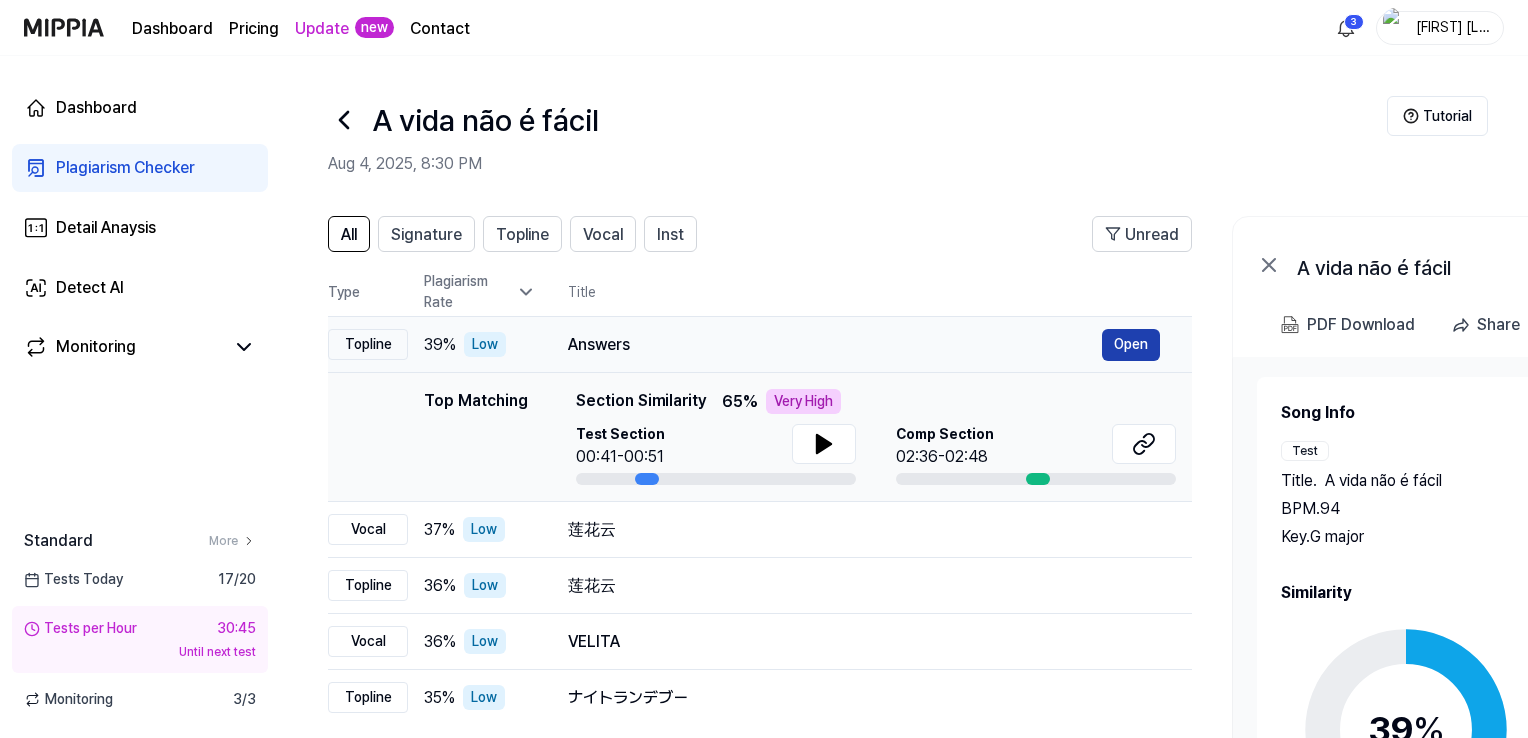 click on "Open" at bounding box center [1131, 345] 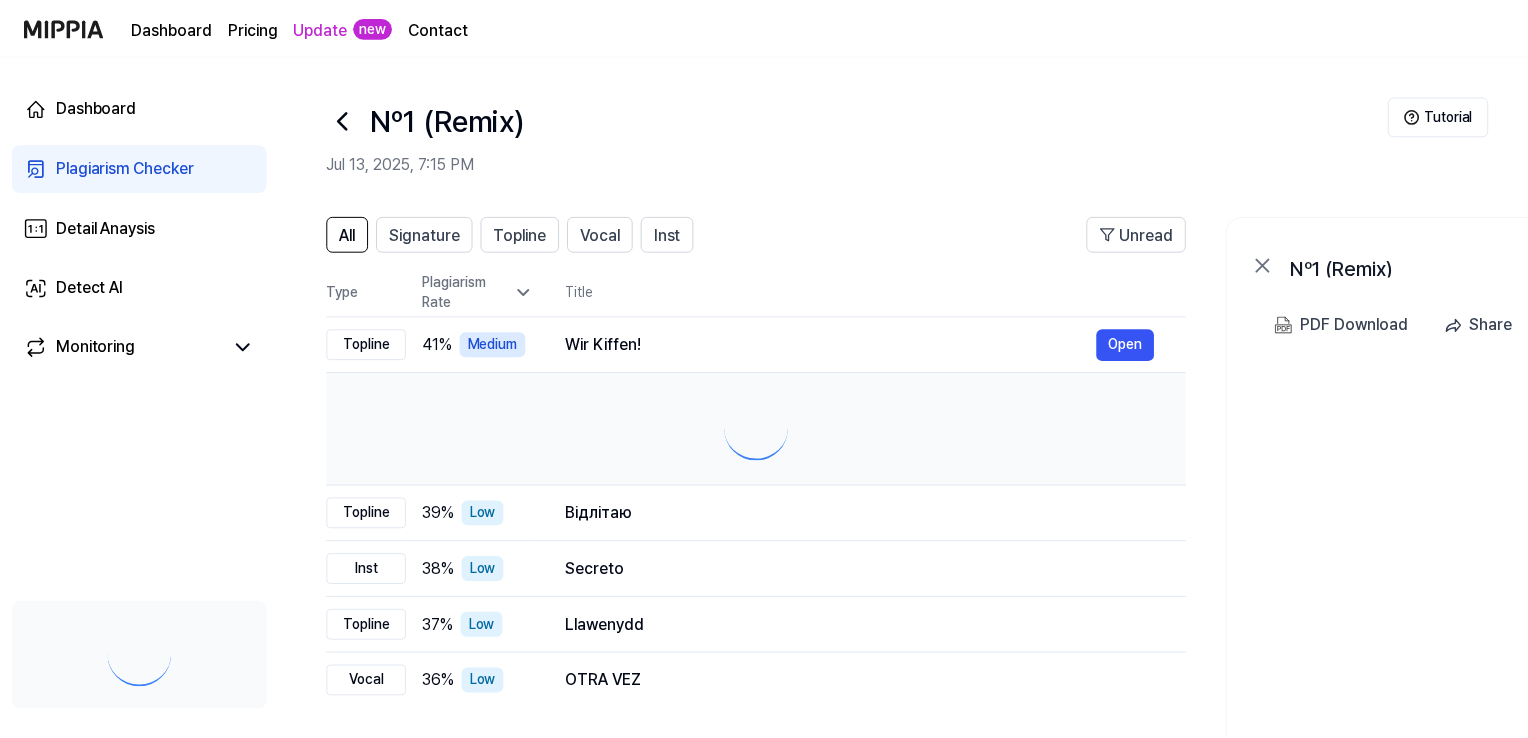 scroll, scrollTop: 0, scrollLeft: 0, axis: both 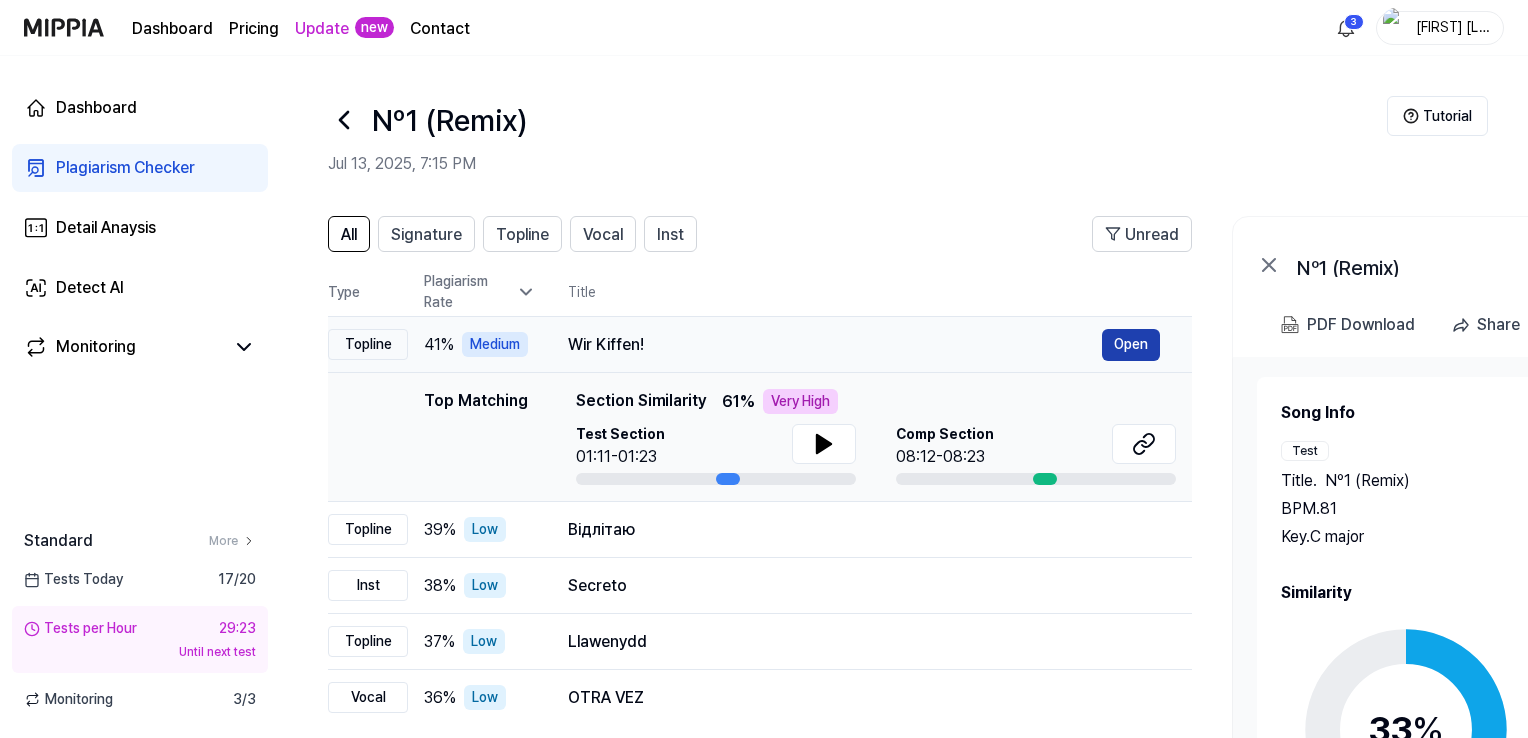 click on "Open" at bounding box center [1131, 345] 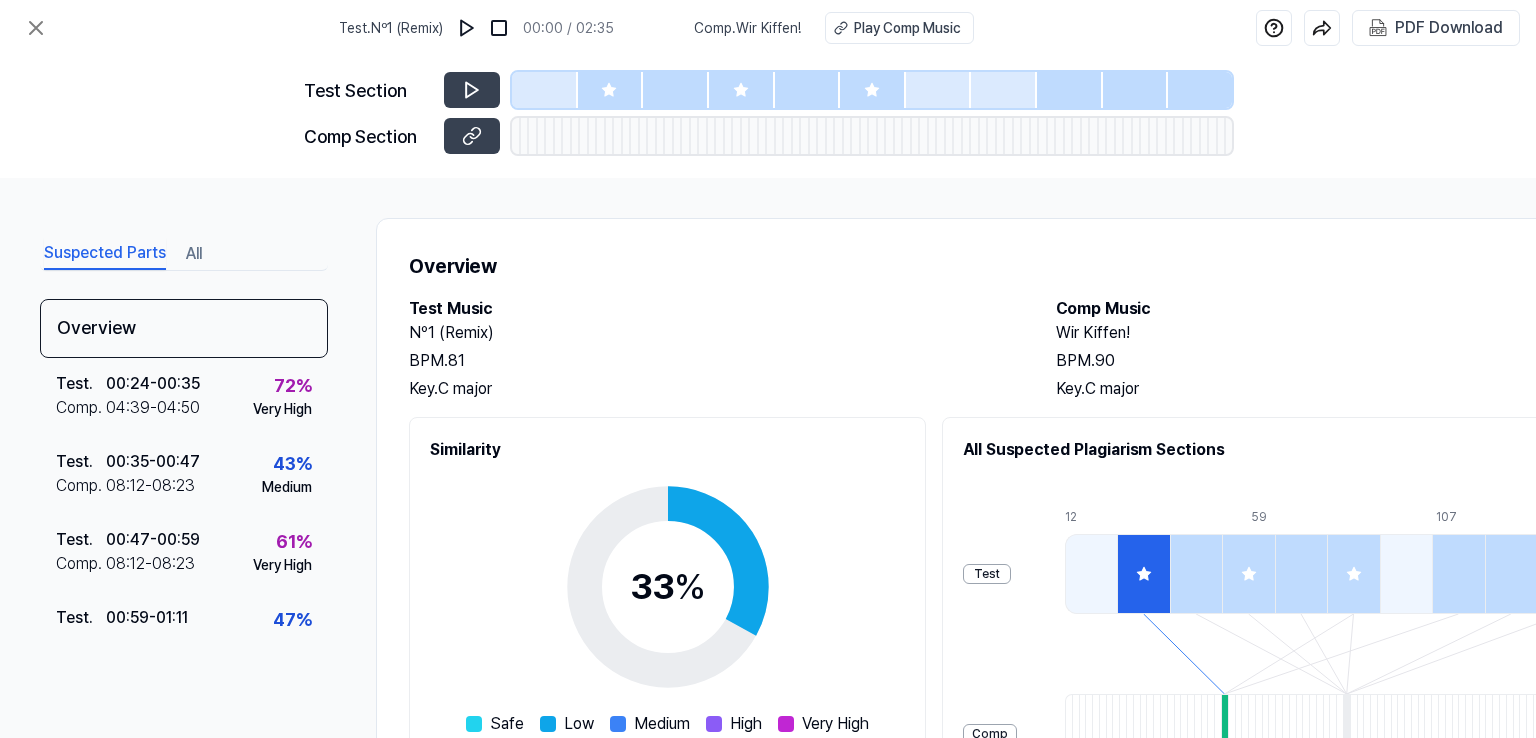 click on "All" at bounding box center [194, 254] 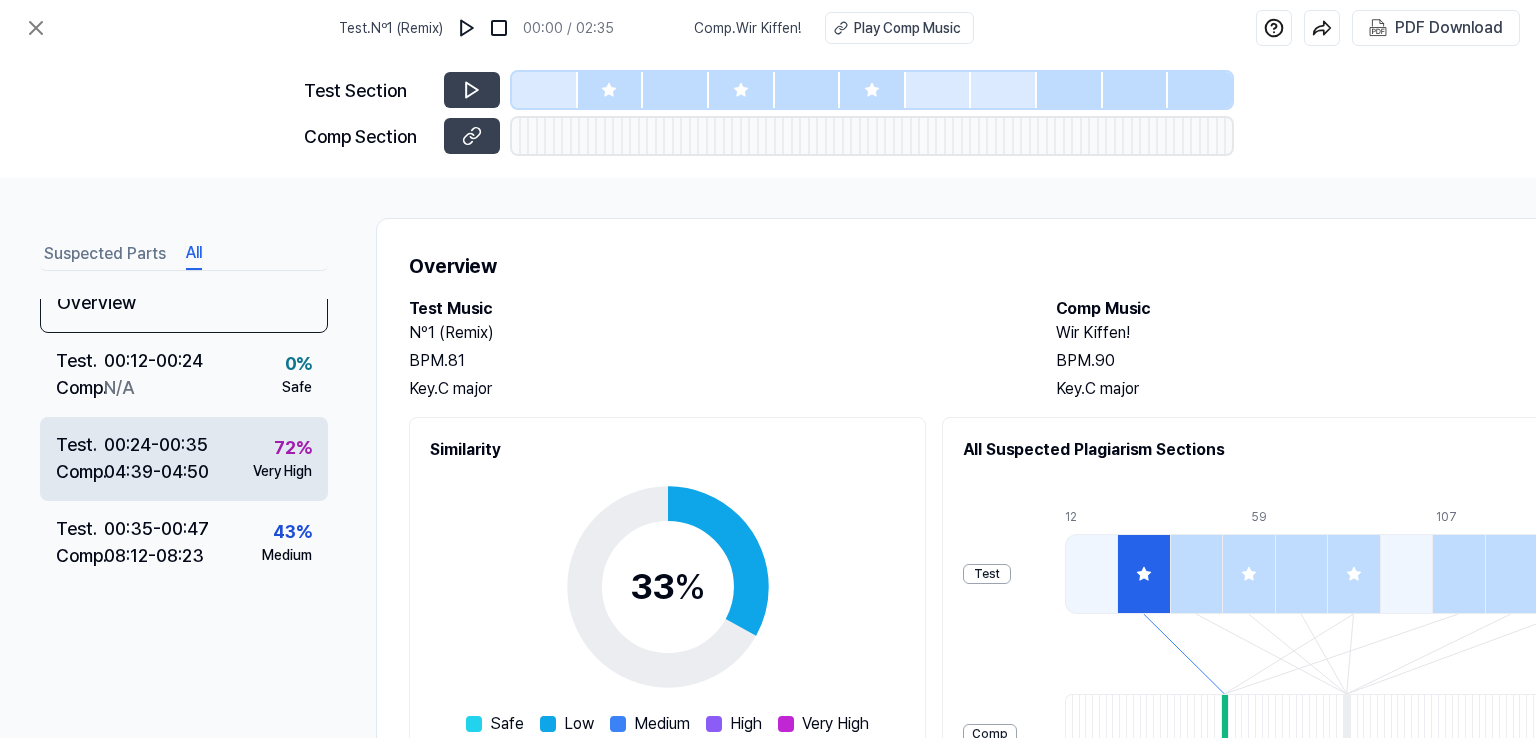 scroll, scrollTop: 0, scrollLeft: 0, axis: both 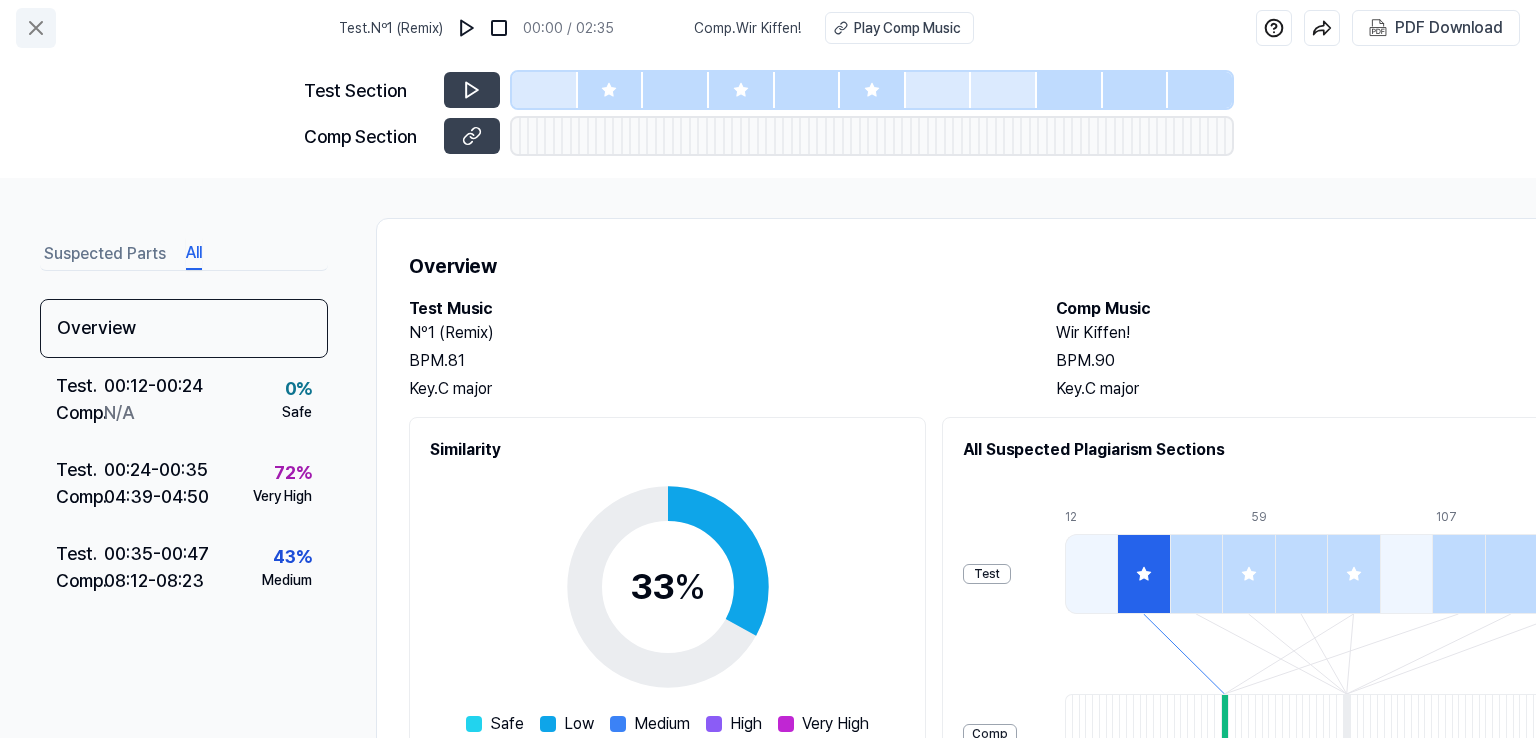 click 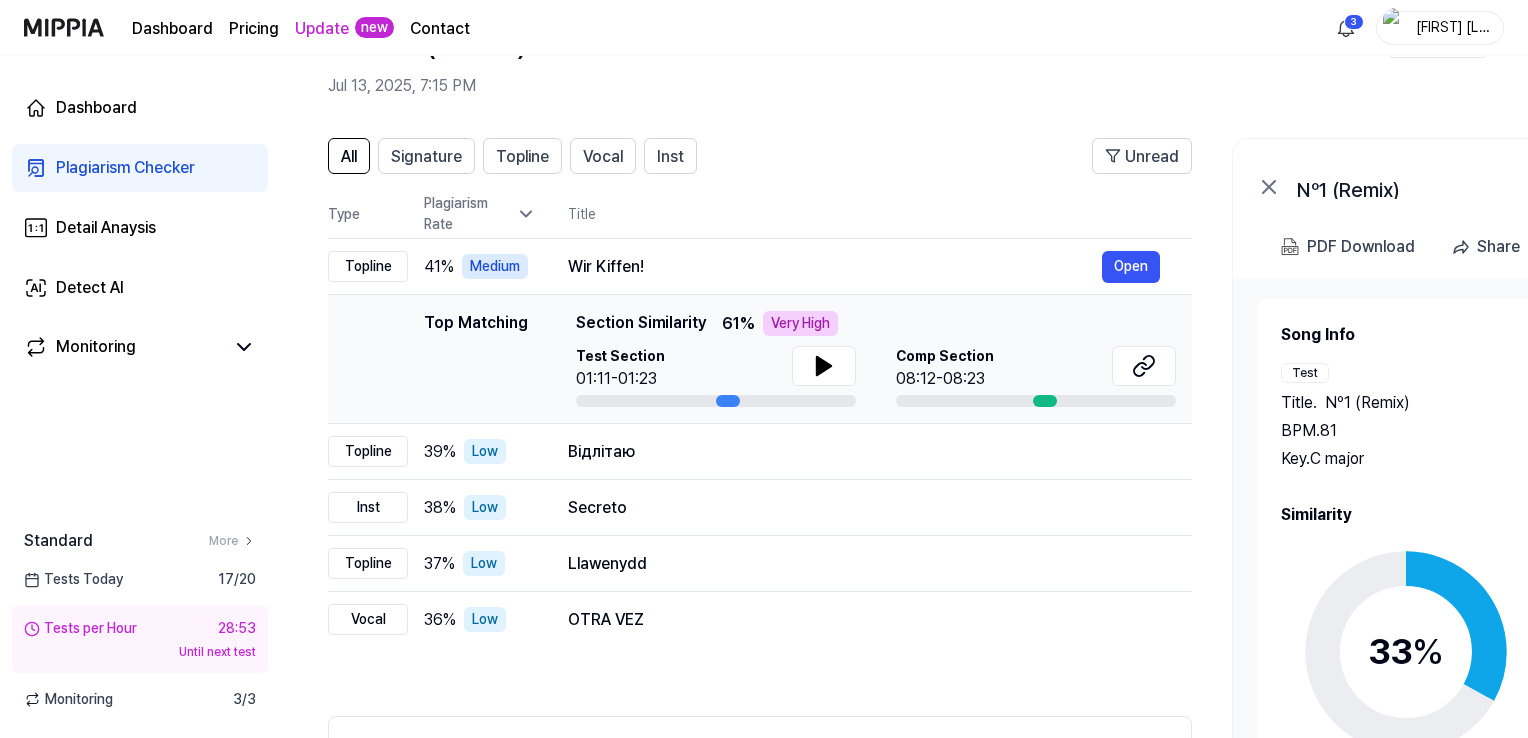 scroll, scrollTop: 0, scrollLeft: 0, axis: both 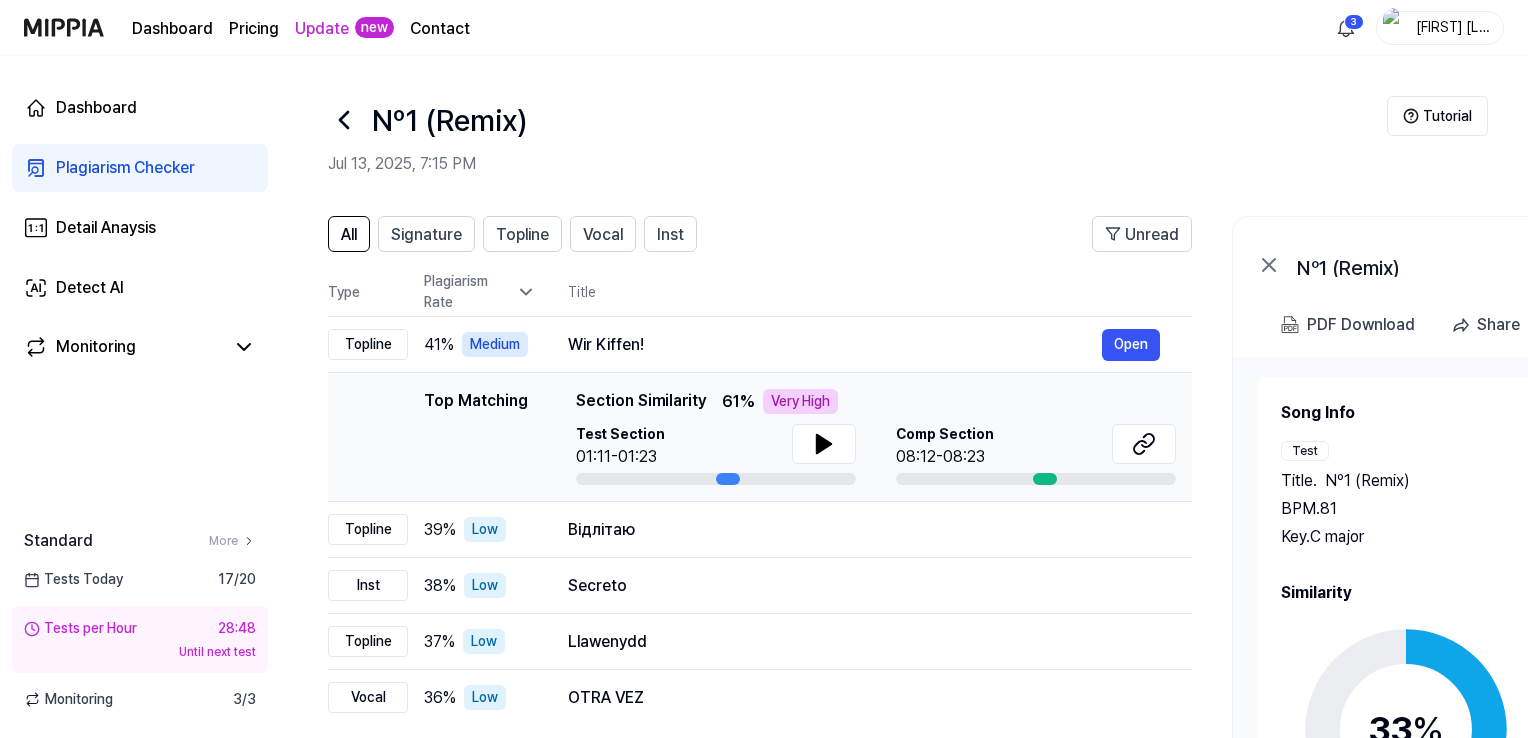 click 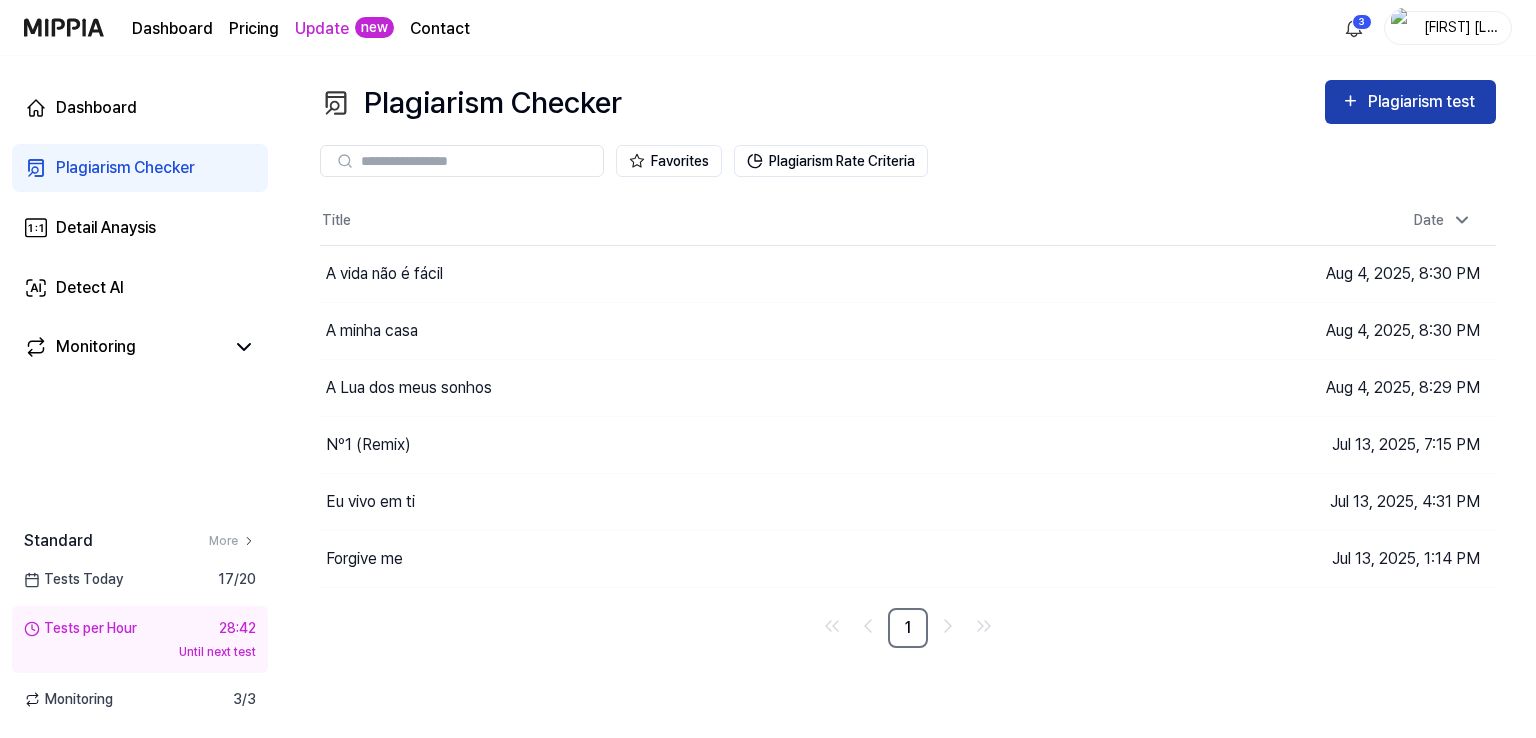 click on "Plagiarism test" at bounding box center [1424, 102] 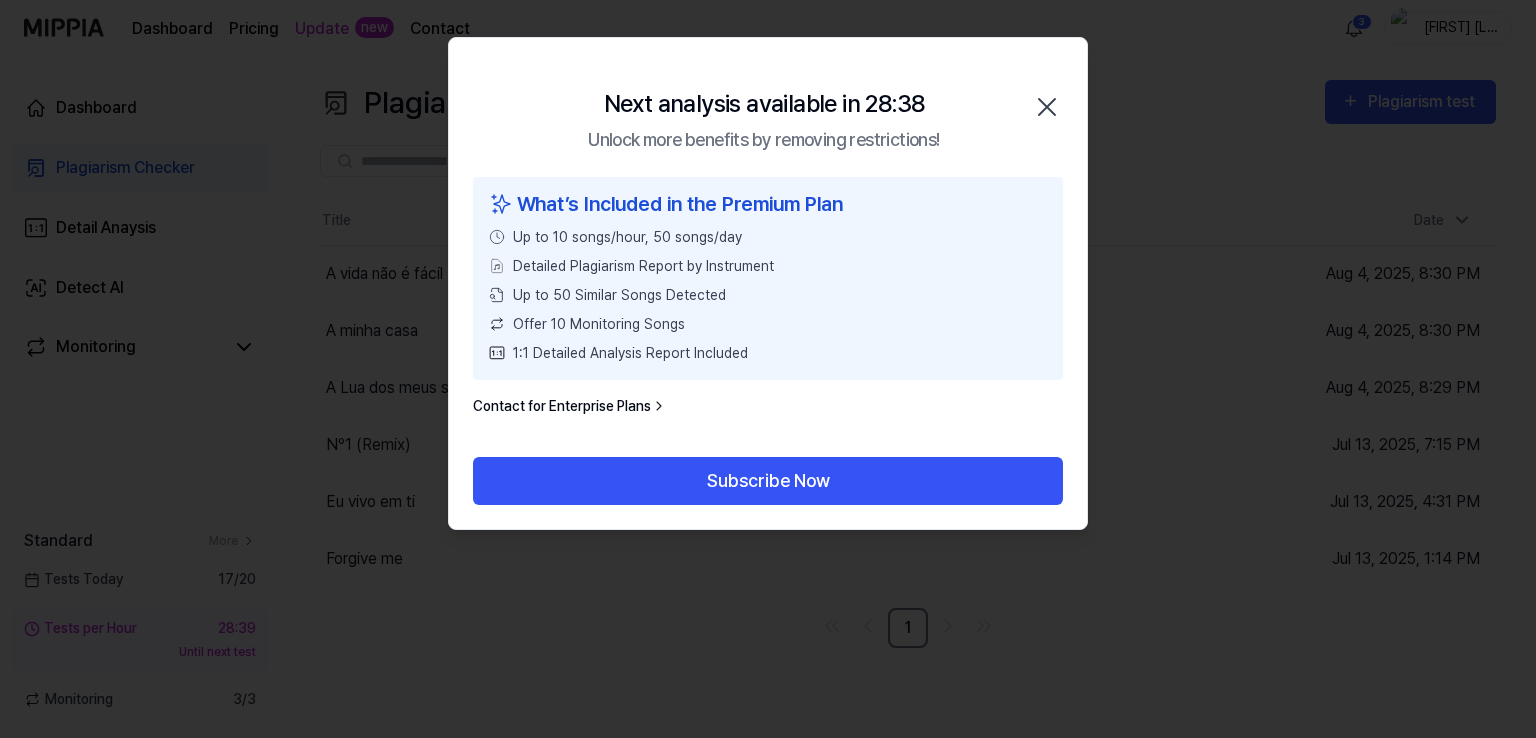 click 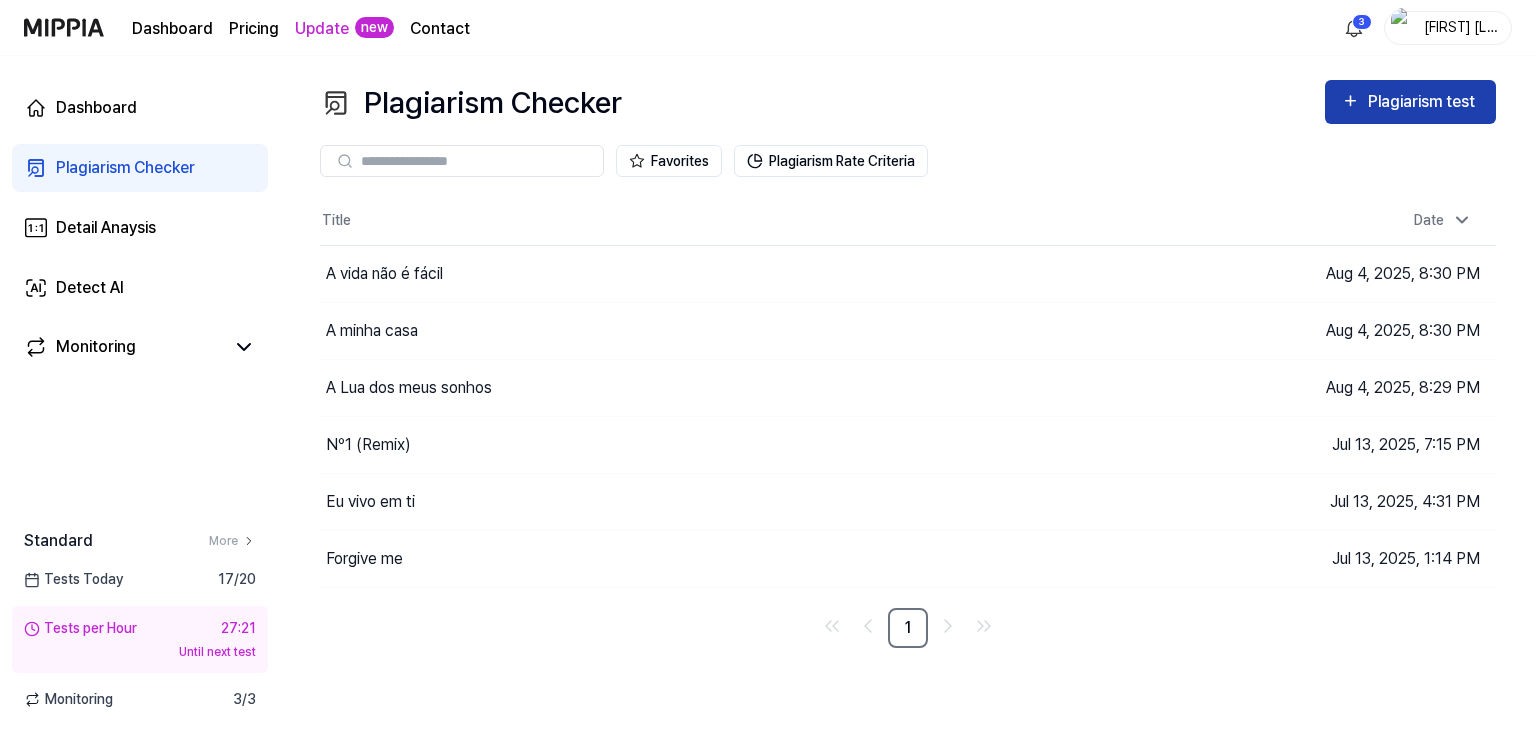 click on "Plagiarism test" at bounding box center [1424, 102] 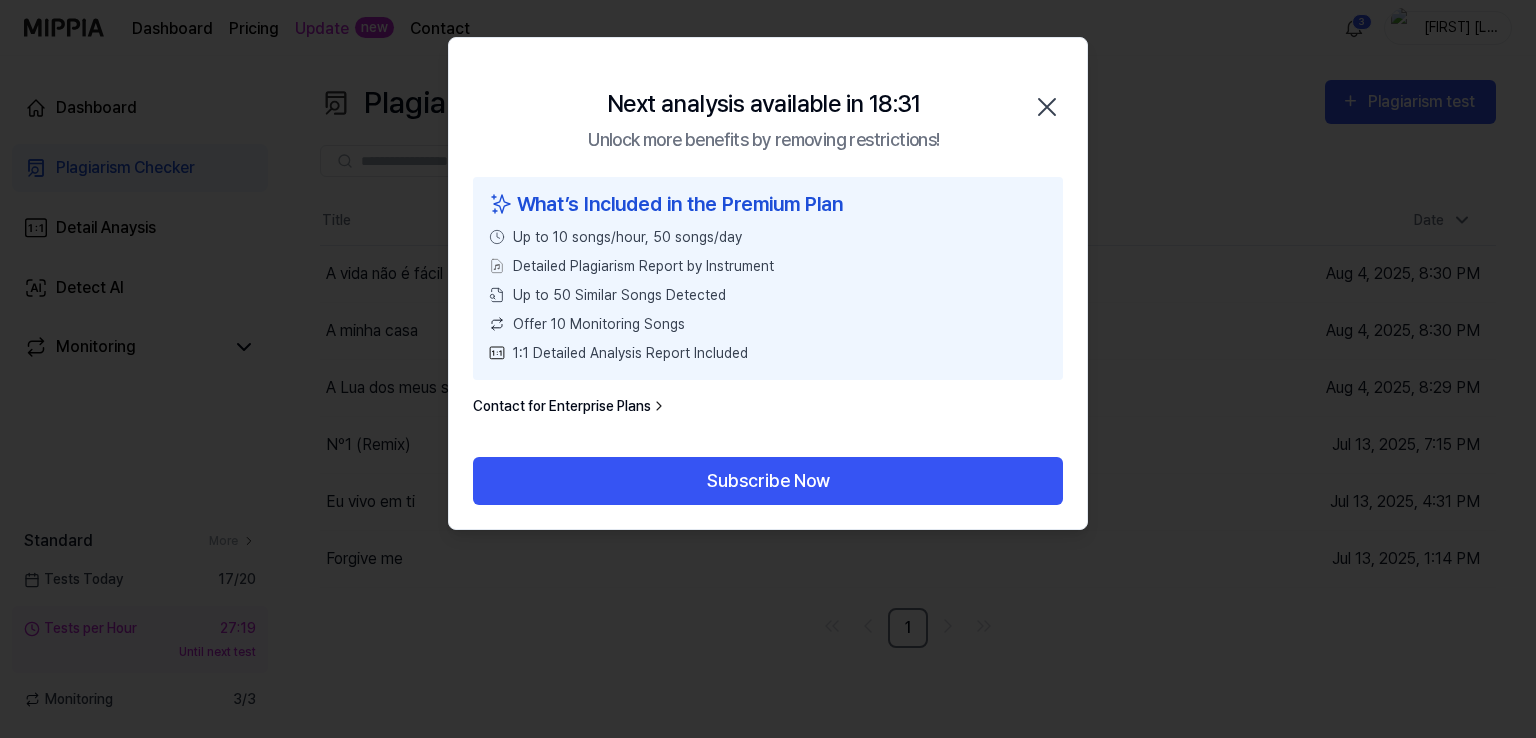 click 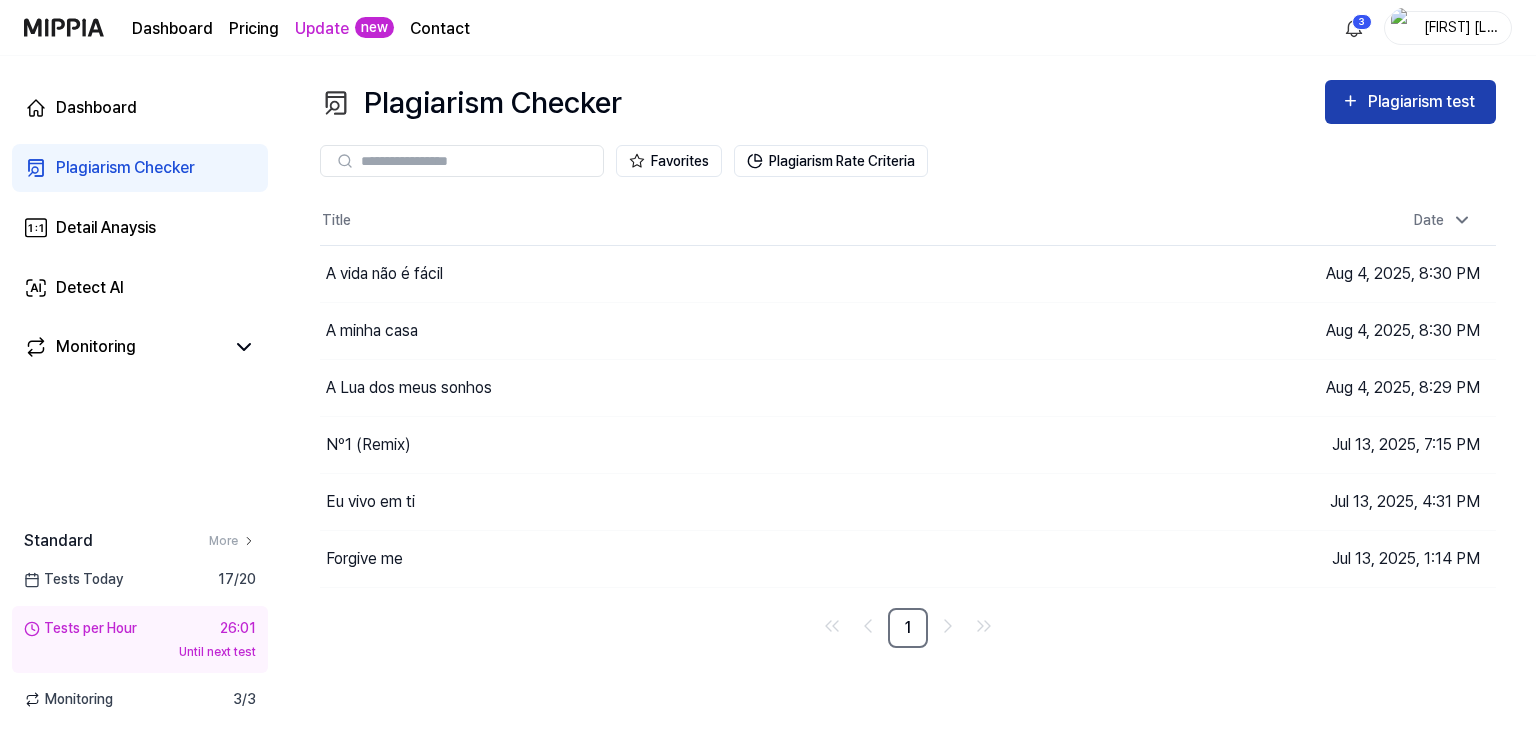 click on "Plagiarism test" at bounding box center [1424, 102] 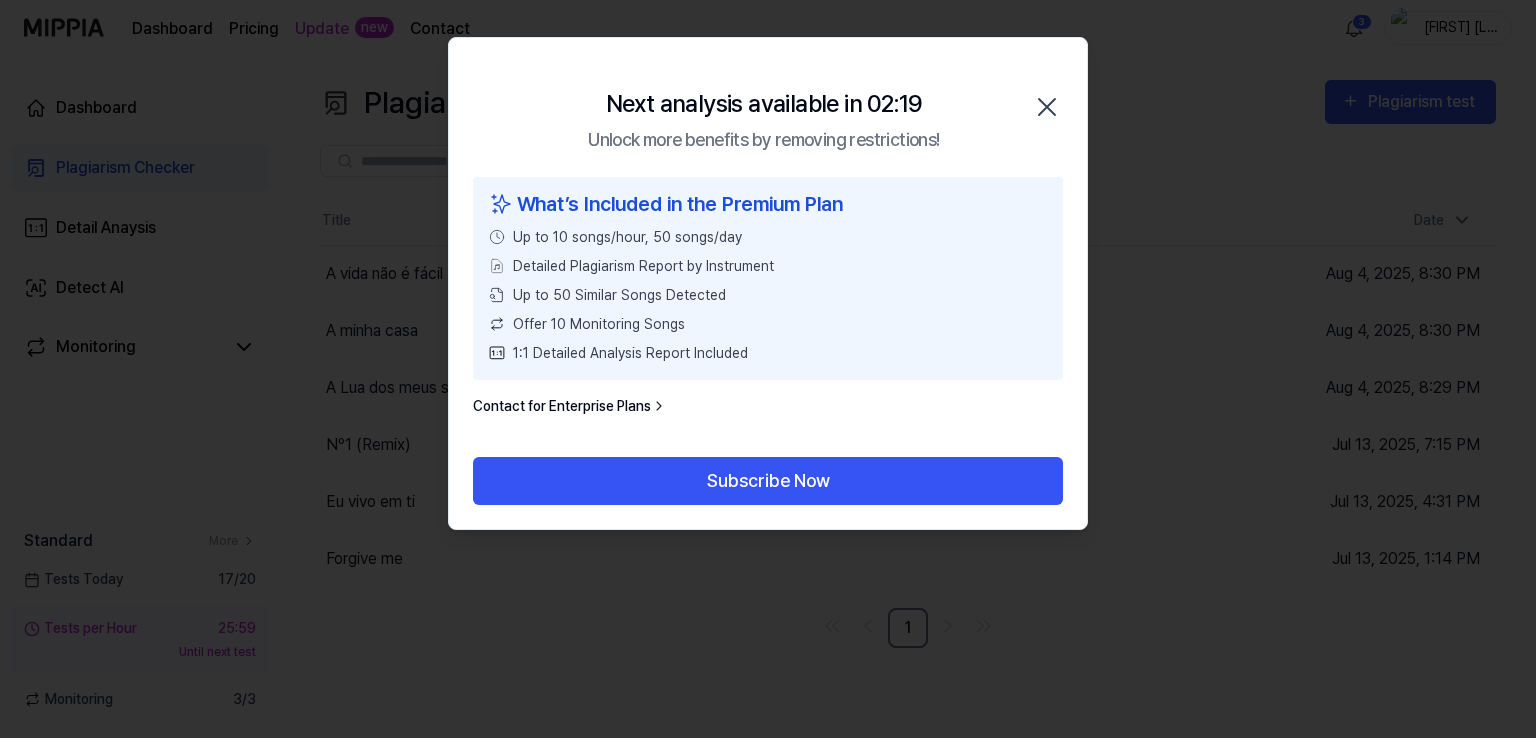 click 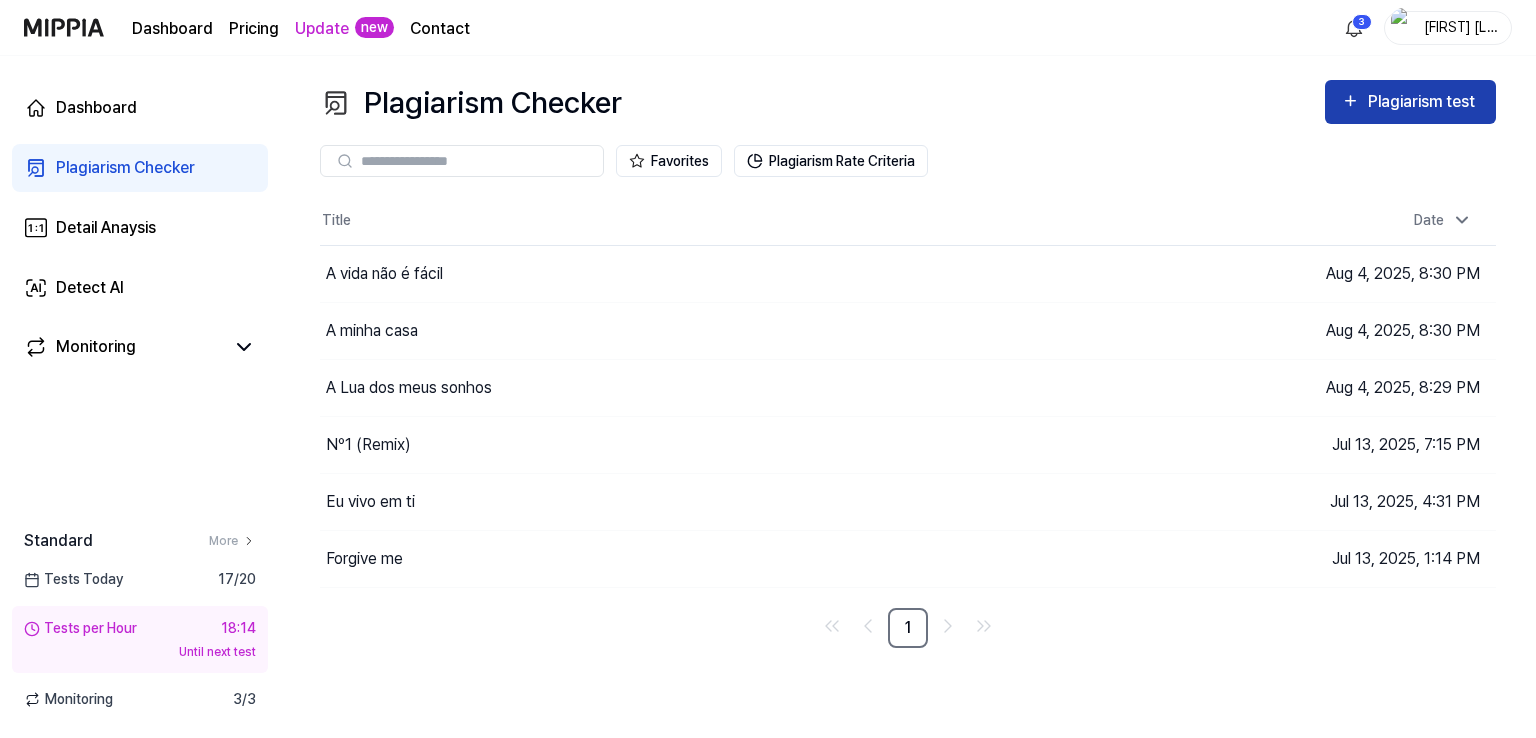 click on "Plagiarism test" at bounding box center [1424, 102] 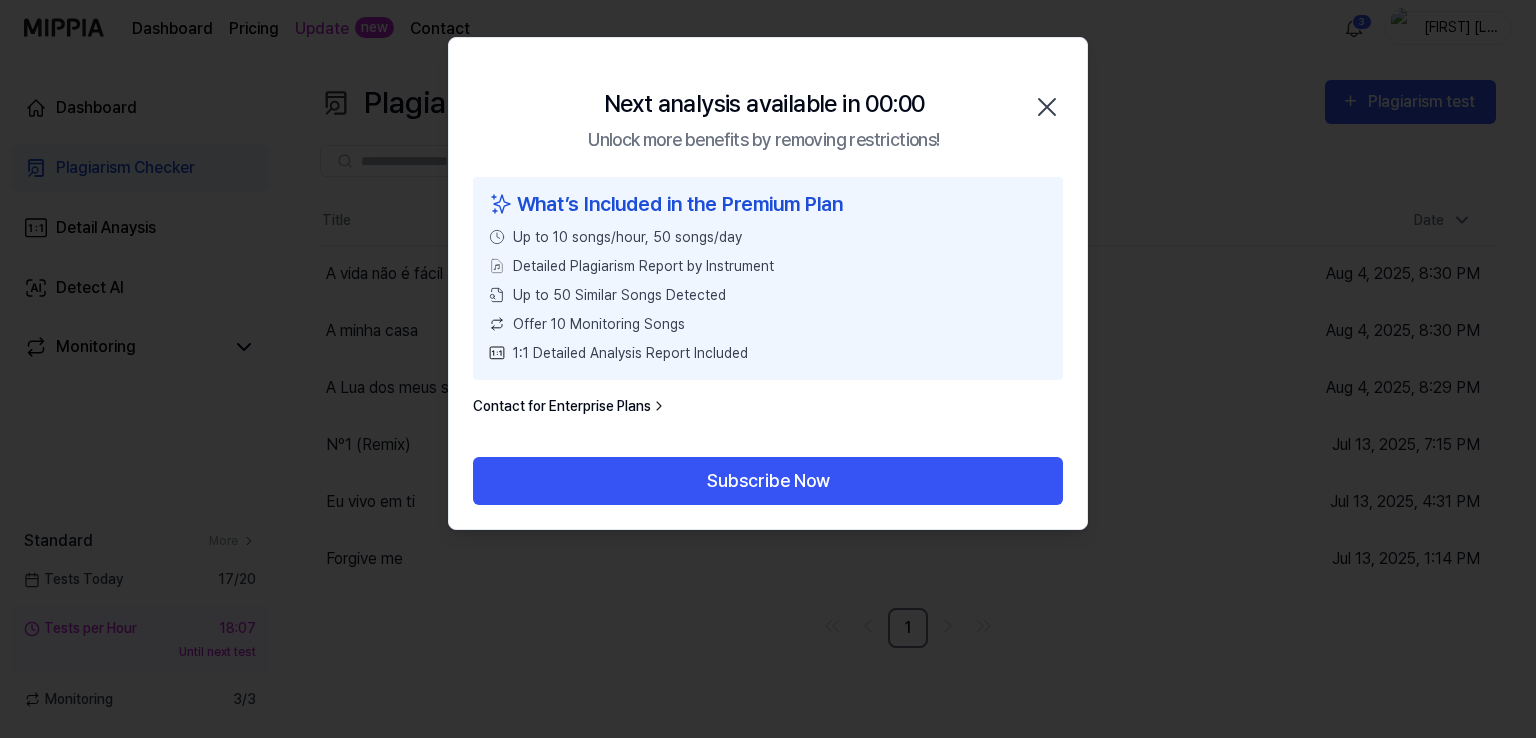 click 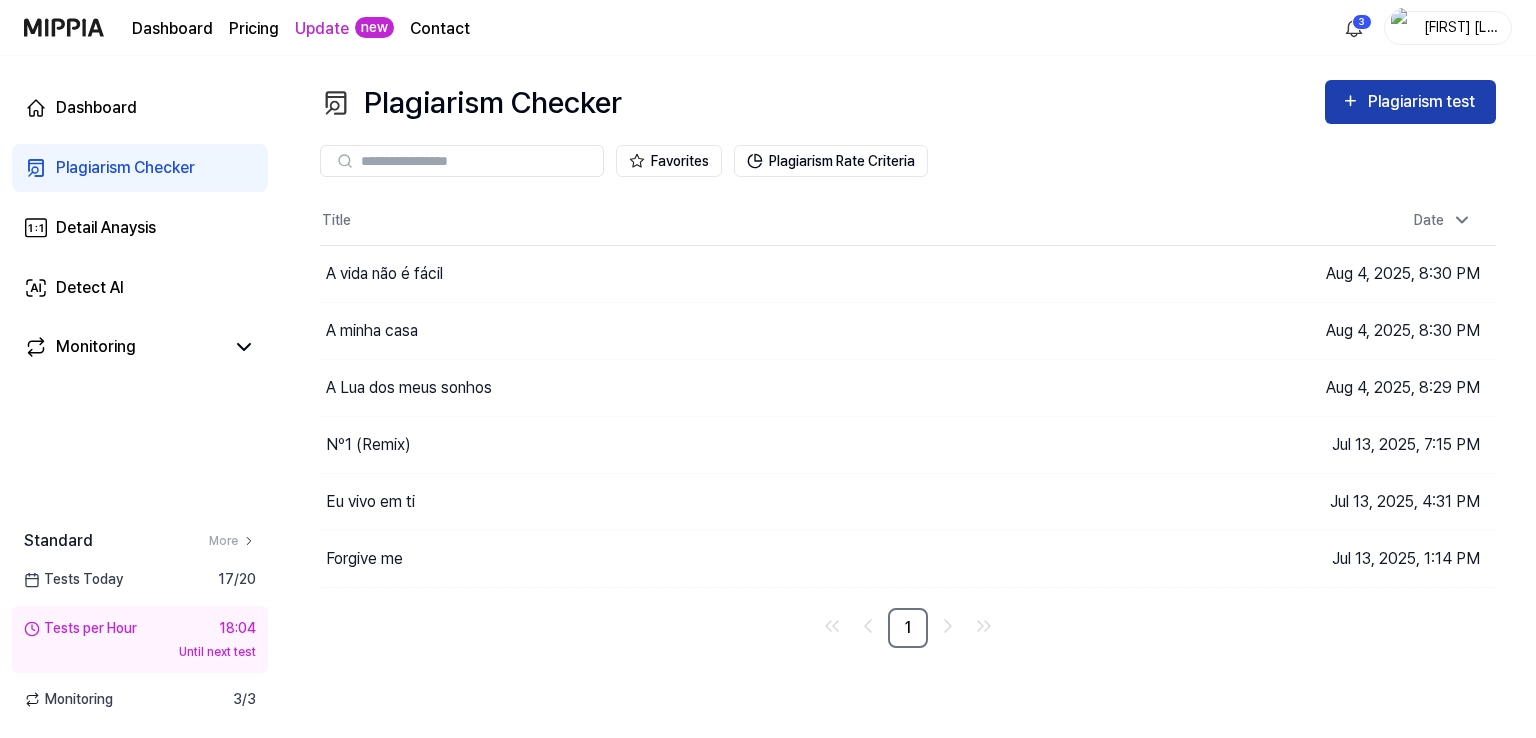 click on "Plagiarism test" at bounding box center [1424, 102] 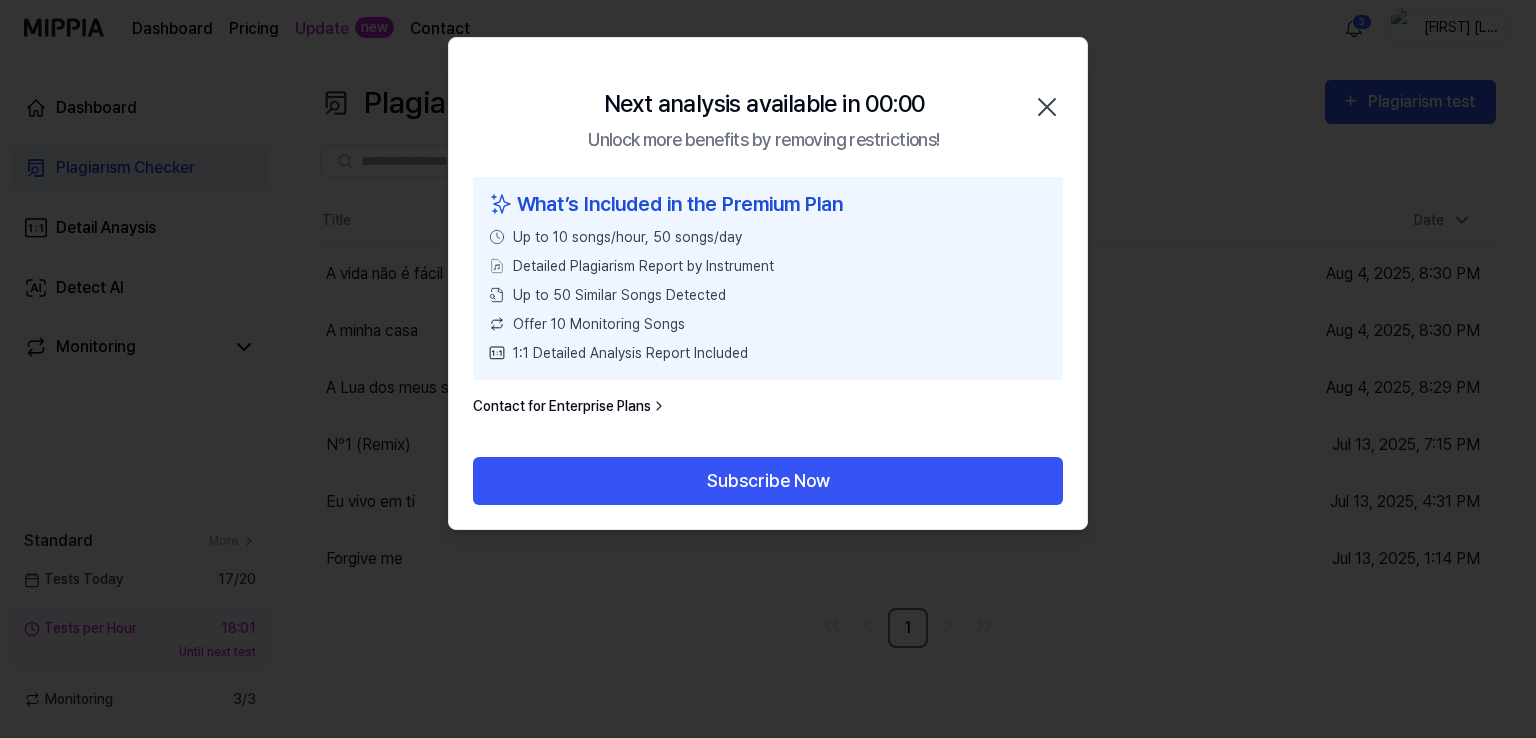 click 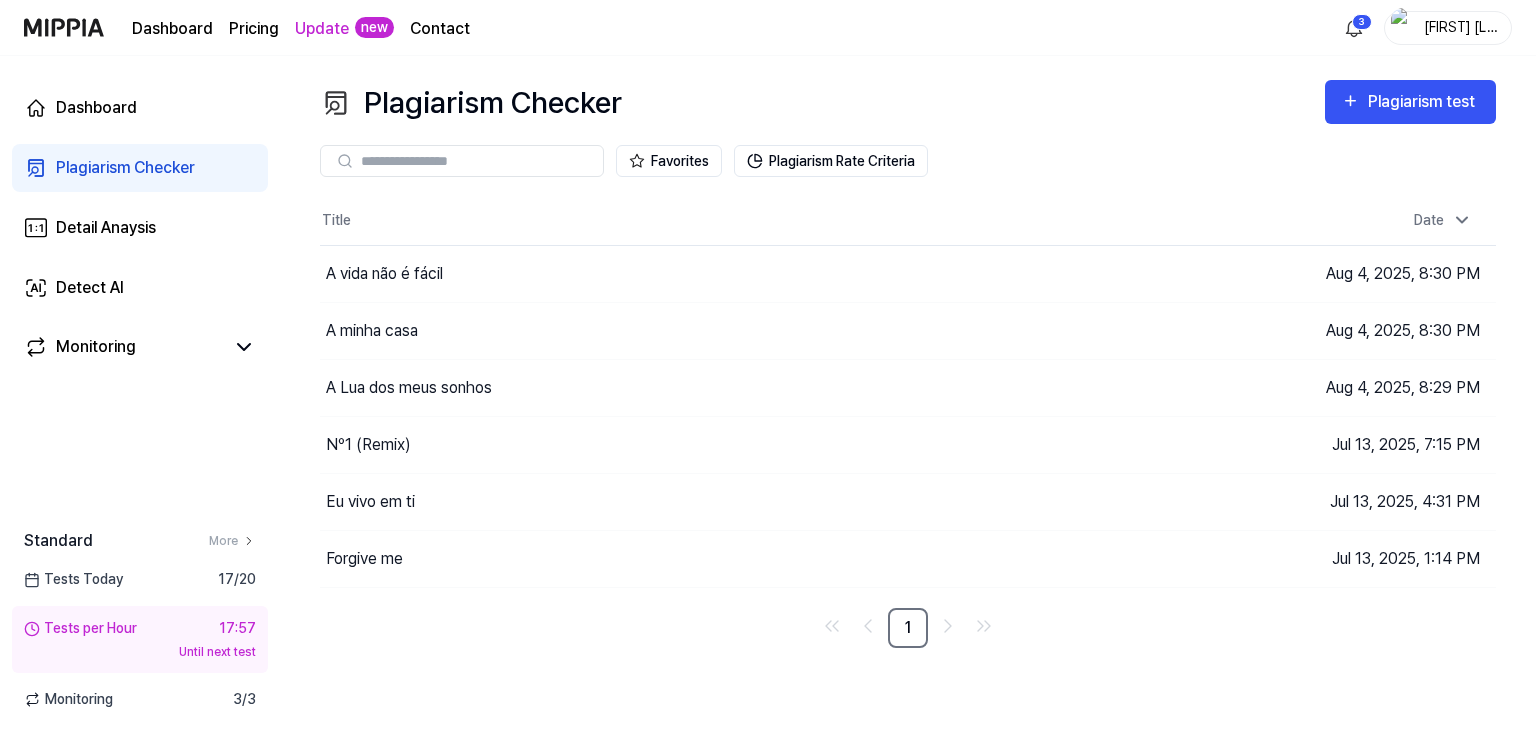 click on "Plagiarism Checker" at bounding box center [125, 168] 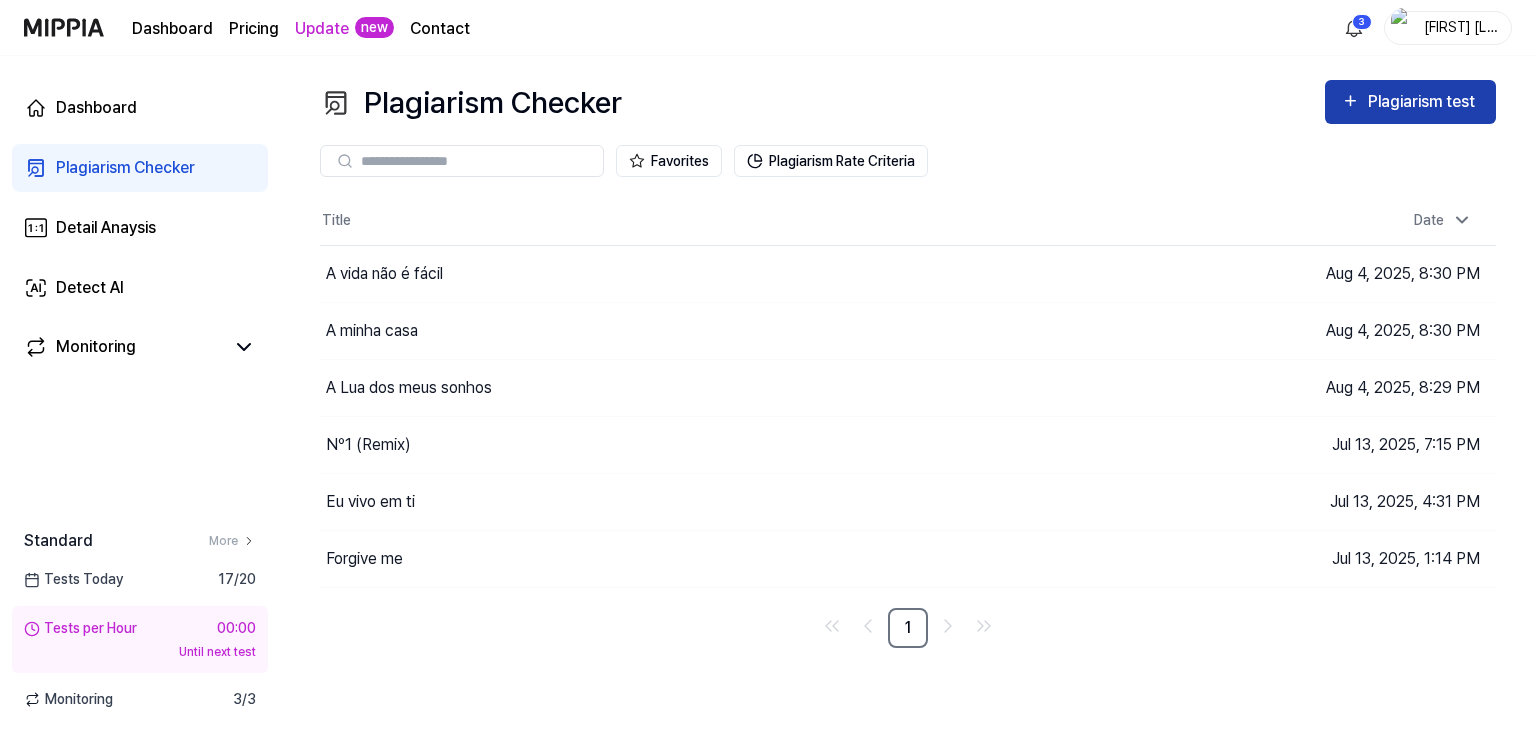 click on "Plagiarism test" at bounding box center (1424, 102) 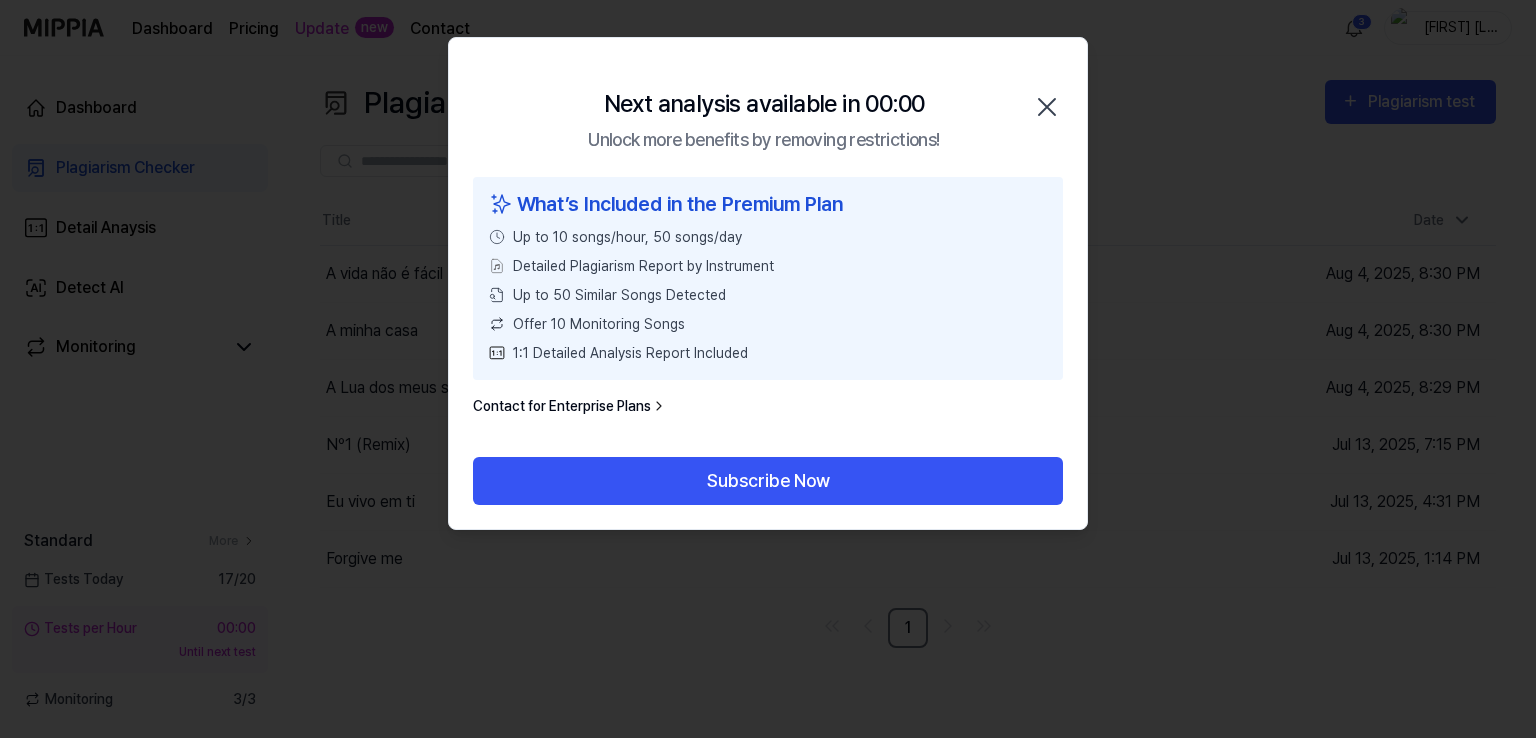 click 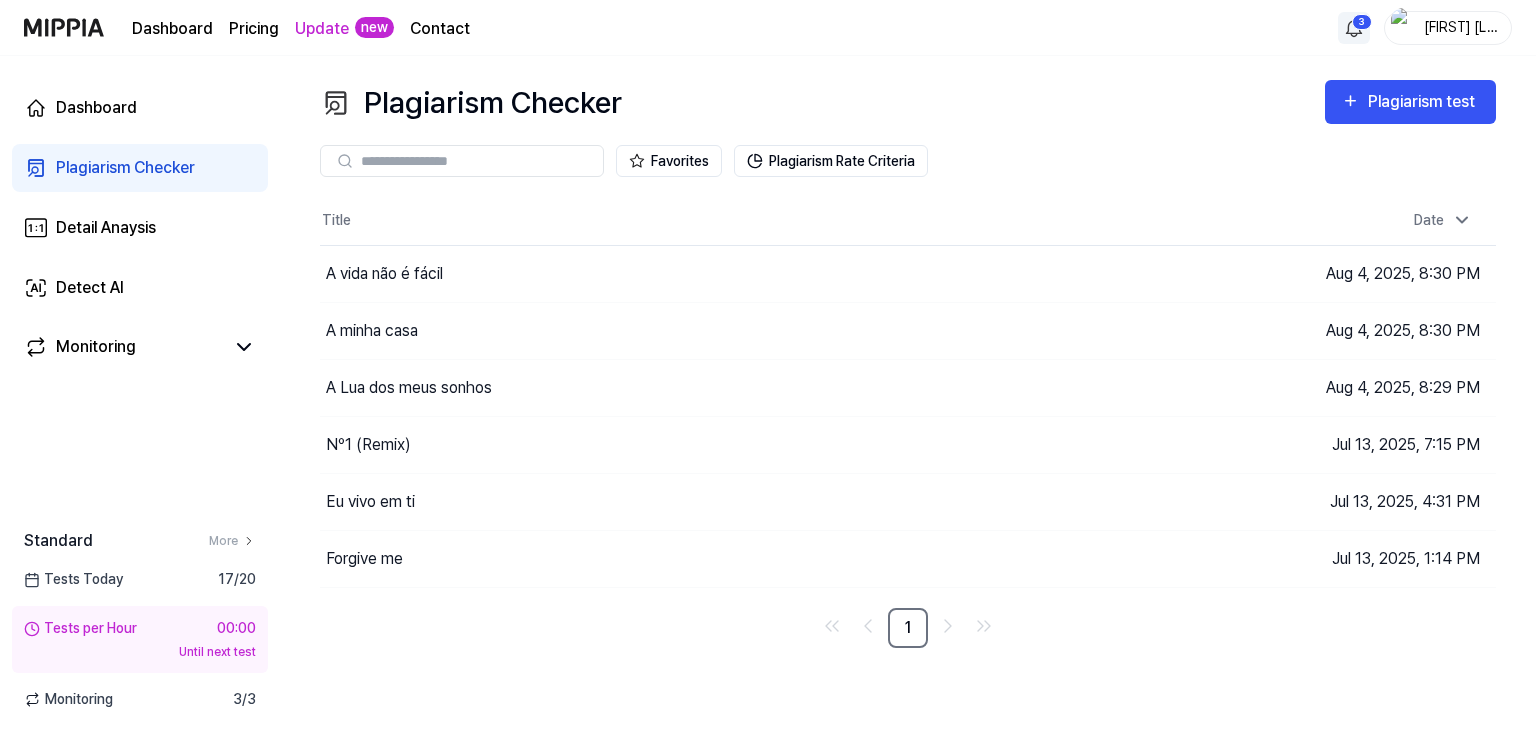click on "Dashboard Pricing Update new Contact 3 Ricardo Santos Dashboard Plagiarism Checker Detail Anaysis Detect AI Monitoring Standard More Tests Today 17  /  20 Tests per Hour 00:00 Until next test Monitoring 3  /  3 Plagiarism Checker  Plagiarism test Plagiarism Checker Detail Analysis Detect AI Favorites Plagiarism Rate Criteria Title Date A vida não é fácil Go to Results Aug 4, 2025, 8:30 PM A minha casa Go to Results Aug 4, 2025, 8:30 PM A Lua dos meus sonhos Go to Results Aug 4, 2025, 8:29 PM Nº1 (Remix) Go to Results Jul 13, 2025, 7:15 PM Eu vivo em ti Go to Results Jul 13, 2025, 4:31 PM Forgive me Go to Results Jul 13, 2025, 1:14 PM 1" at bounding box center (768, 369) 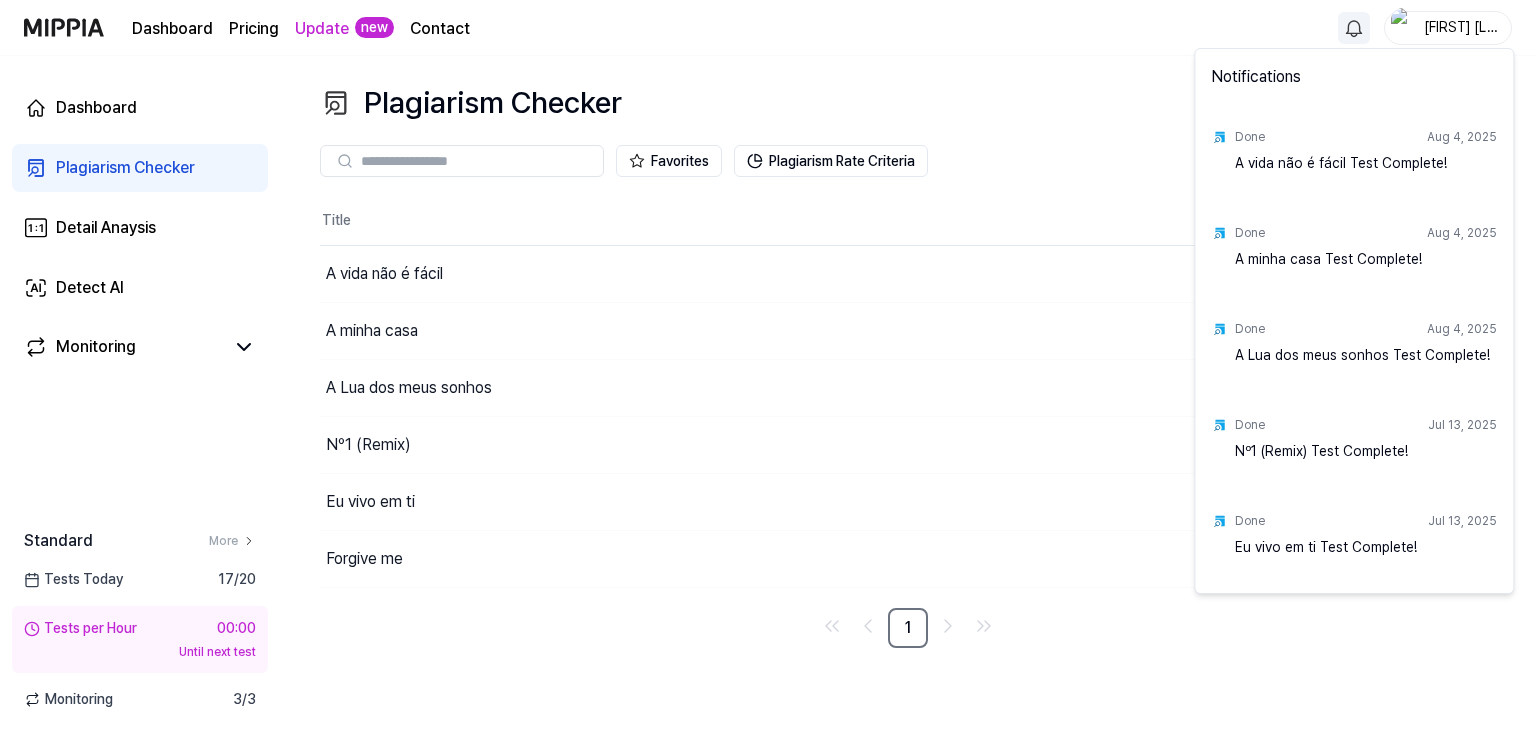 click on "Dashboard Pricing Update new Contact Ricardo Santos Dashboard Plagiarism Checker Detail Anaysis Detect AI Monitoring Standard More Tests Today 17  /  20 Tests per Hour 00:00 Until next test Monitoring 3  /  3 Plagiarism Checker  Plagiarism test Plagiarism Checker Detail Analysis Detect AI Favorites Plagiarism Rate Criteria Title Date A vida não é fácil Go to Results Aug 4, 2025, 8:30 PM A minha casa Go to Results Aug 4, 2025, 8:30 PM A Lua dos meus sonhos Go to Results Aug 4, 2025, 8:29 PM Nº1 (Remix) Go to Results Jul 13, 2025, 7:15 PM Eu vivo em ti Go to Results Jul 13, 2025, 4:31 PM Forgive me Go to Results Jul 13, 2025, 1:14 PM 1 Notifications Done Aug 4, 2025 A vida não é fácil Test Complete! Done Aug 4, 2025 A minha casa Test Complete! Done Aug 4, 2025 A Lua dos meus sonhos Test Complete! Done Jul 13, 2025 Nº1 (Remix) Test Complete! Done Jul 13, 2025 Eu vivo em ti Test Complete!" at bounding box center (768, 369) 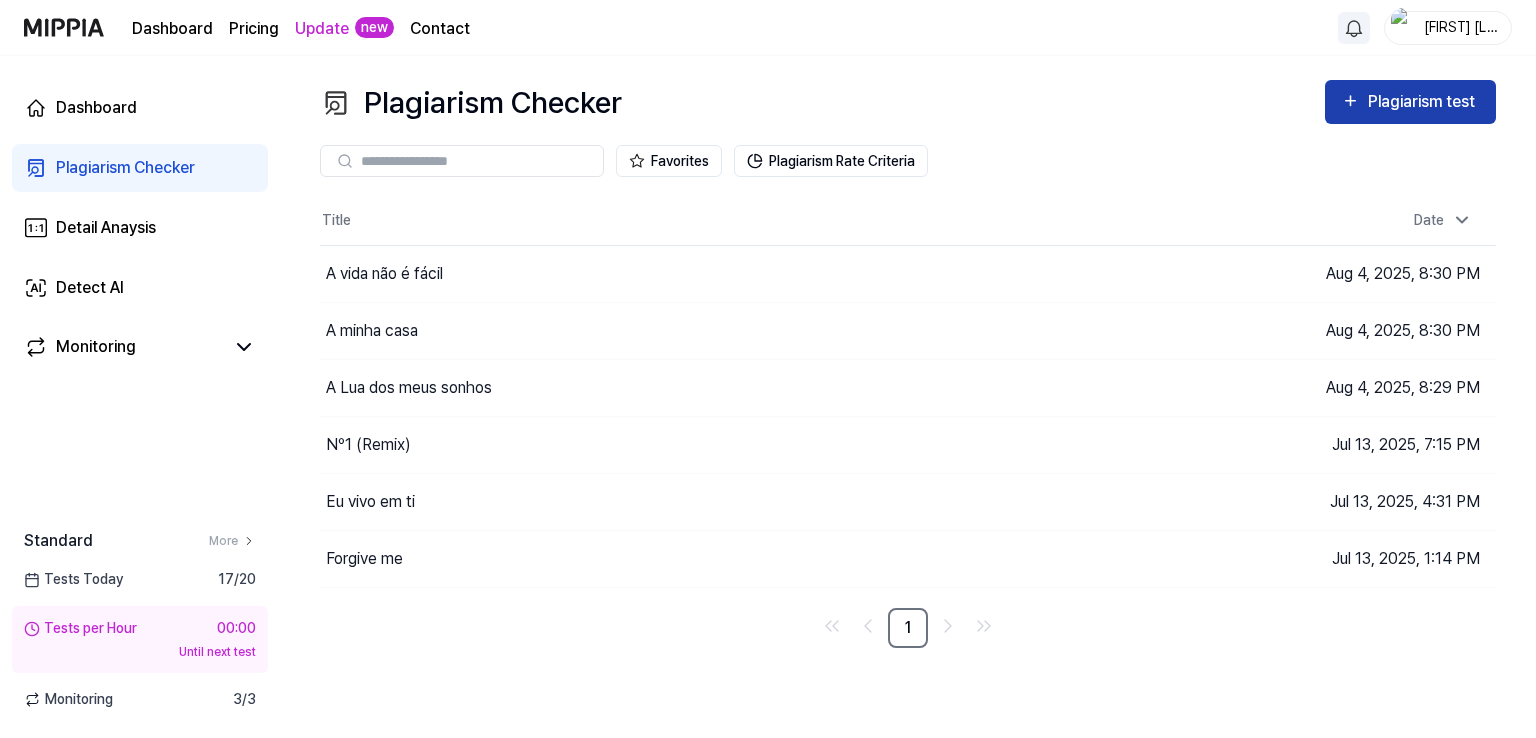 click on "Plagiarism test" at bounding box center [1424, 102] 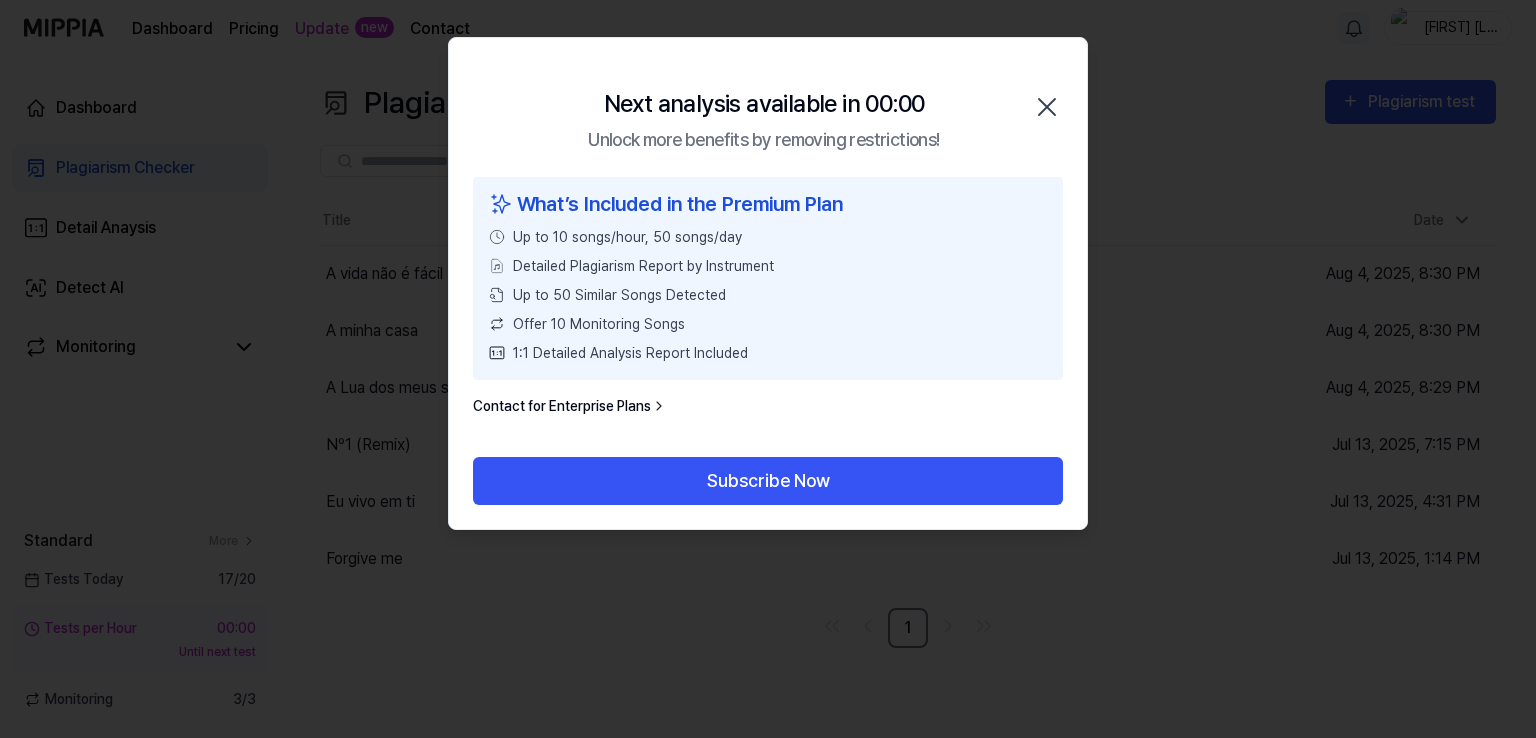 click 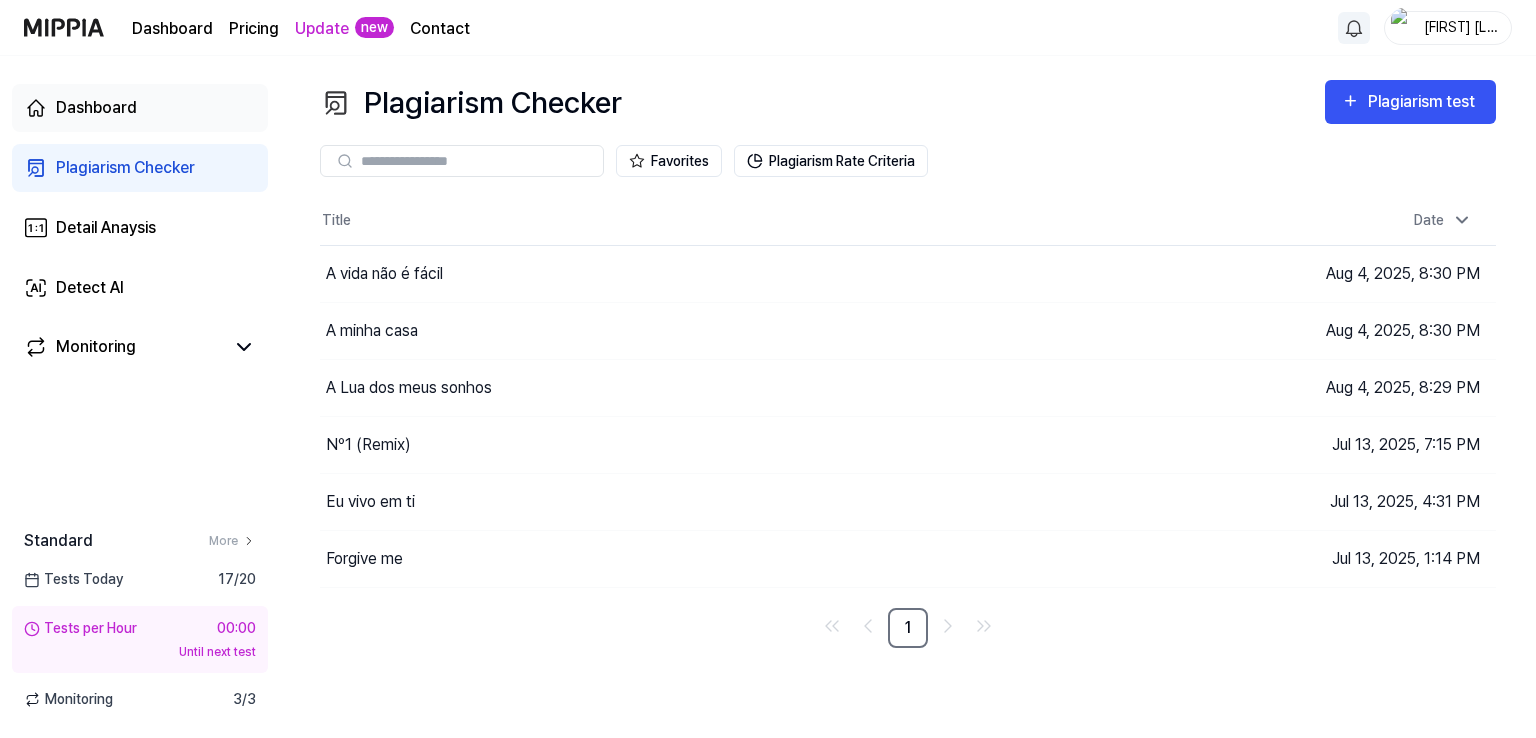 click on "Dashboard" at bounding box center (140, 108) 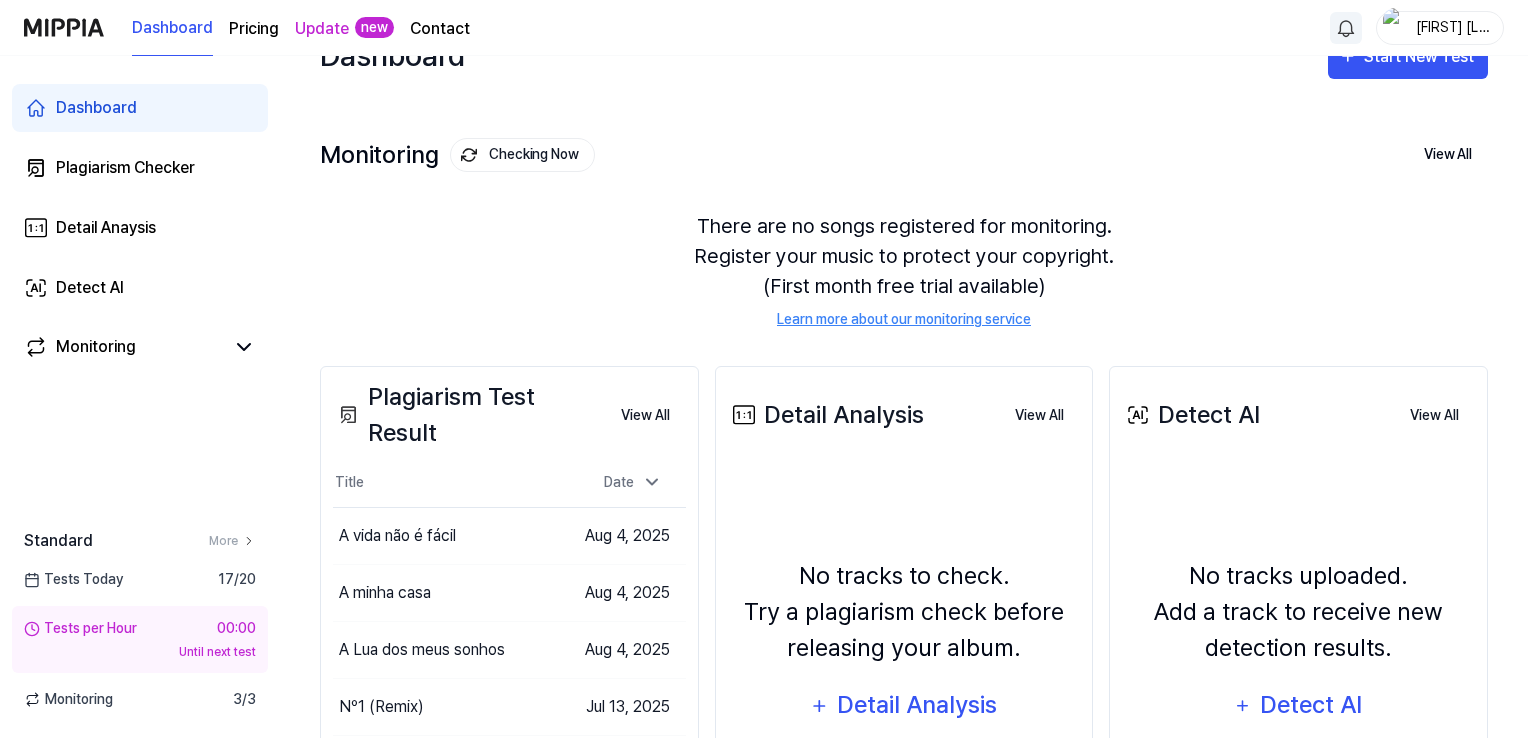 scroll, scrollTop: 0, scrollLeft: 0, axis: both 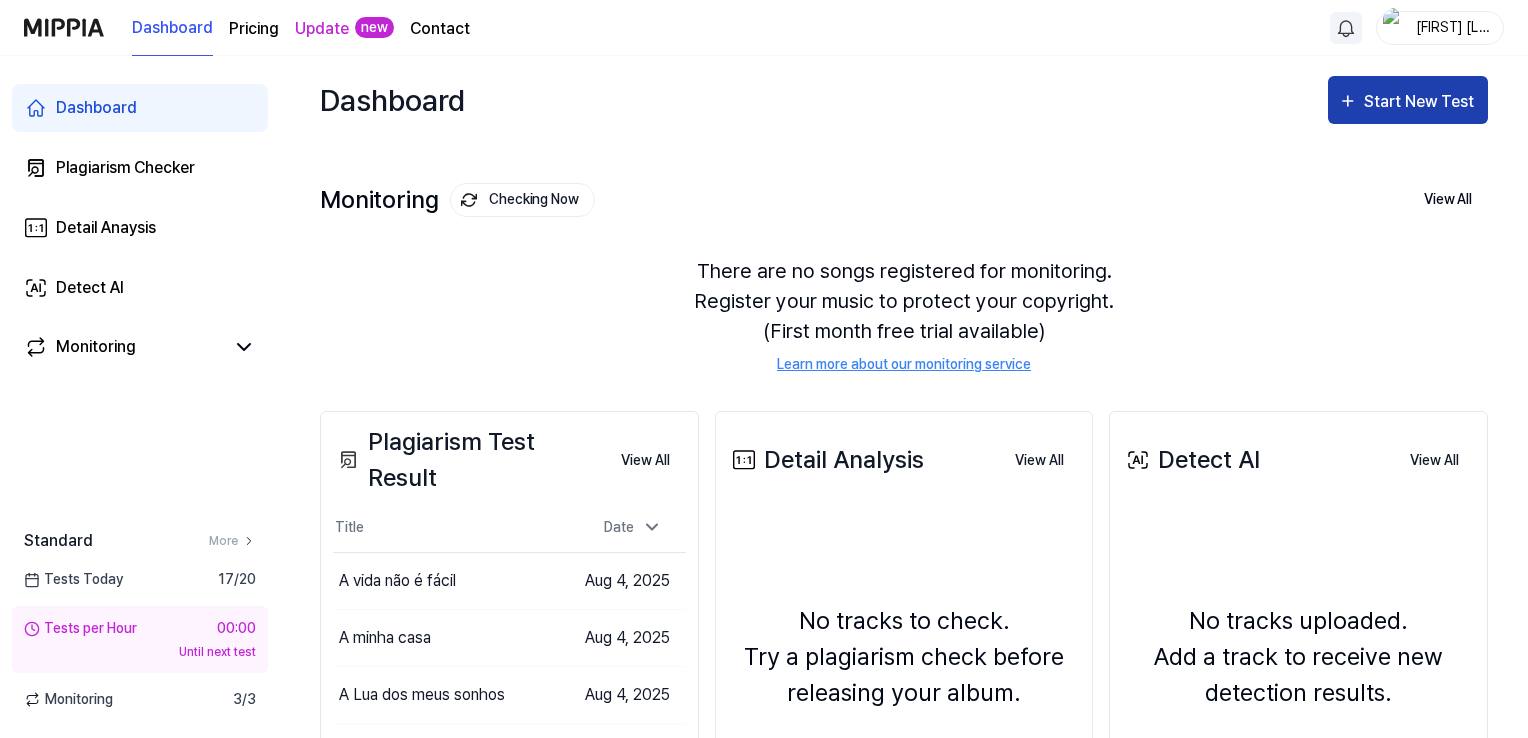 click on "Start New Test" at bounding box center [1421, 102] 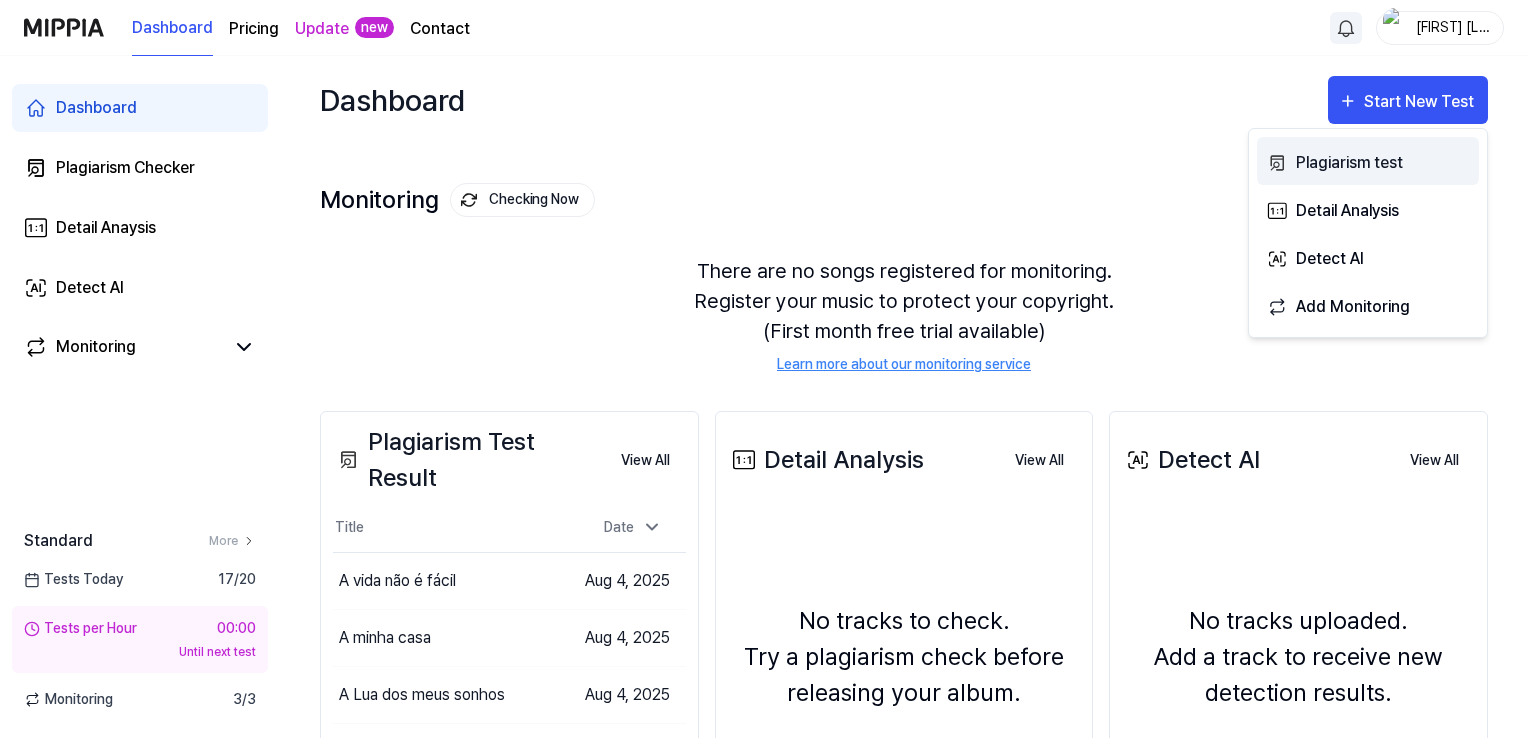 click on "Plagiarism test" at bounding box center [1383, 163] 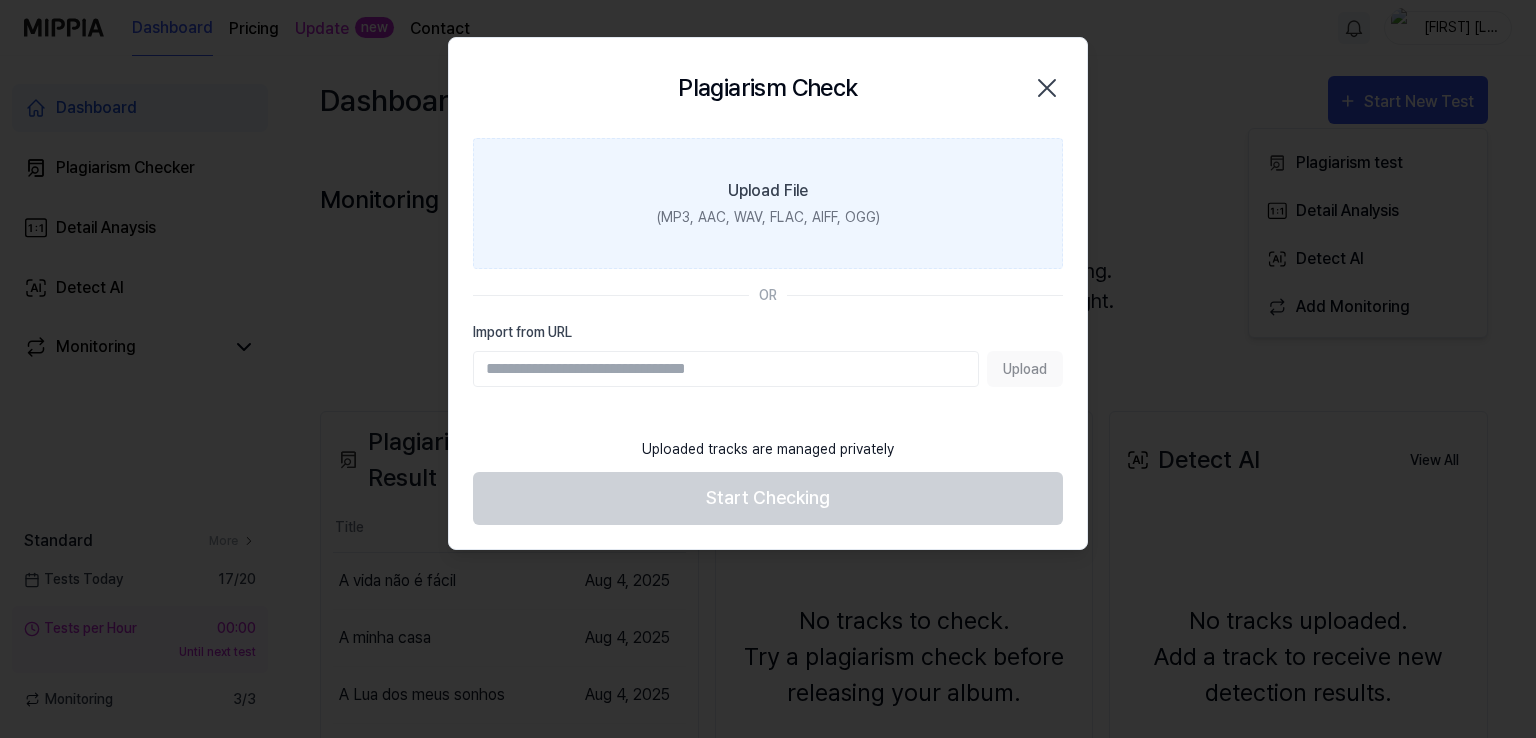 click on "Upload File" at bounding box center [768, 191] 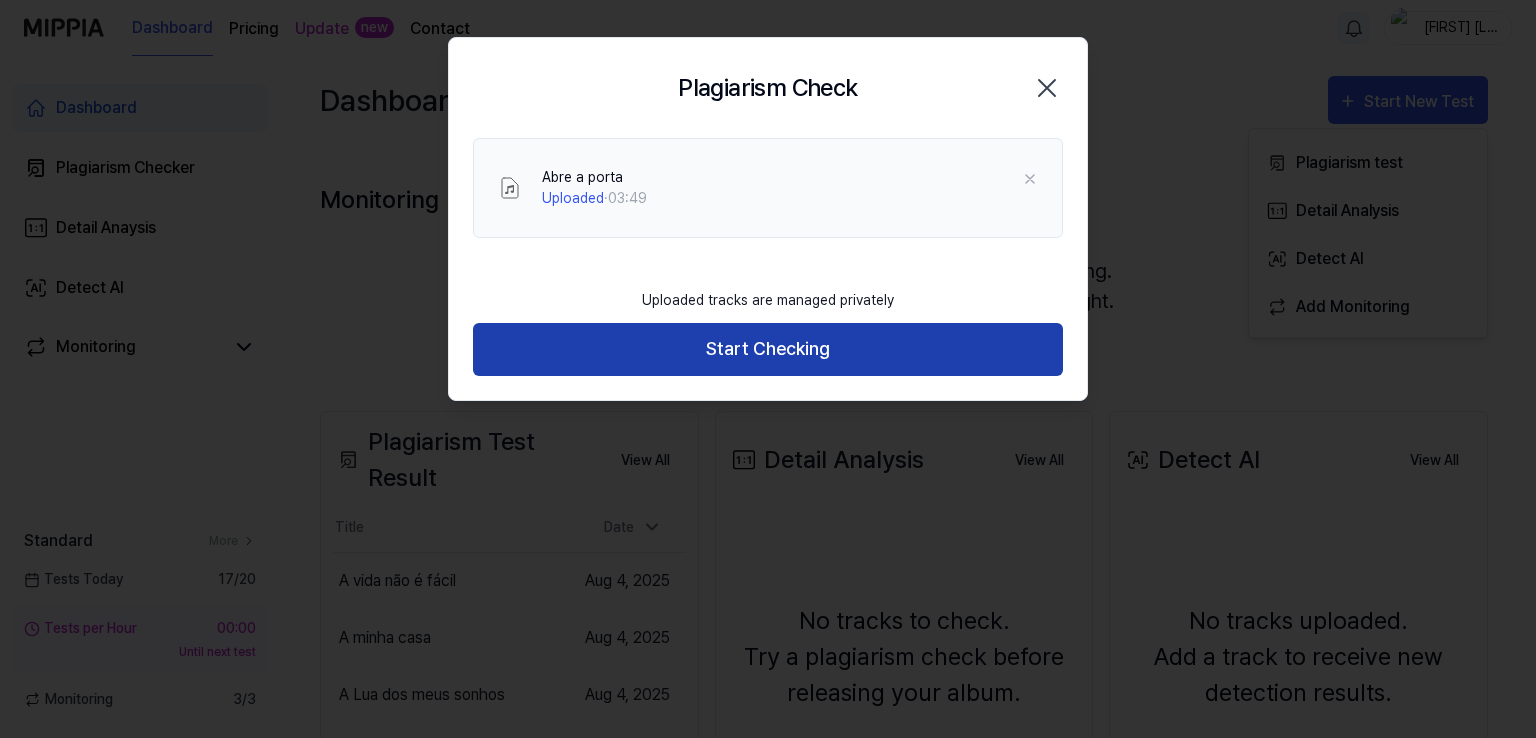 click on "Start Checking" at bounding box center [768, 349] 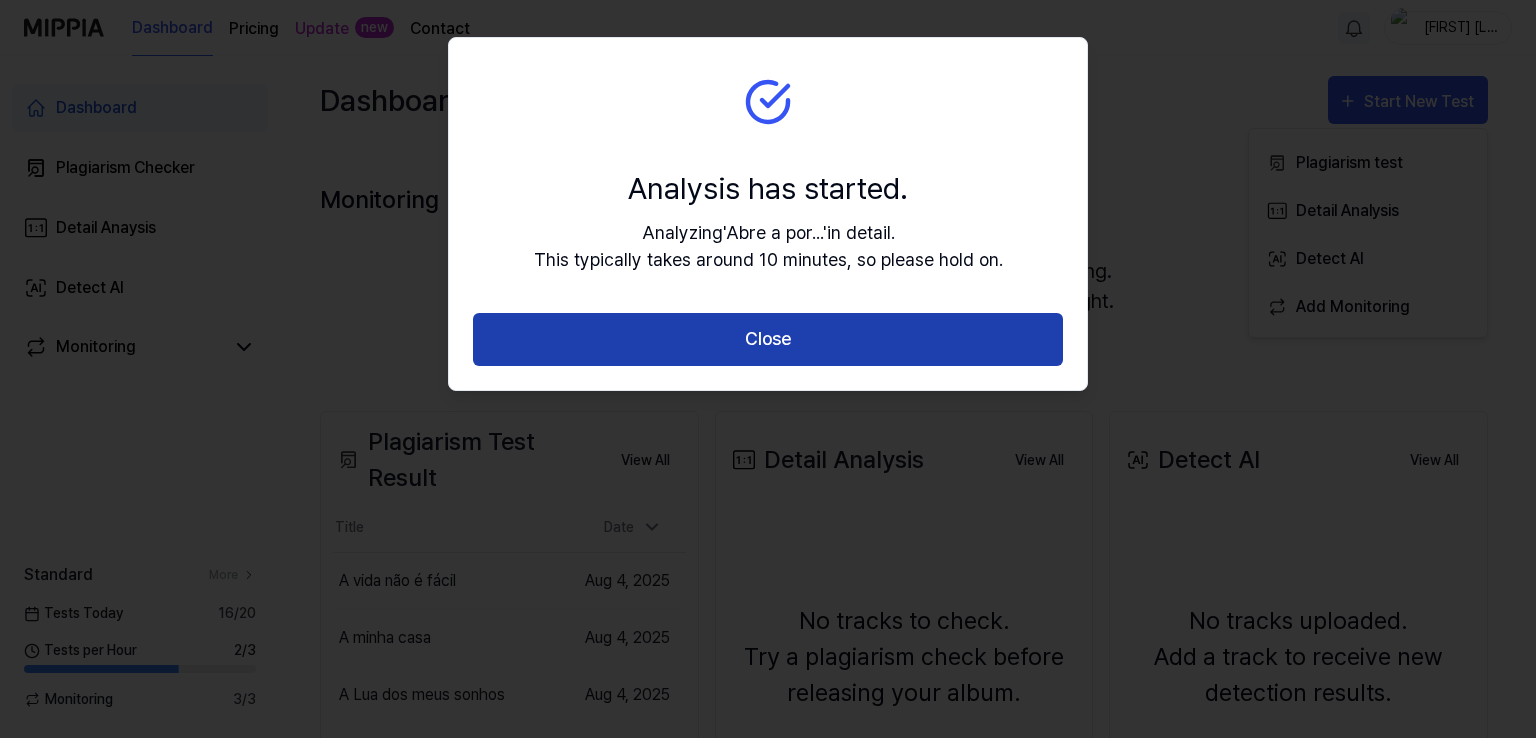 click on "Close" at bounding box center [768, 339] 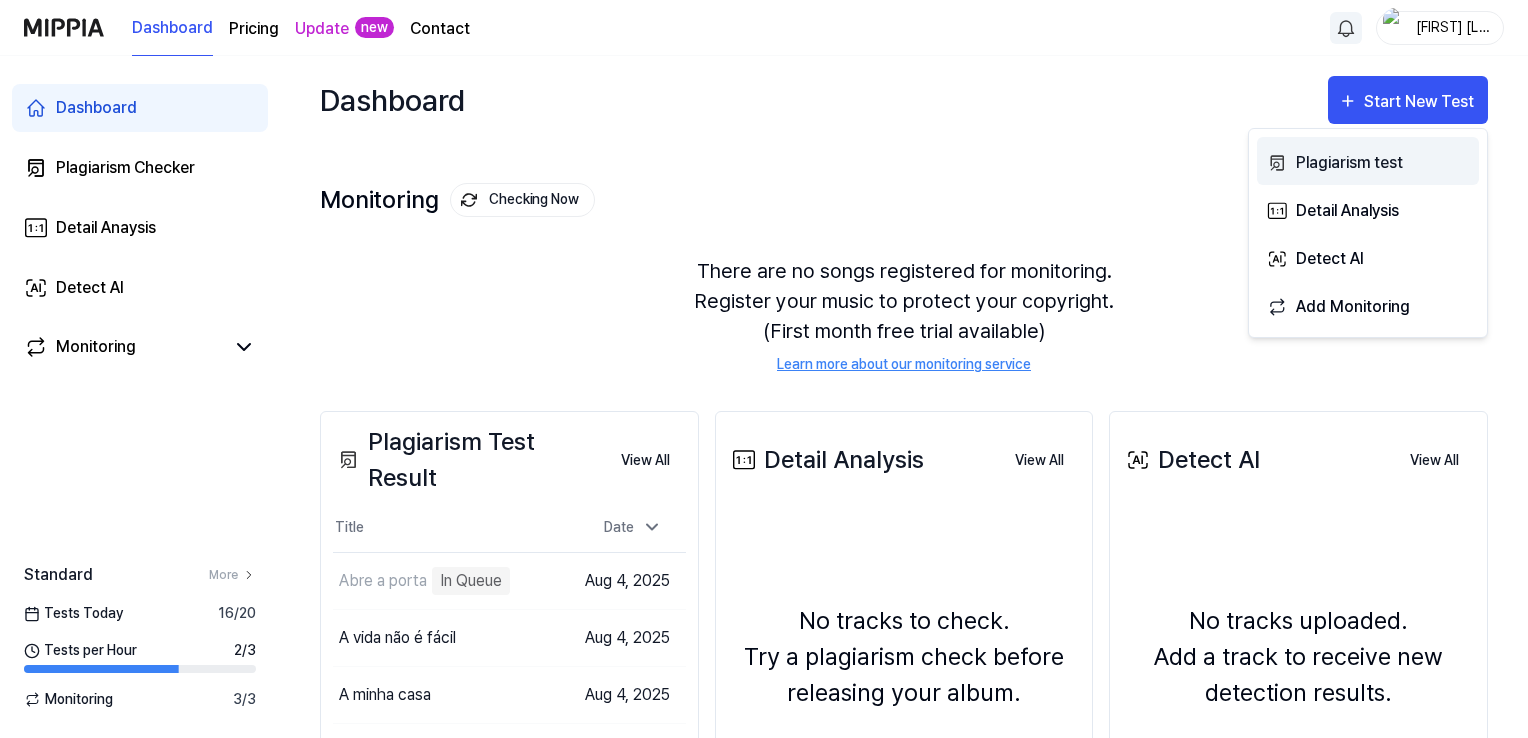 click on "Plagiarism test" at bounding box center [1383, 163] 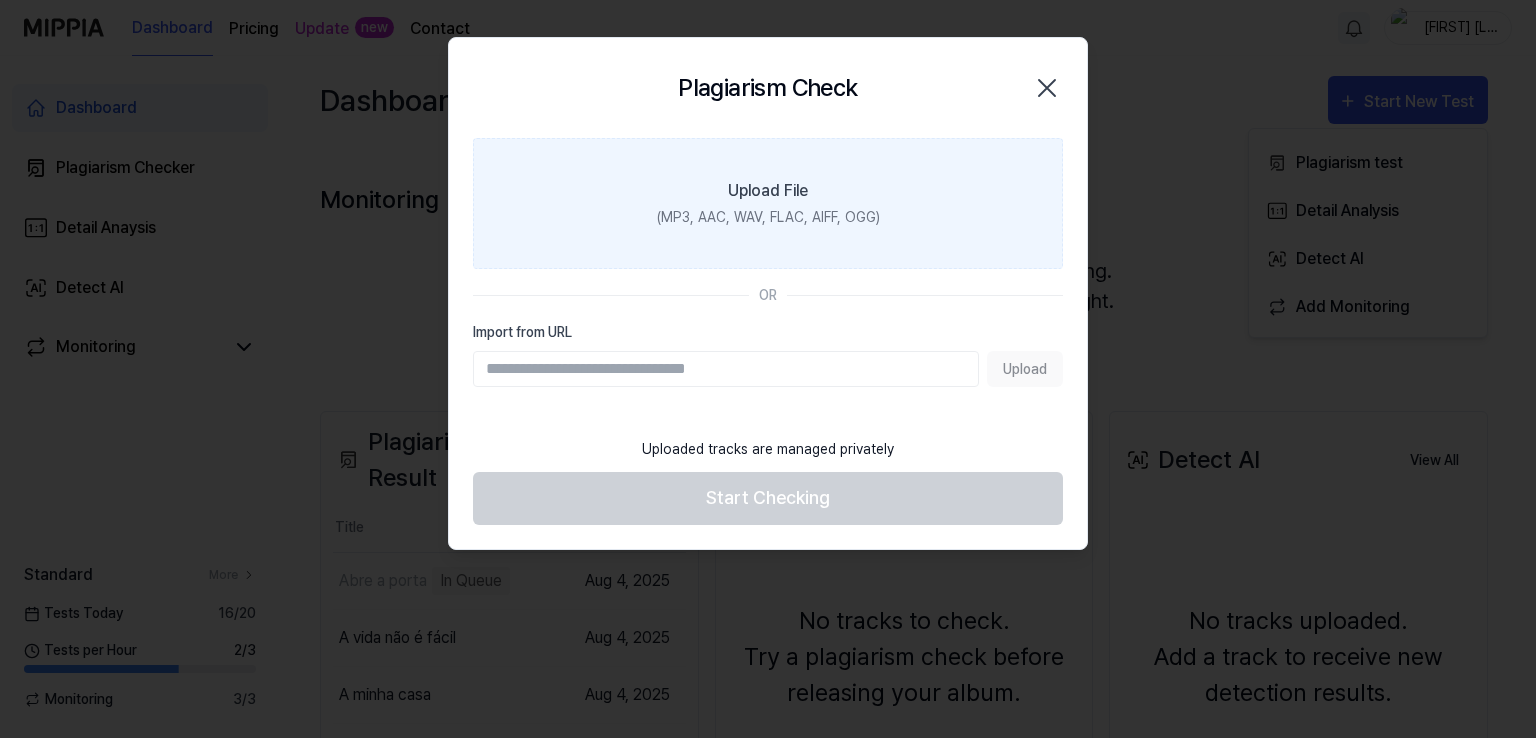 click on "Upload File (MP3, AAC, WAV, FLAC, AIFF, OGG)" at bounding box center (768, 203) 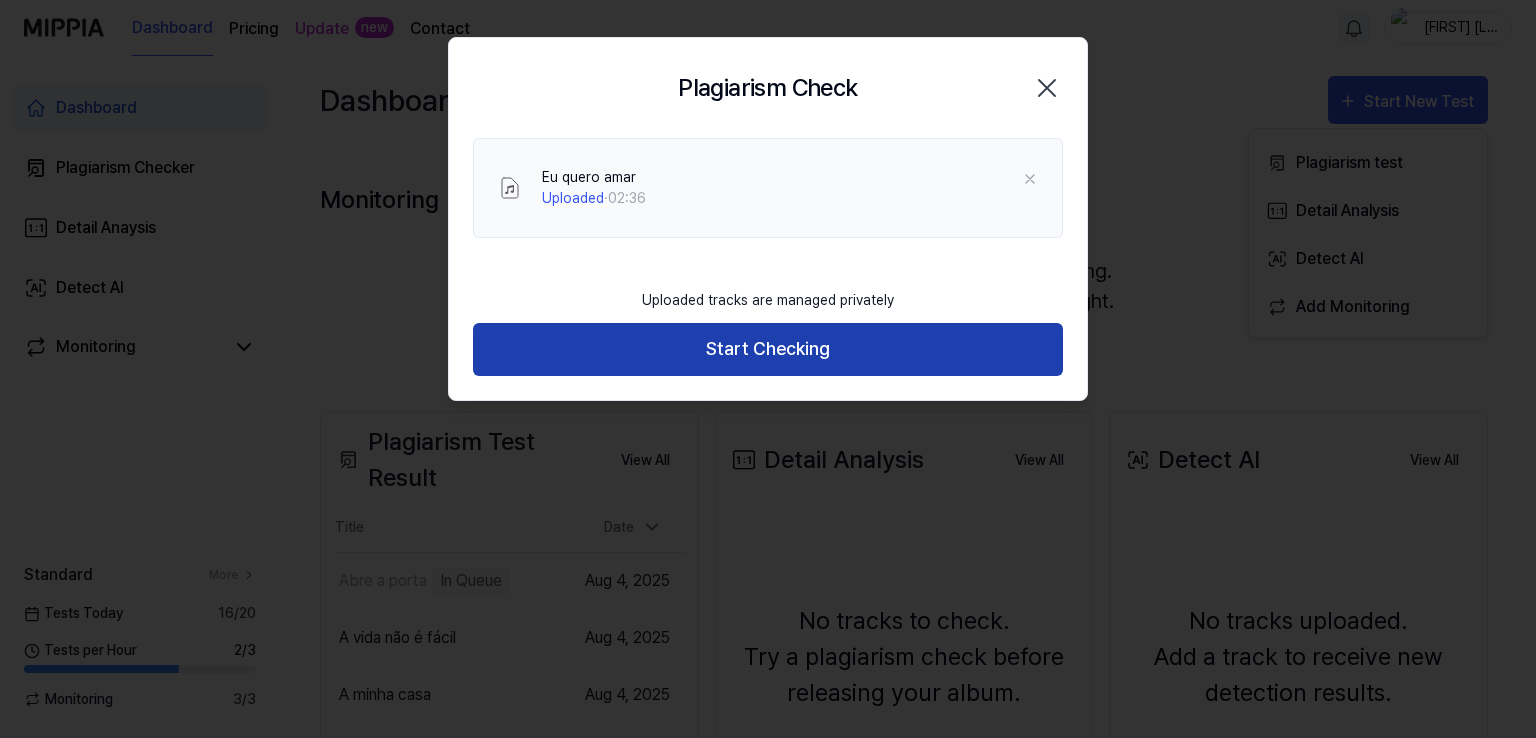 click on "Start Checking" at bounding box center [768, 349] 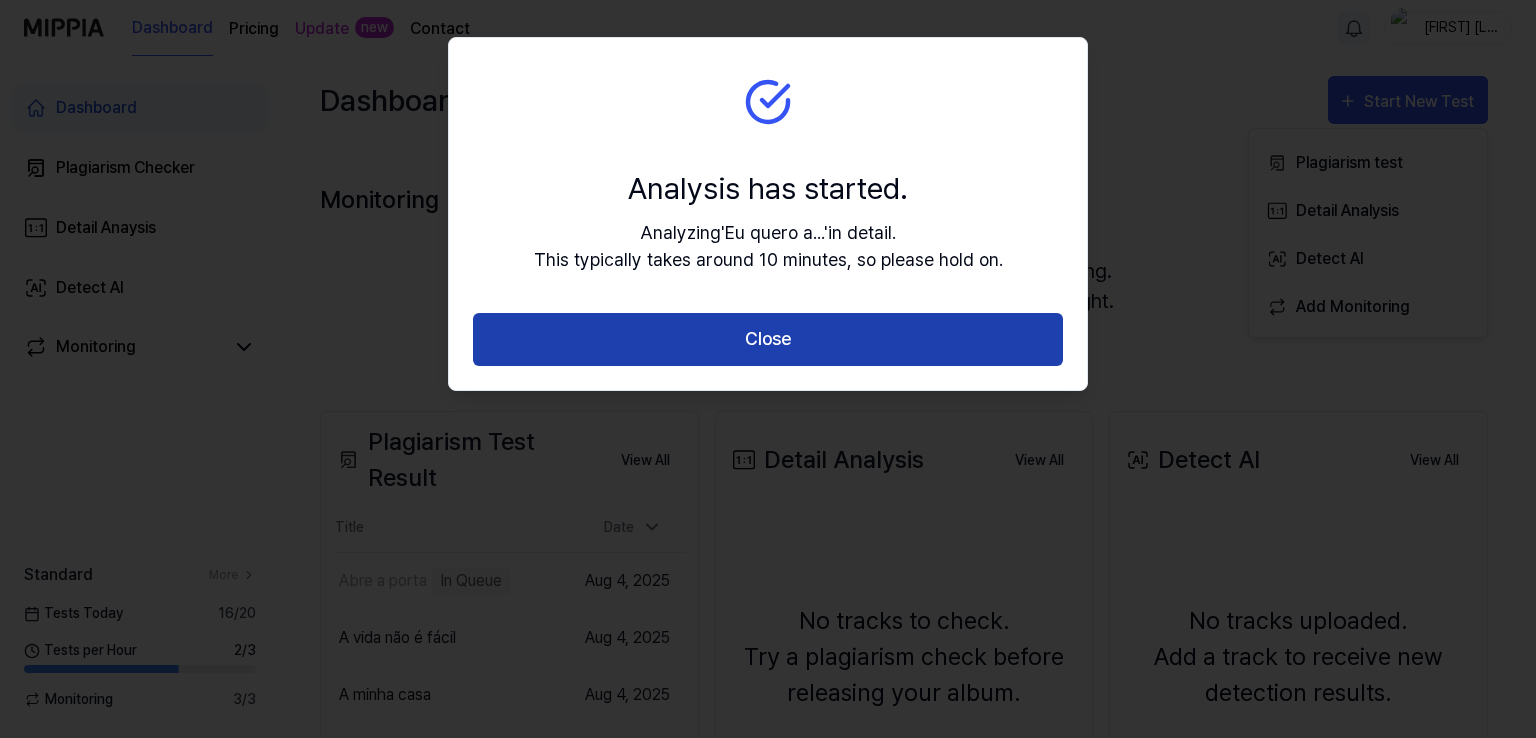 click on "Close" at bounding box center (768, 339) 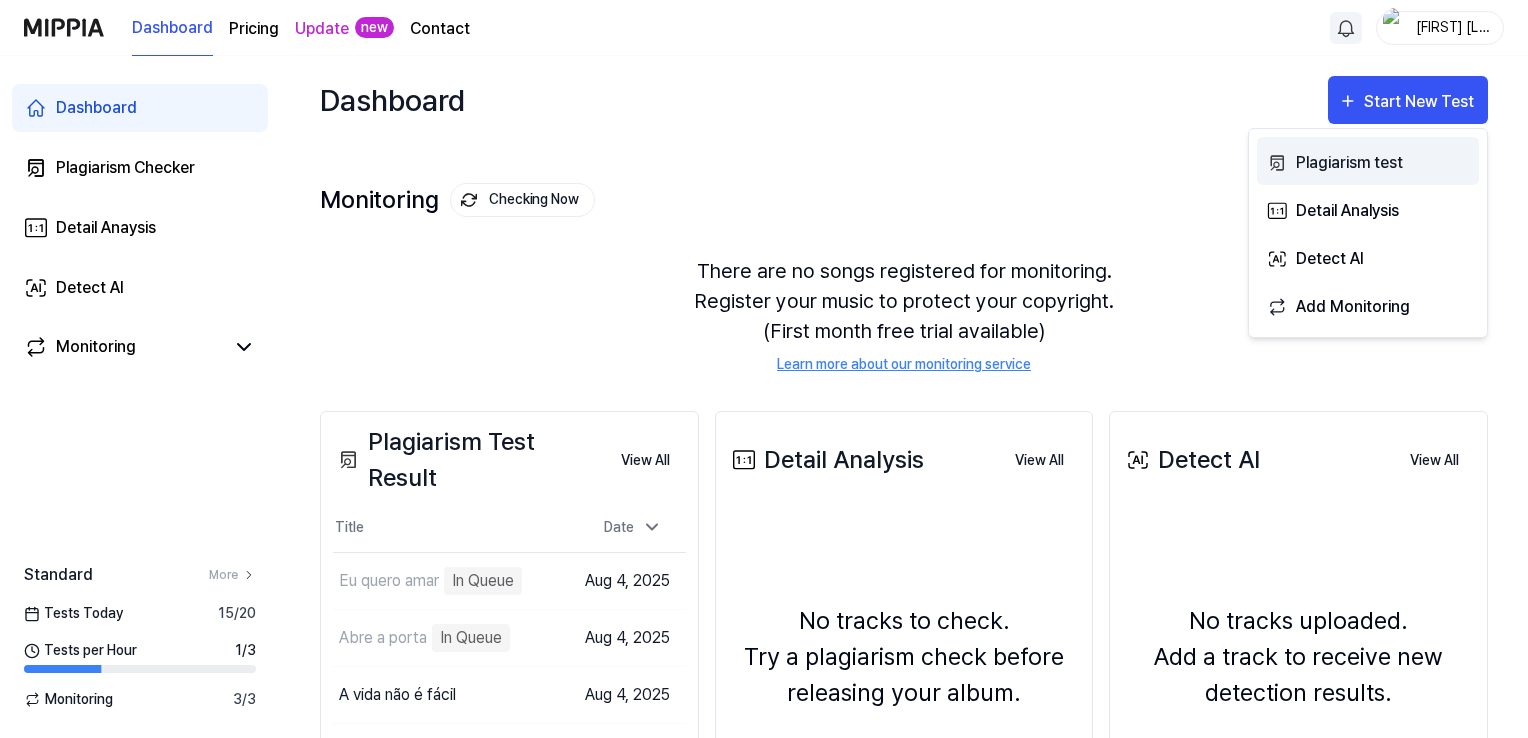 click on "Plagiarism test" at bounding box center [1383, 163] 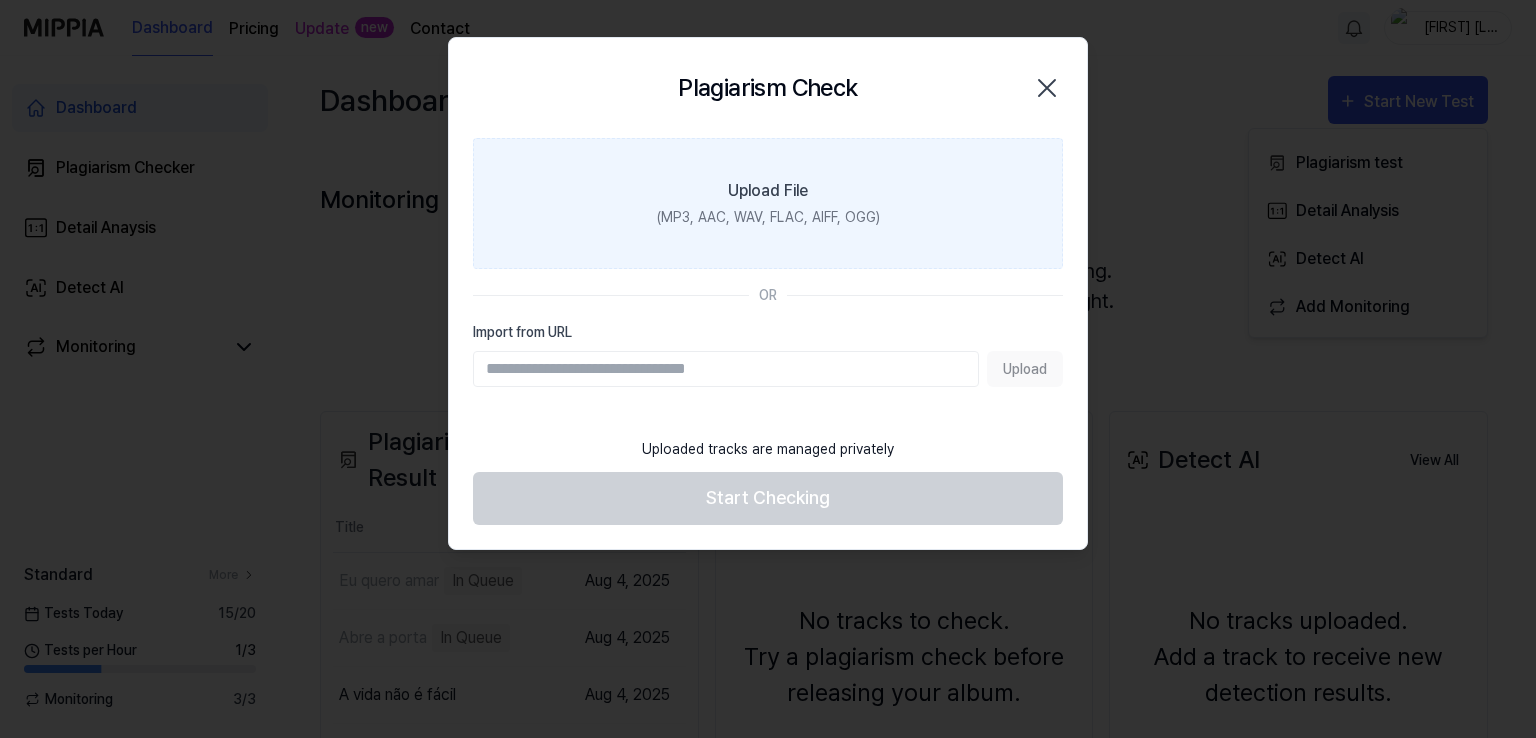click on "Upload File" at bounding box center [768, 191] 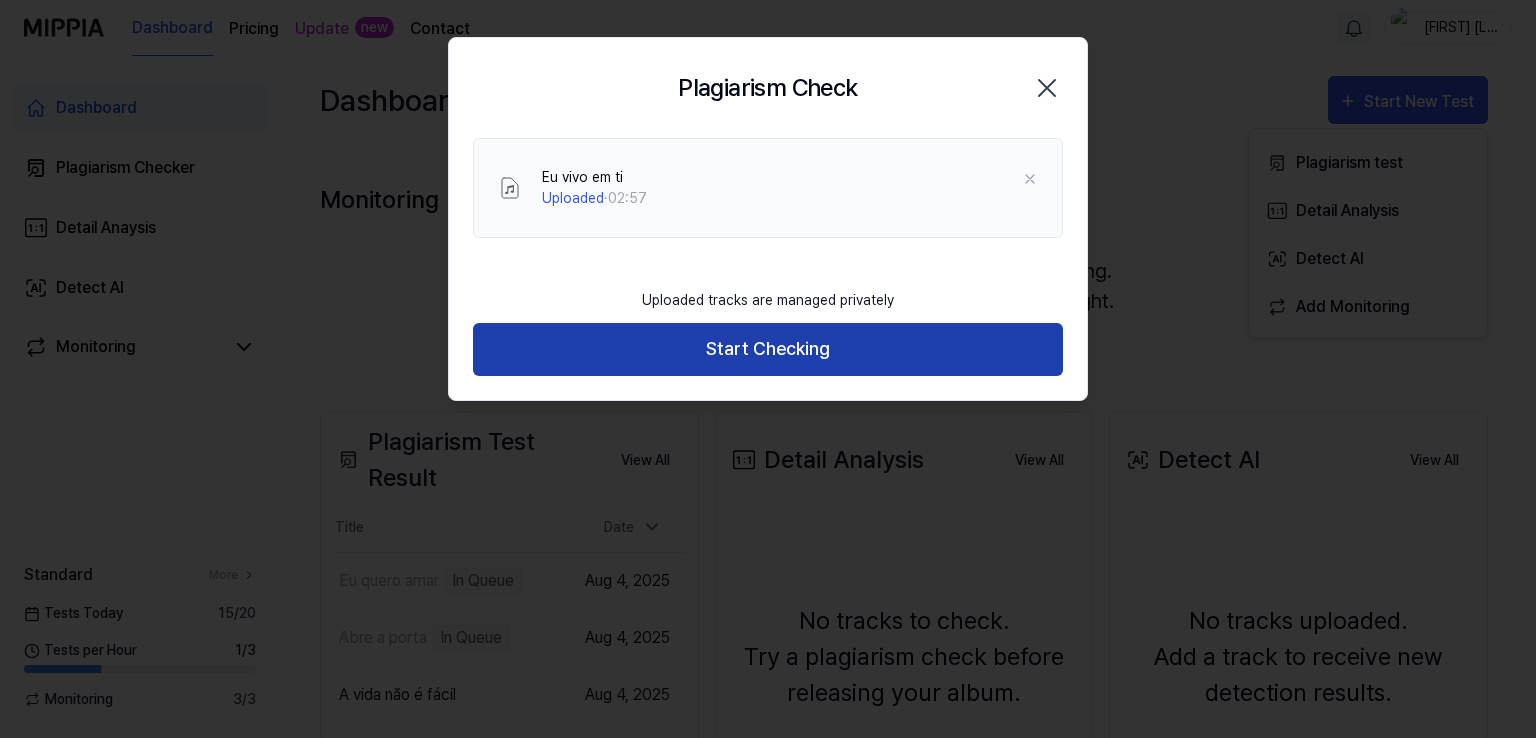 click on "Start Checking" at bounding box center [768, 349] 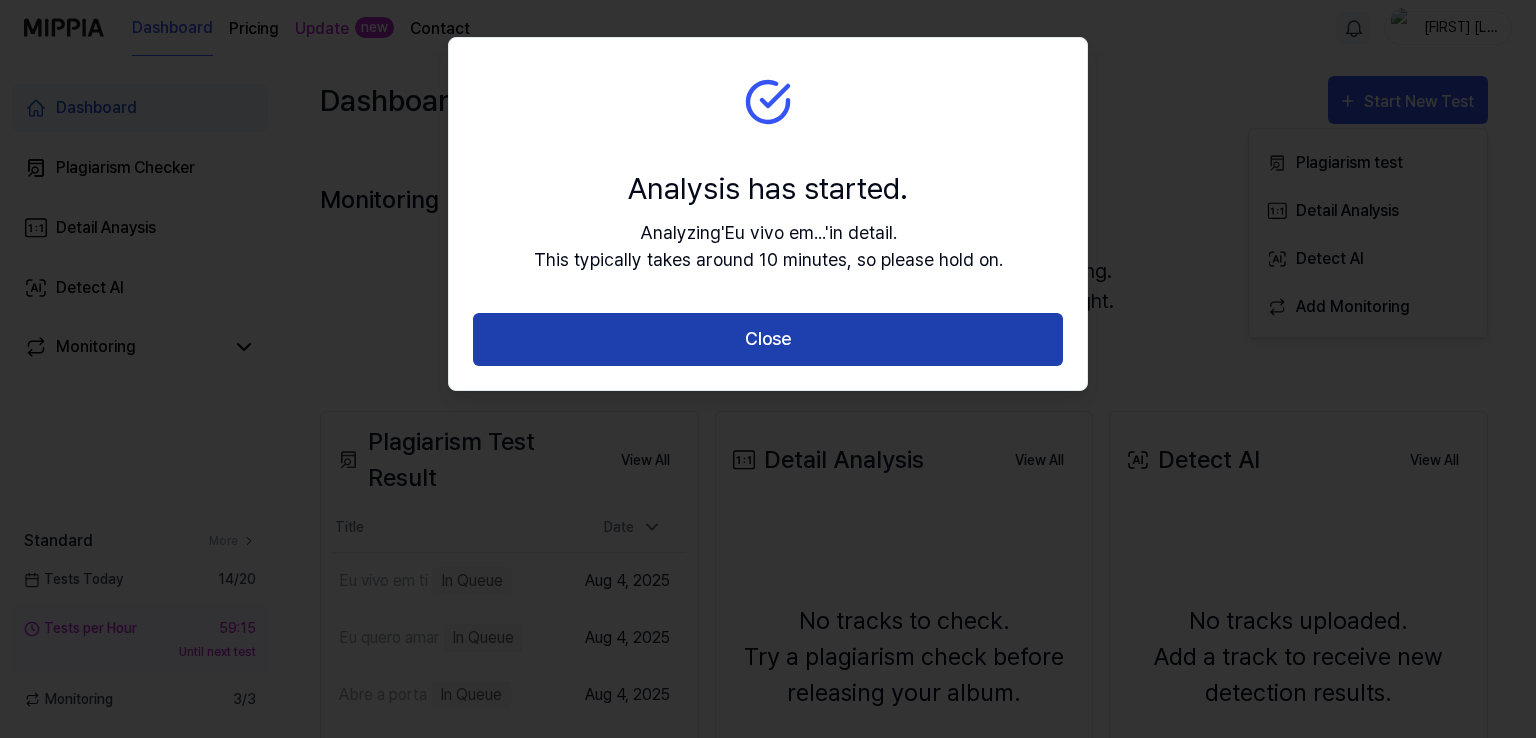 click on "Close" at bounding box center [768, 339] 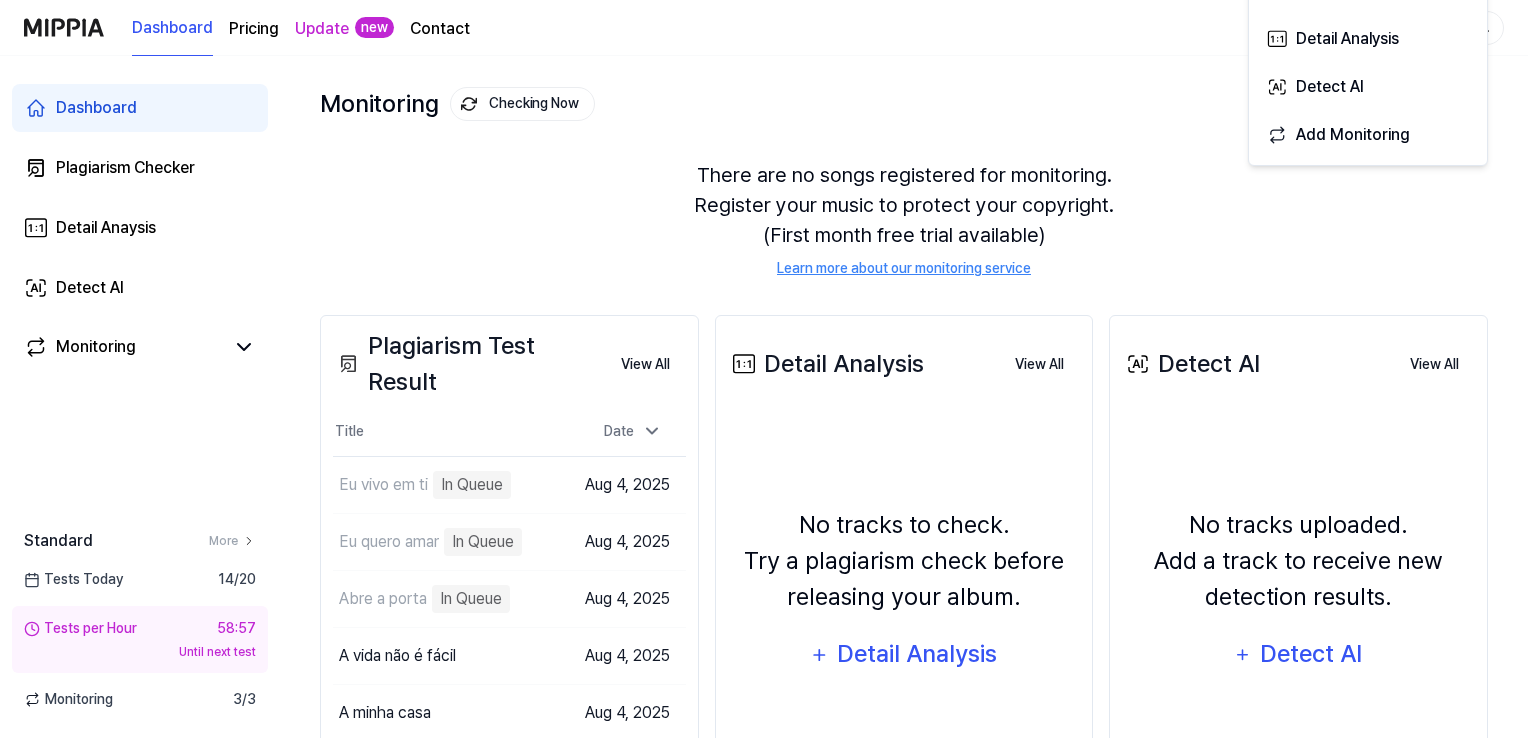 scroll, scrollTop: 0, scrollLeft: 0, axis: both 